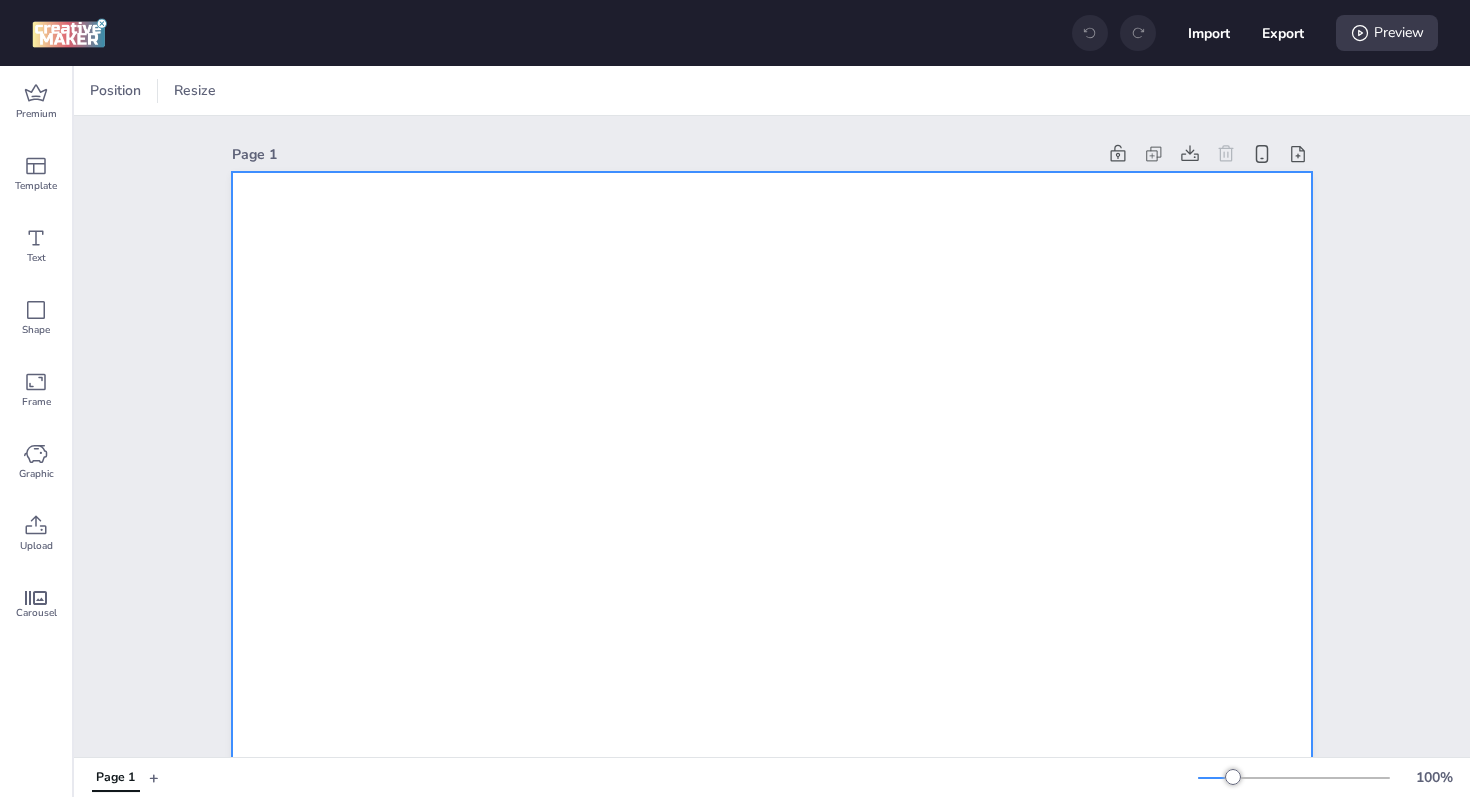 scroll, scrollTop: 0, scrollLeft: 0, axis: both 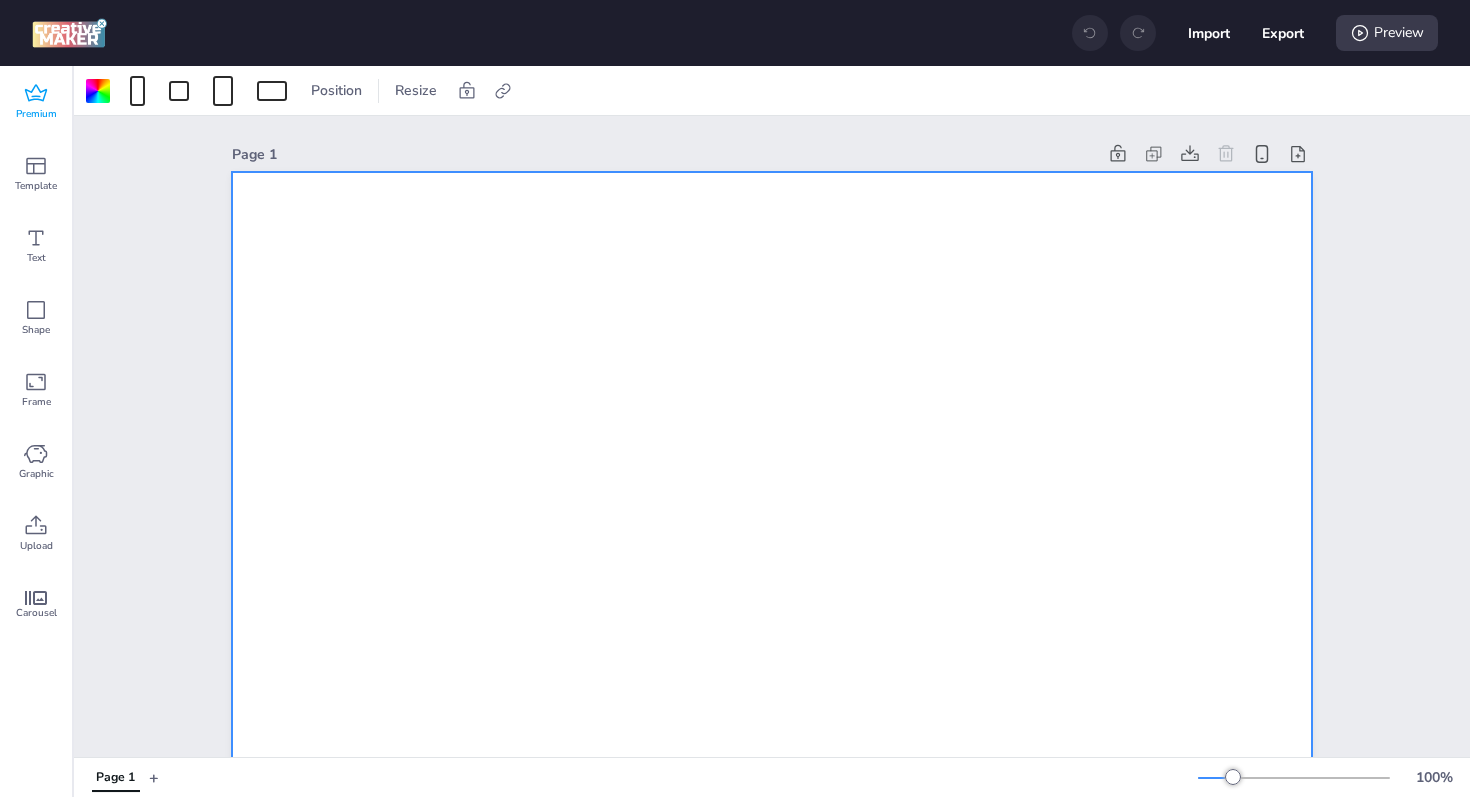 click on "Premium" at bounding box center (36, 102) 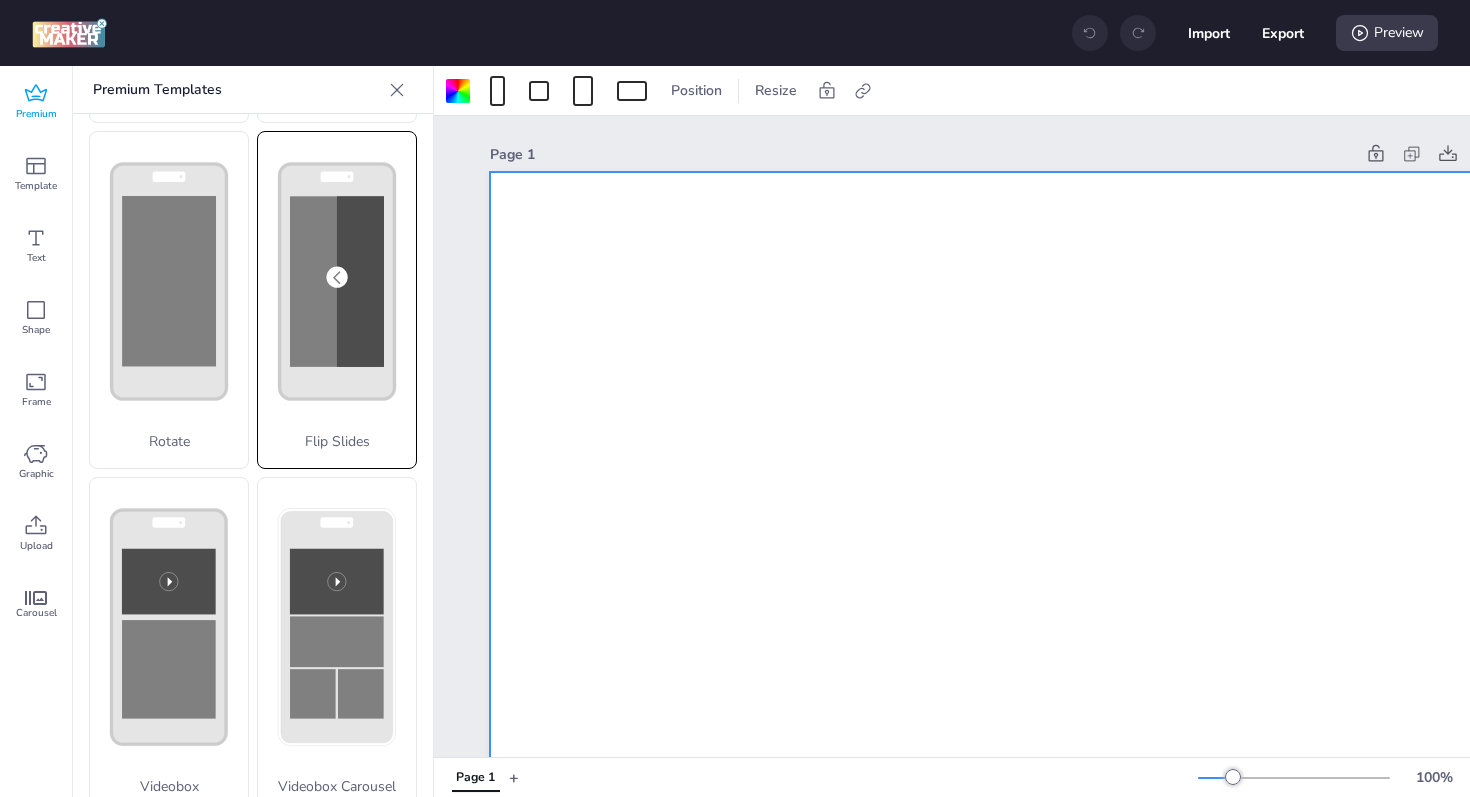 scroll, scrollTop: 450, scrollLeft: 0, axis: vertical 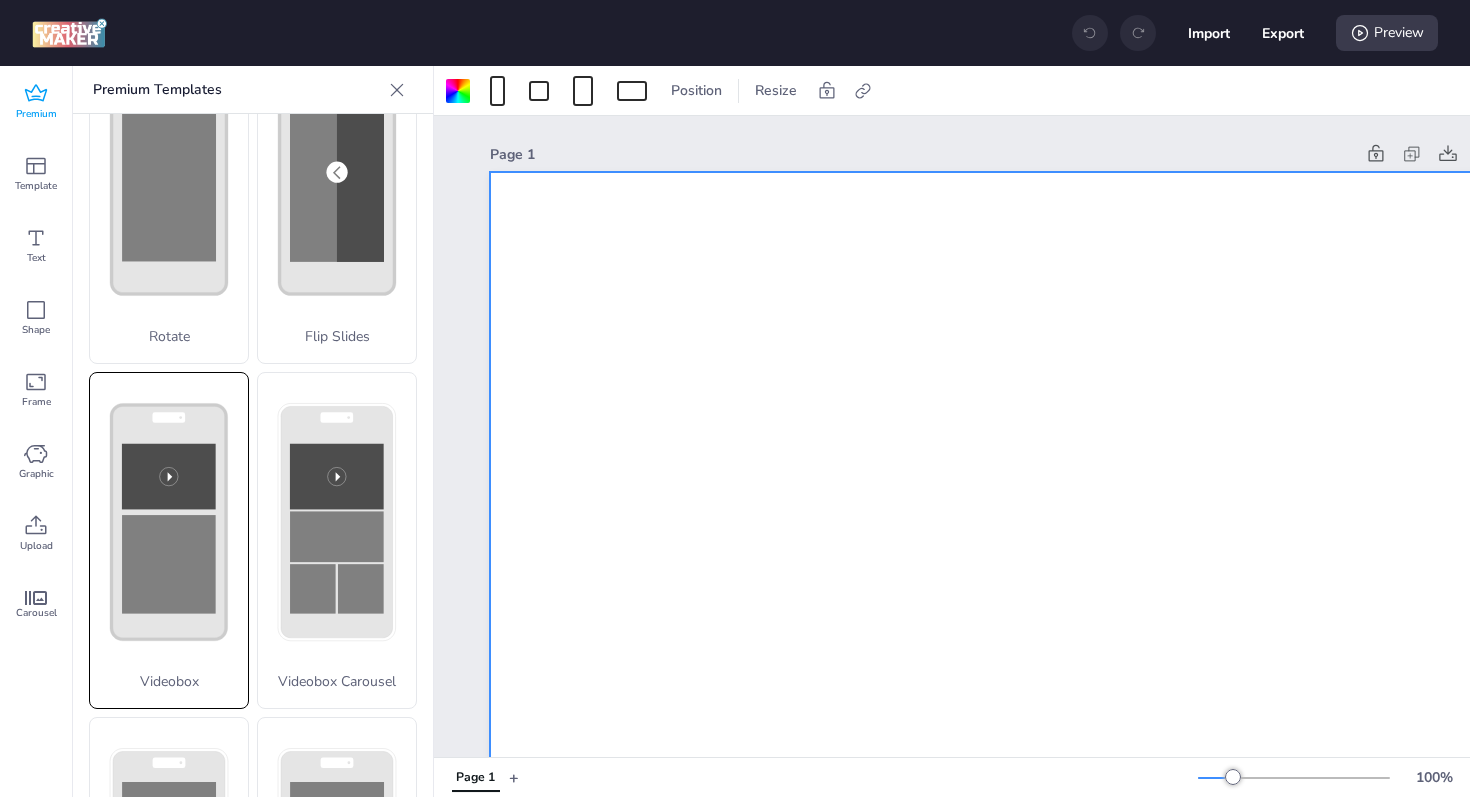 click 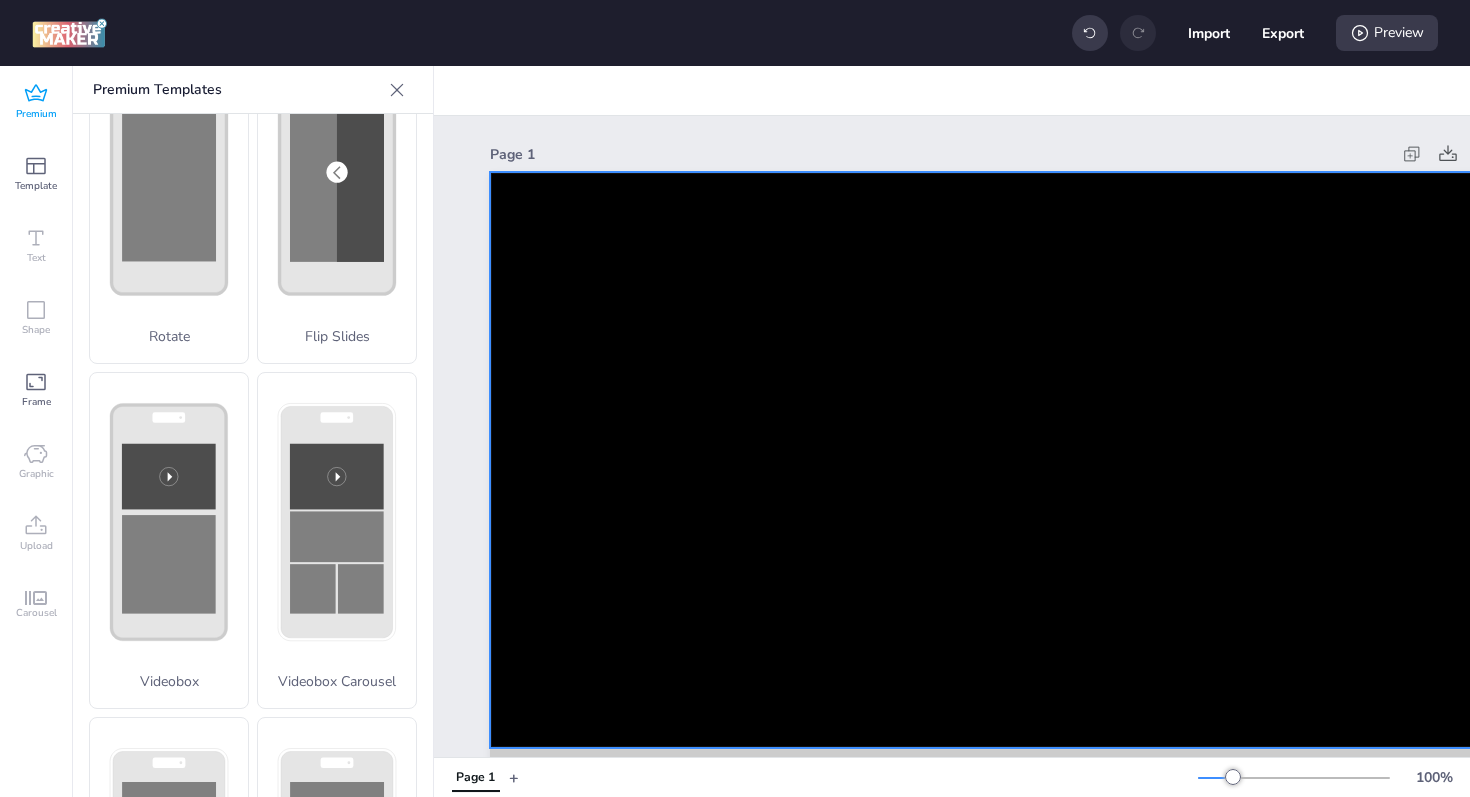 click at bounding box center [1030, 460] 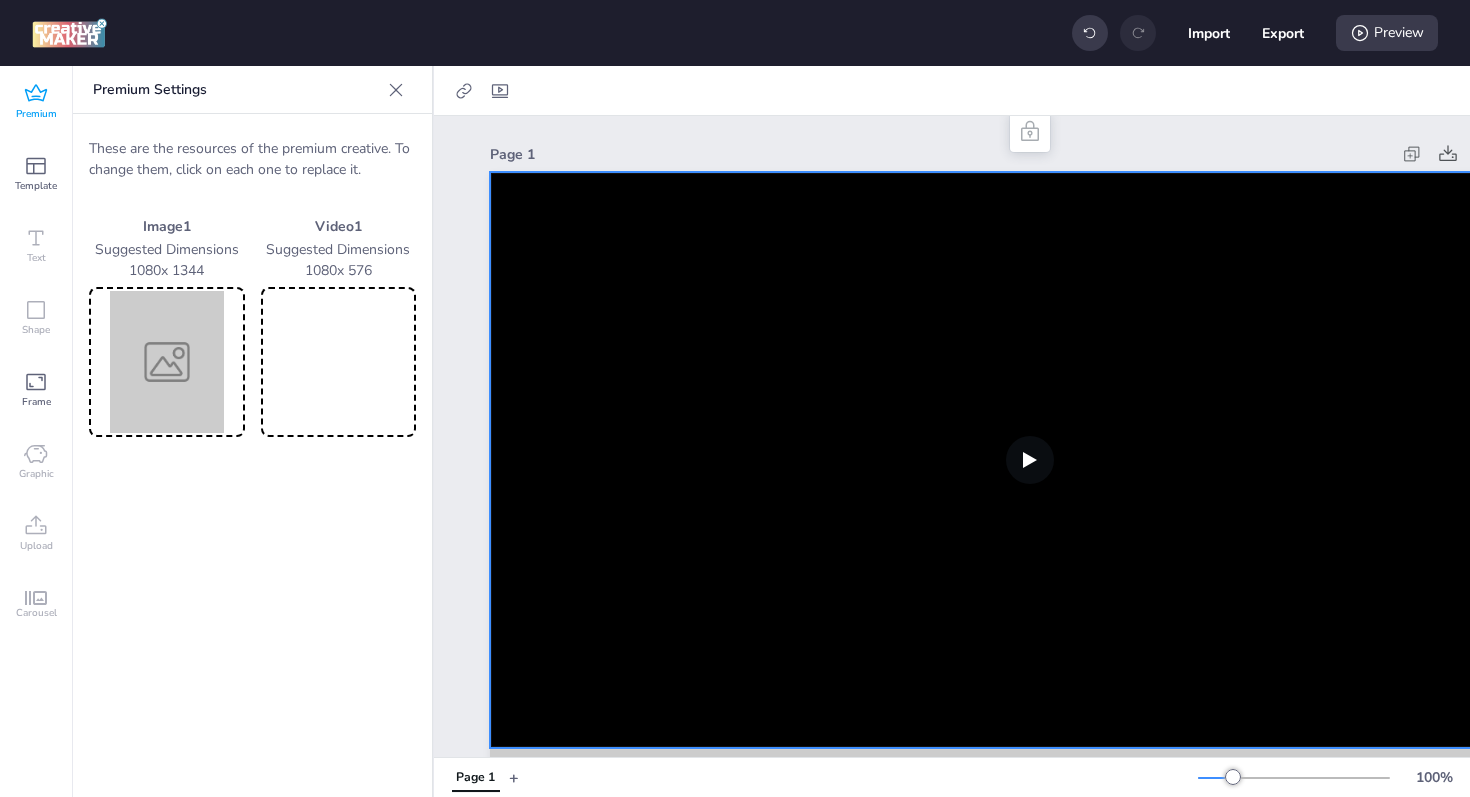 click at bounding box center (339, 362) 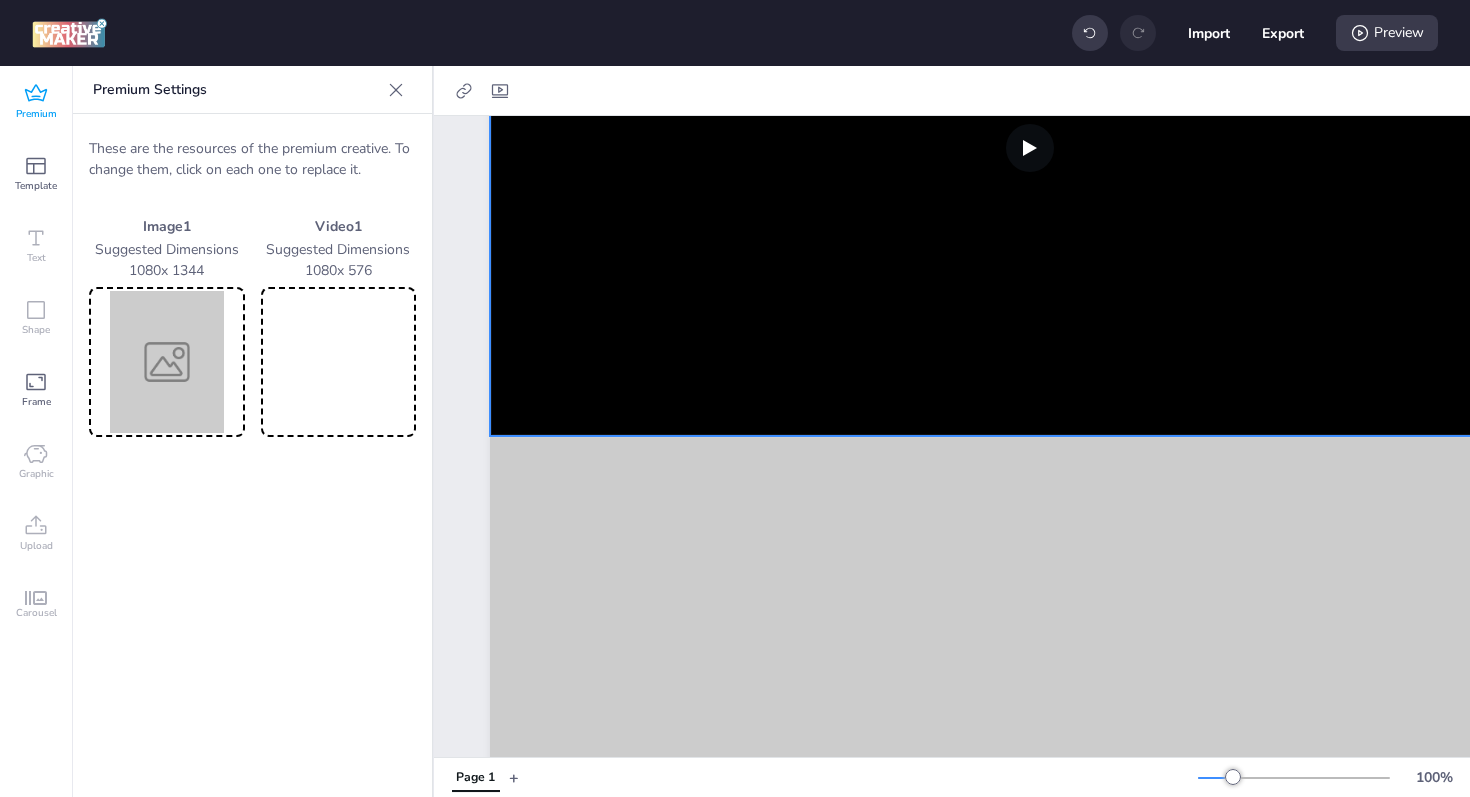 scroll, scrollTop: 354, scrollLeft: 0, axis: vertical 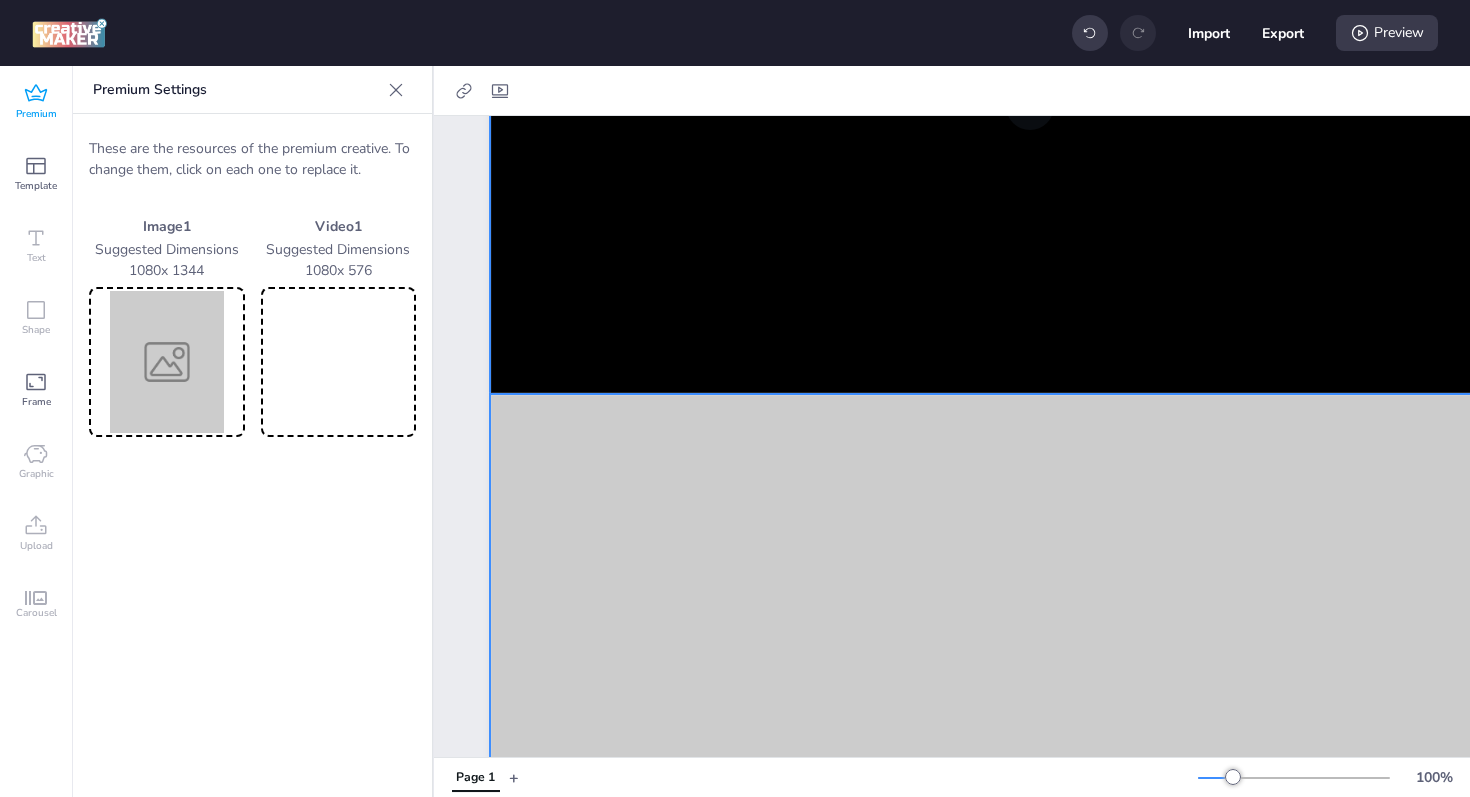 click at bounding box center [1030, 1066] 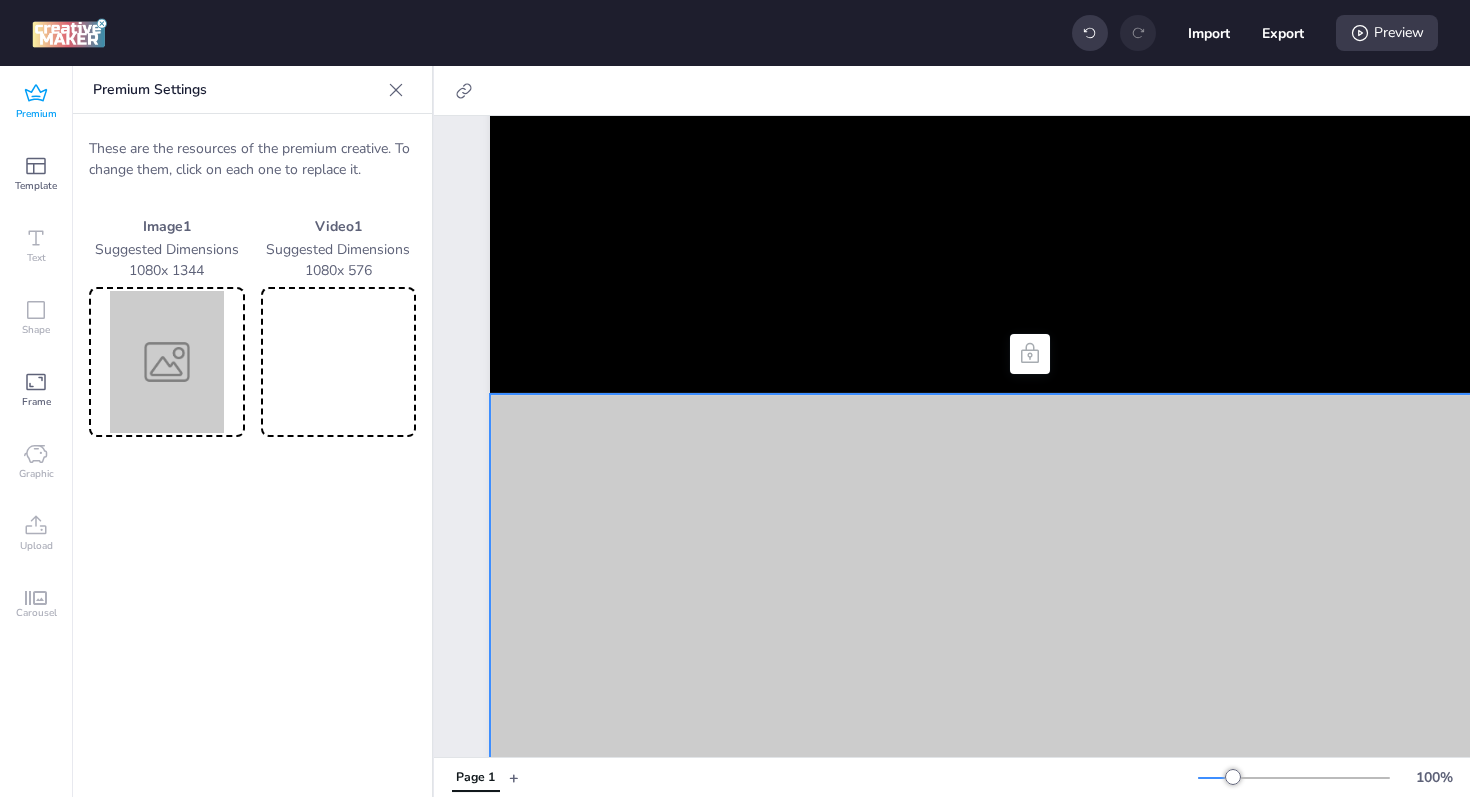 click at bounding box center [167, 362] 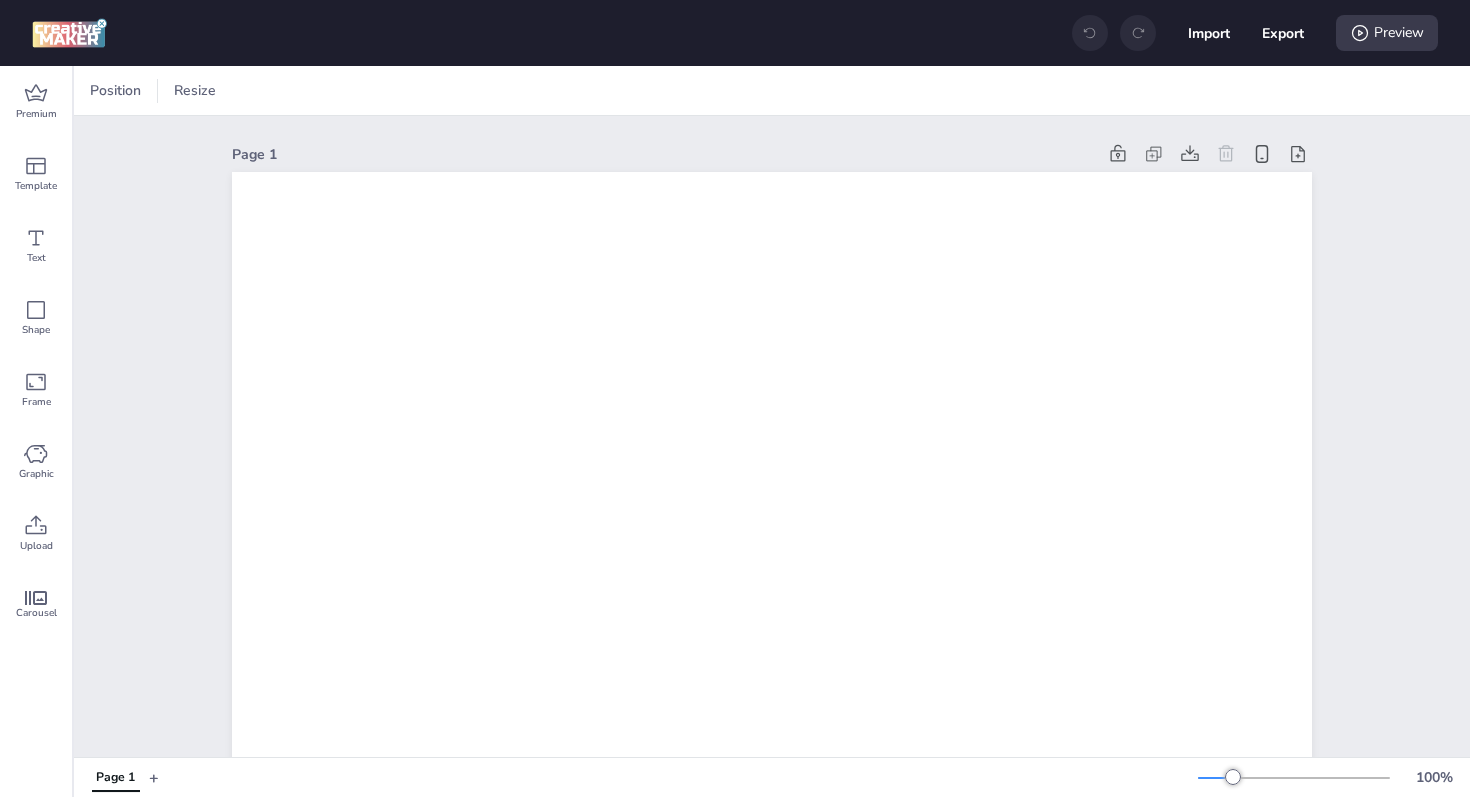 scroll, scrollTop: 0, scrollLeft: 0, axis: both 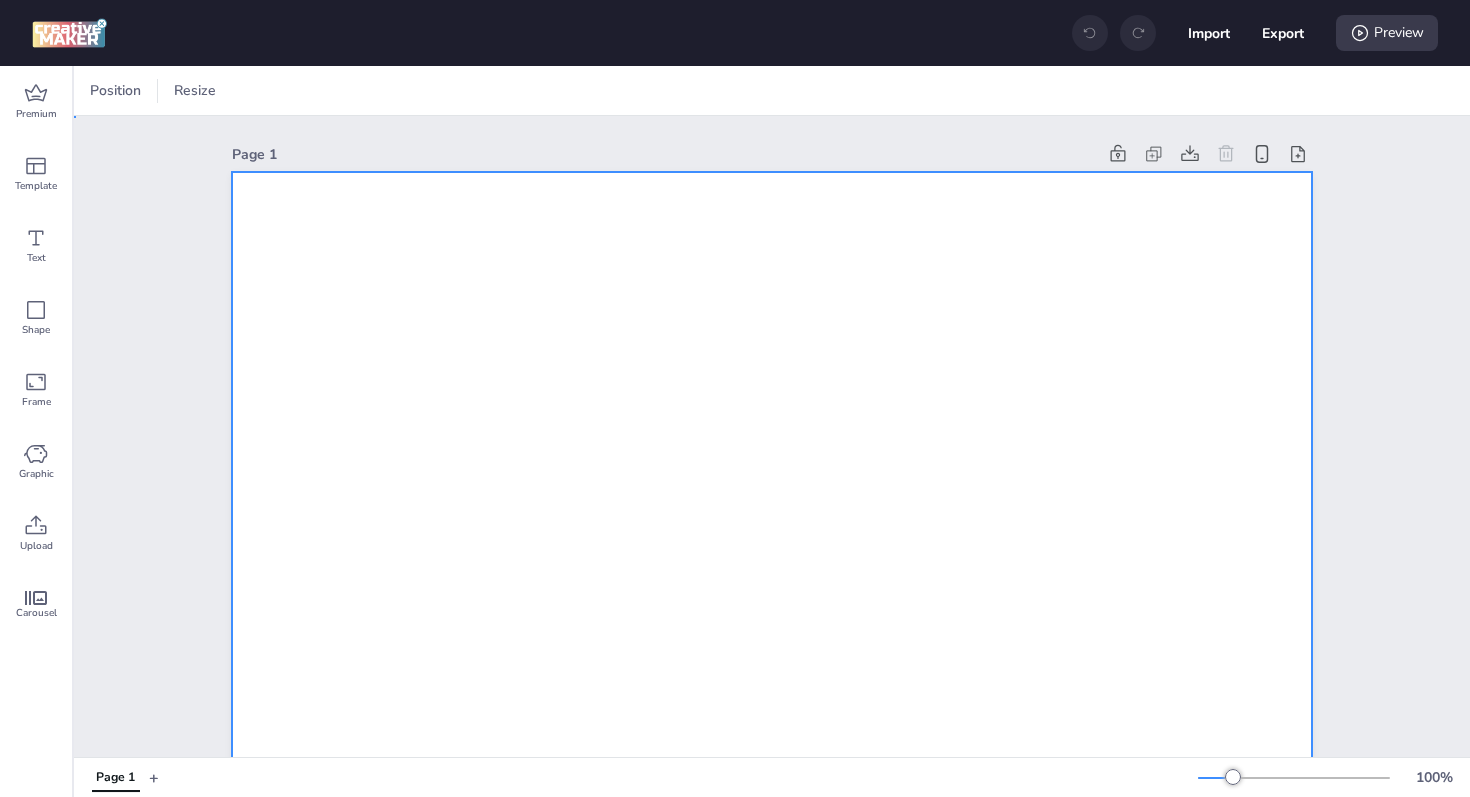 click at bounding box center (772, 1132) 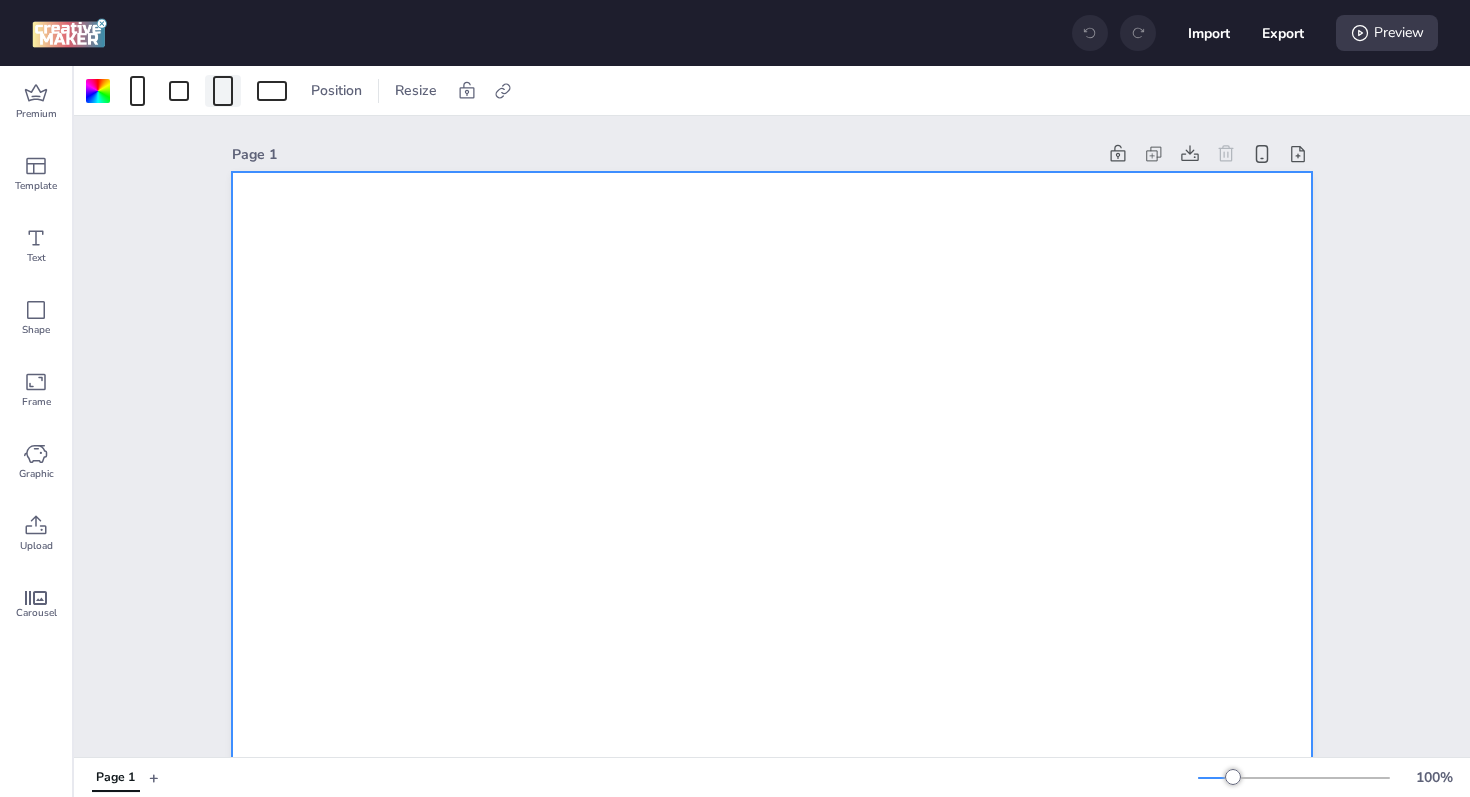 click at bounding box center (223, 91) 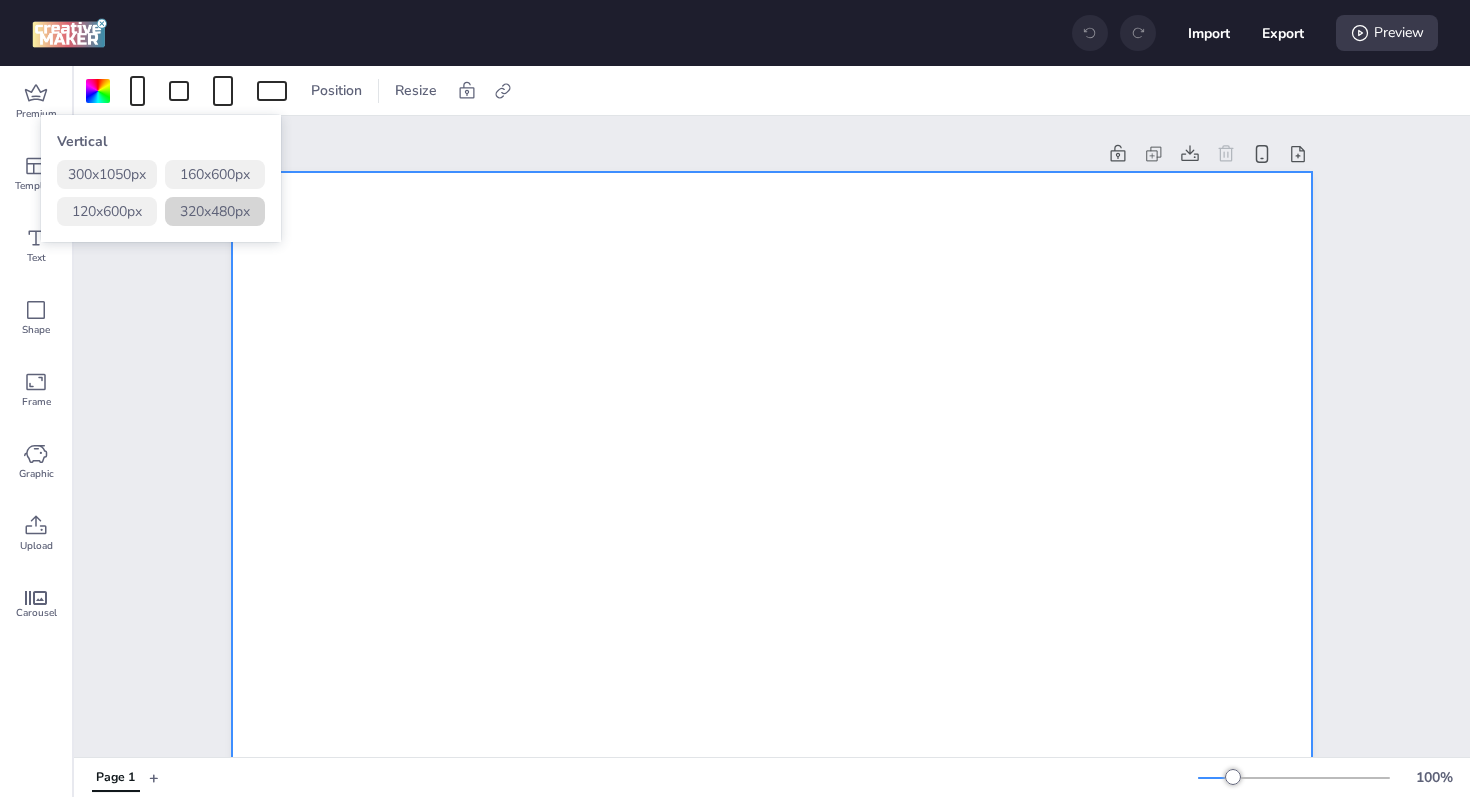 click on "320  x  480 px" at bounding box center (215, 211) 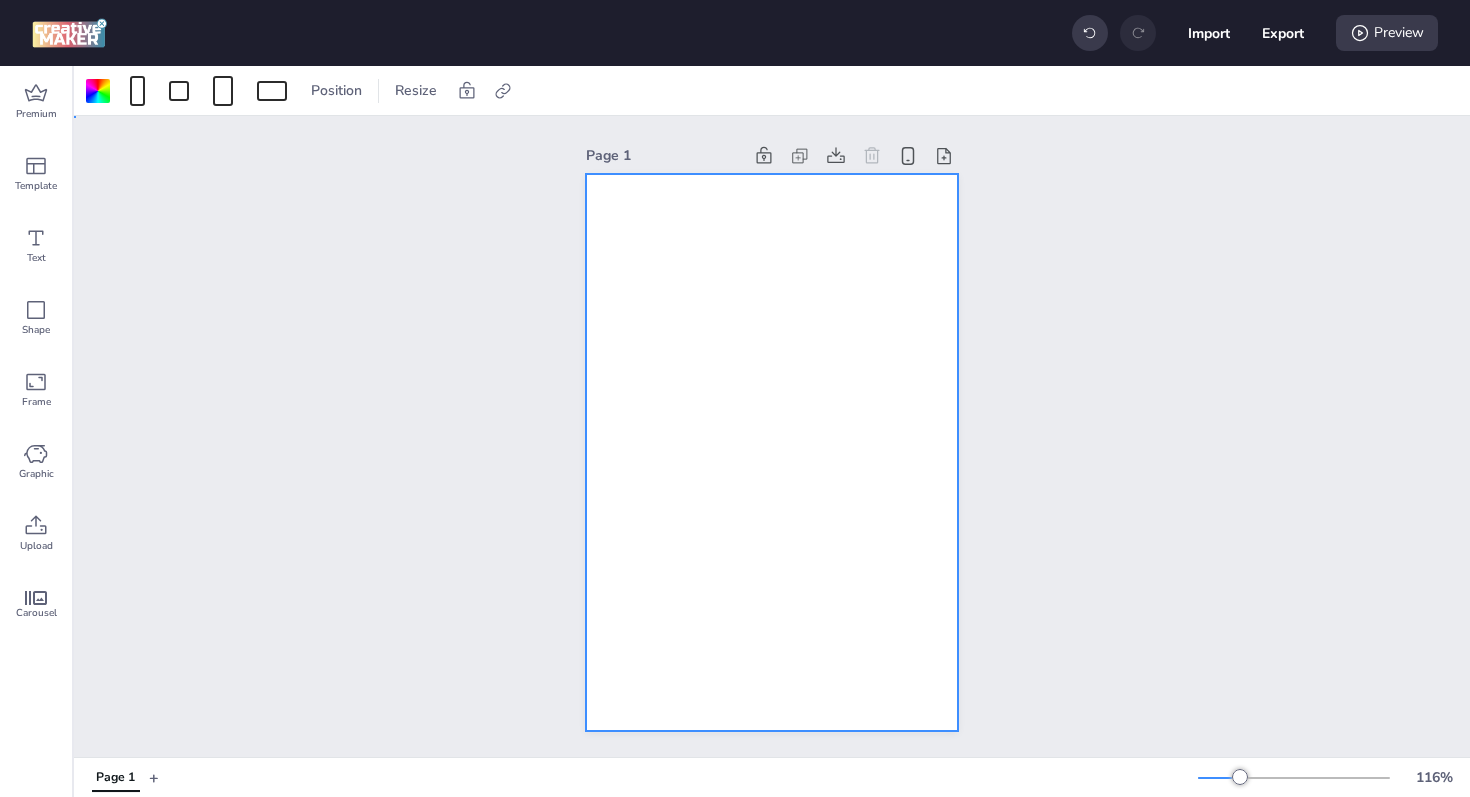 click at bounding box center (772, 453) 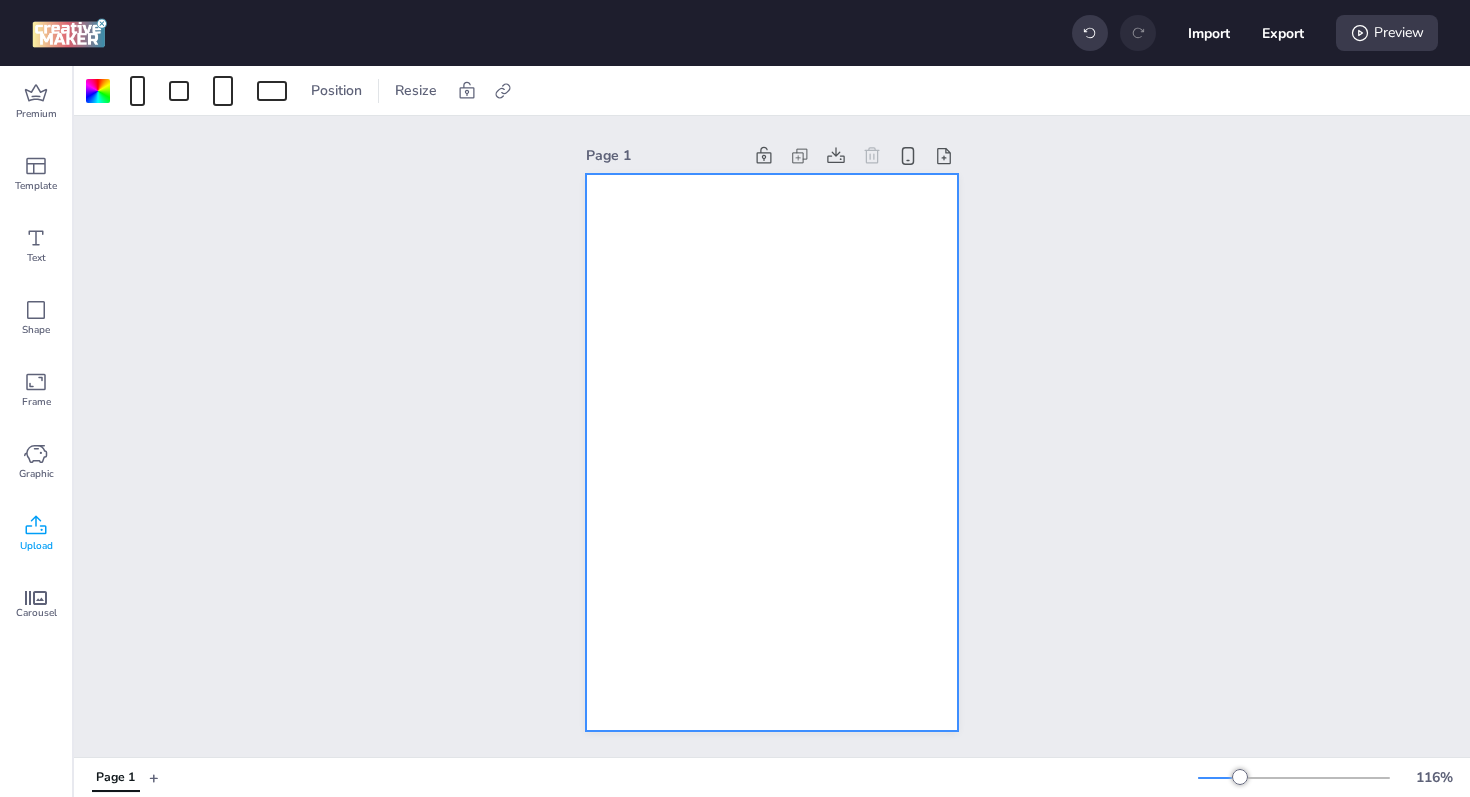 click 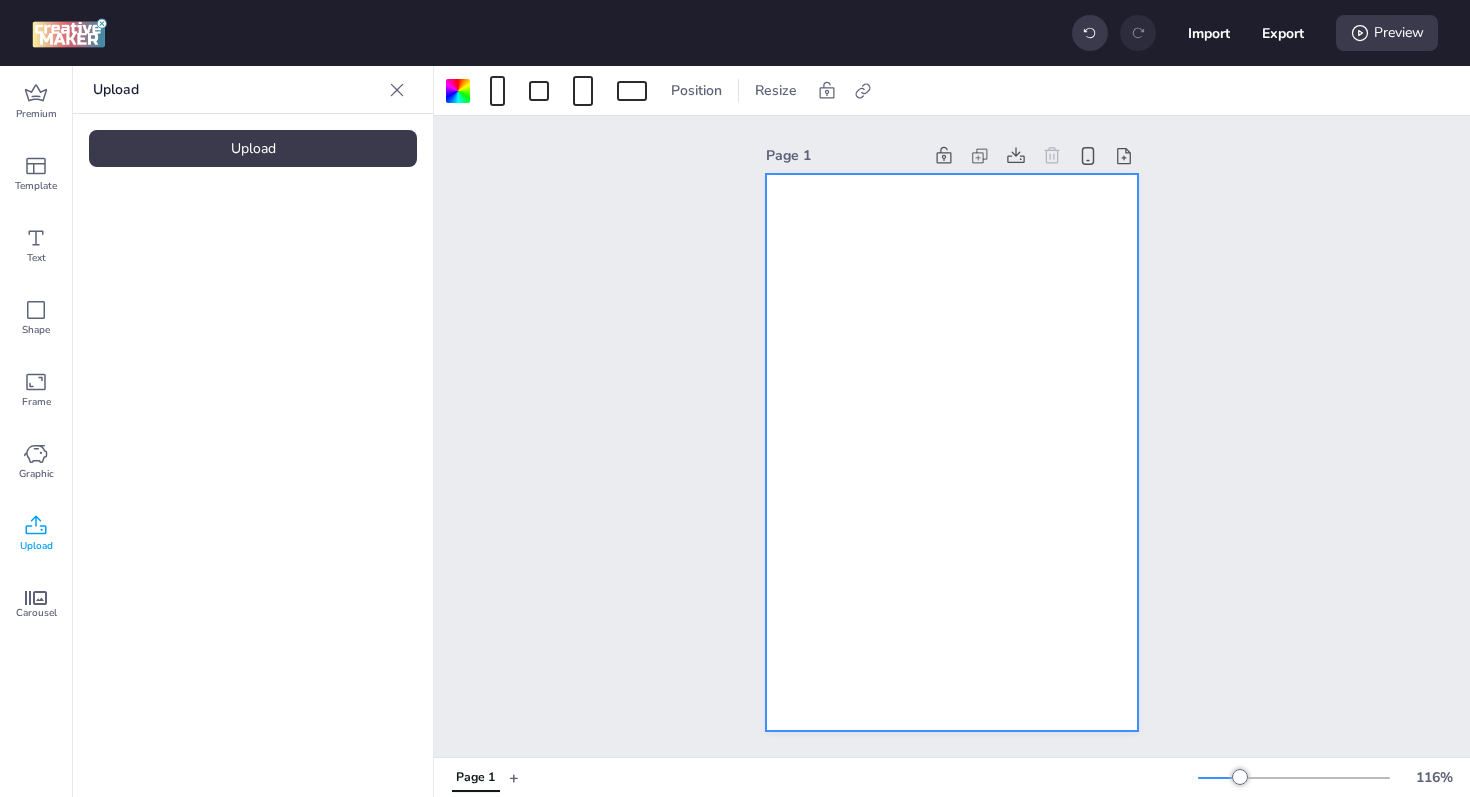 click on "Upload" at bounding box center (253, 148) 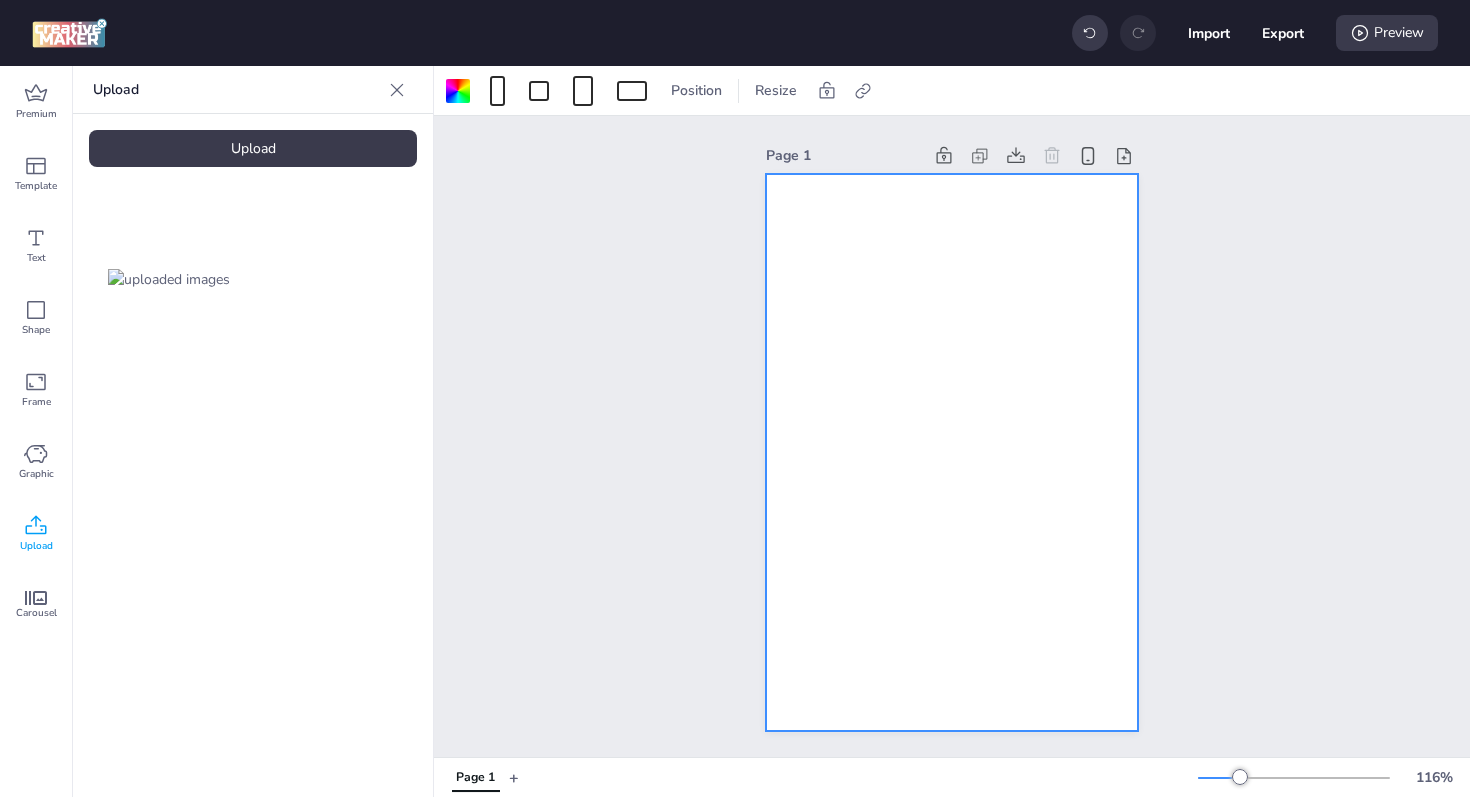 click at bounding box center [169, 279] 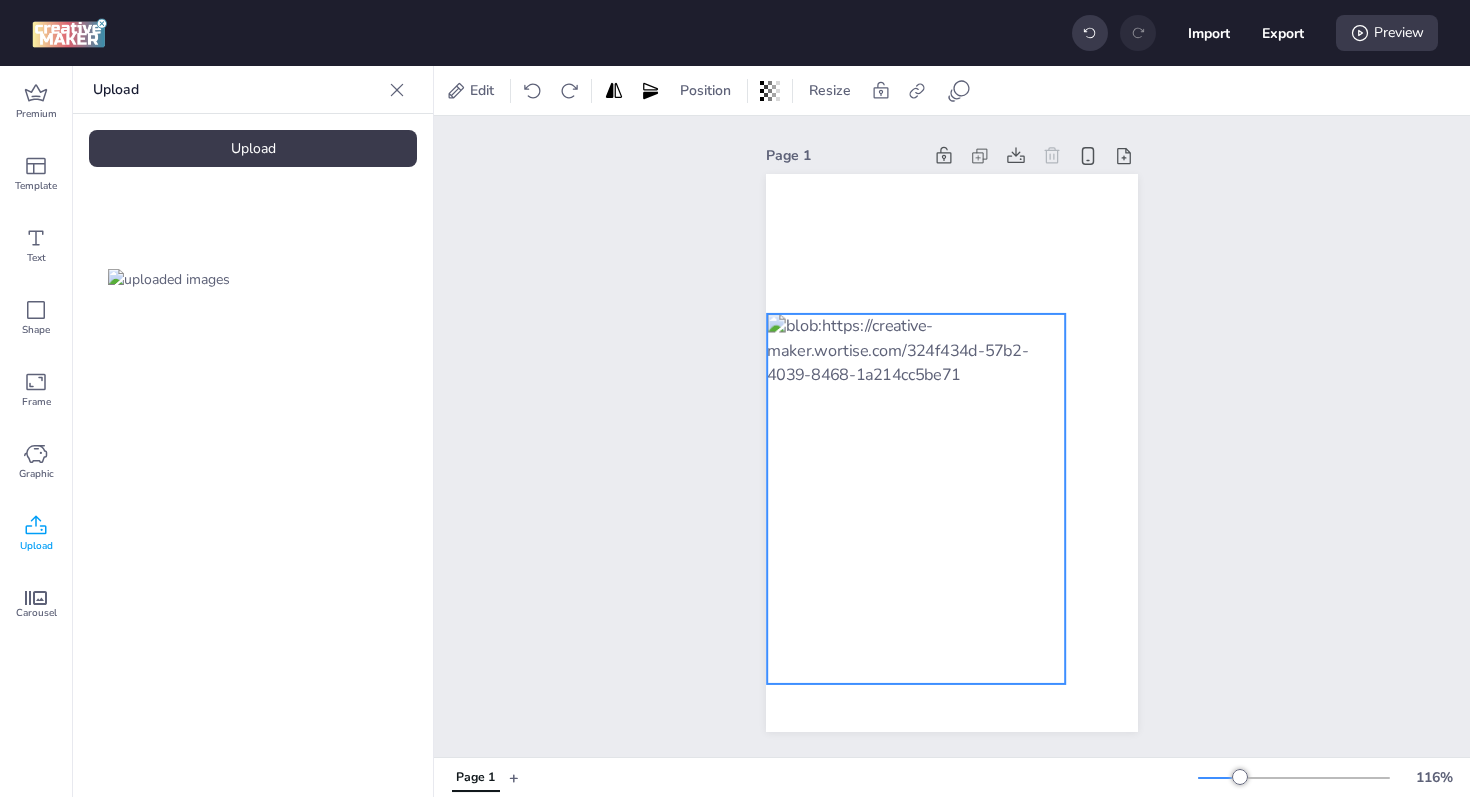 drag, startPoint x: 913, startPoint y: 367, endPoint x: 877, endPoint y: 413, distance: 58.412327 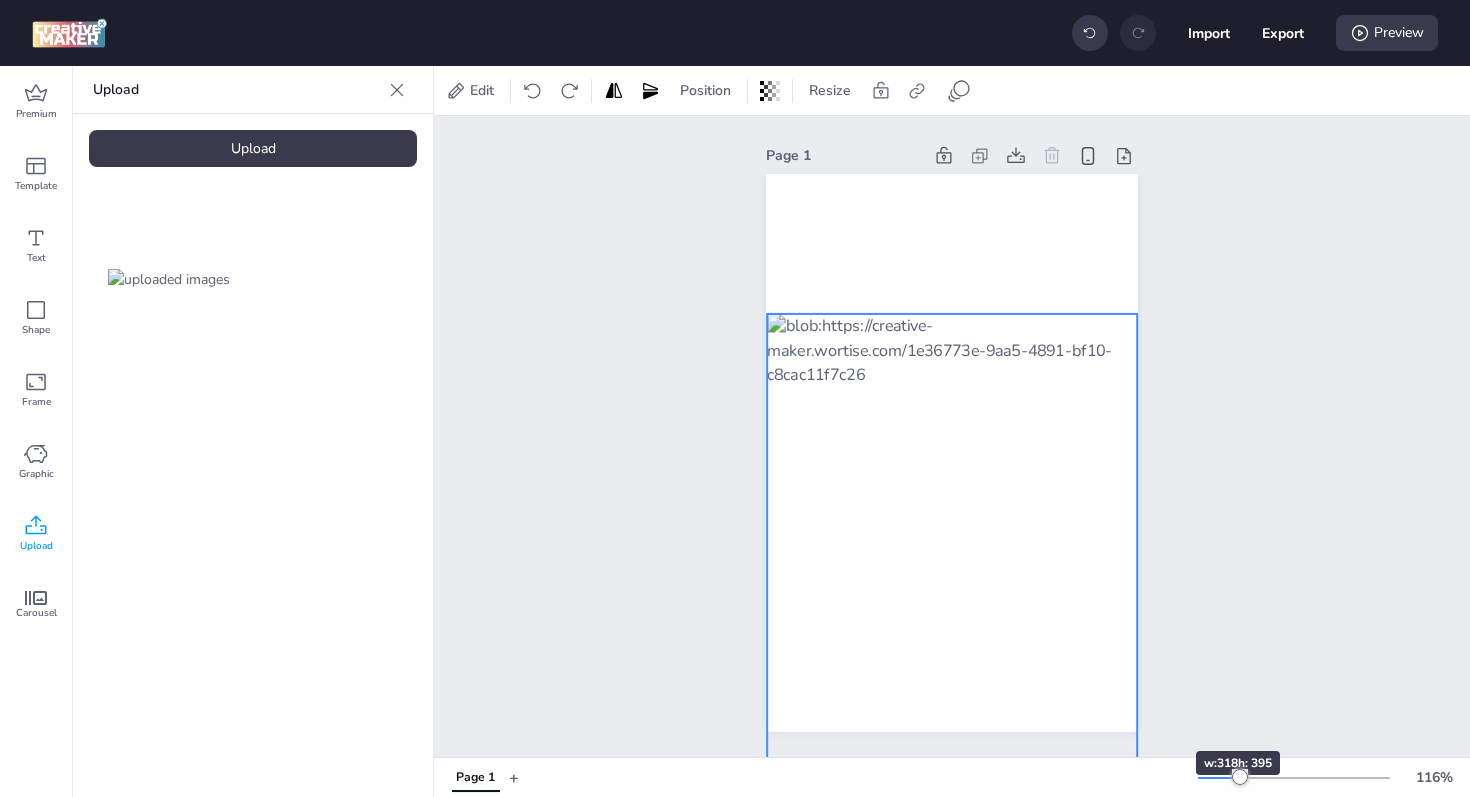 drag, startPoint x: 1064, startPoint y: 684, endPoint x: 1136, endPoint y: 715, distance: 78.39005 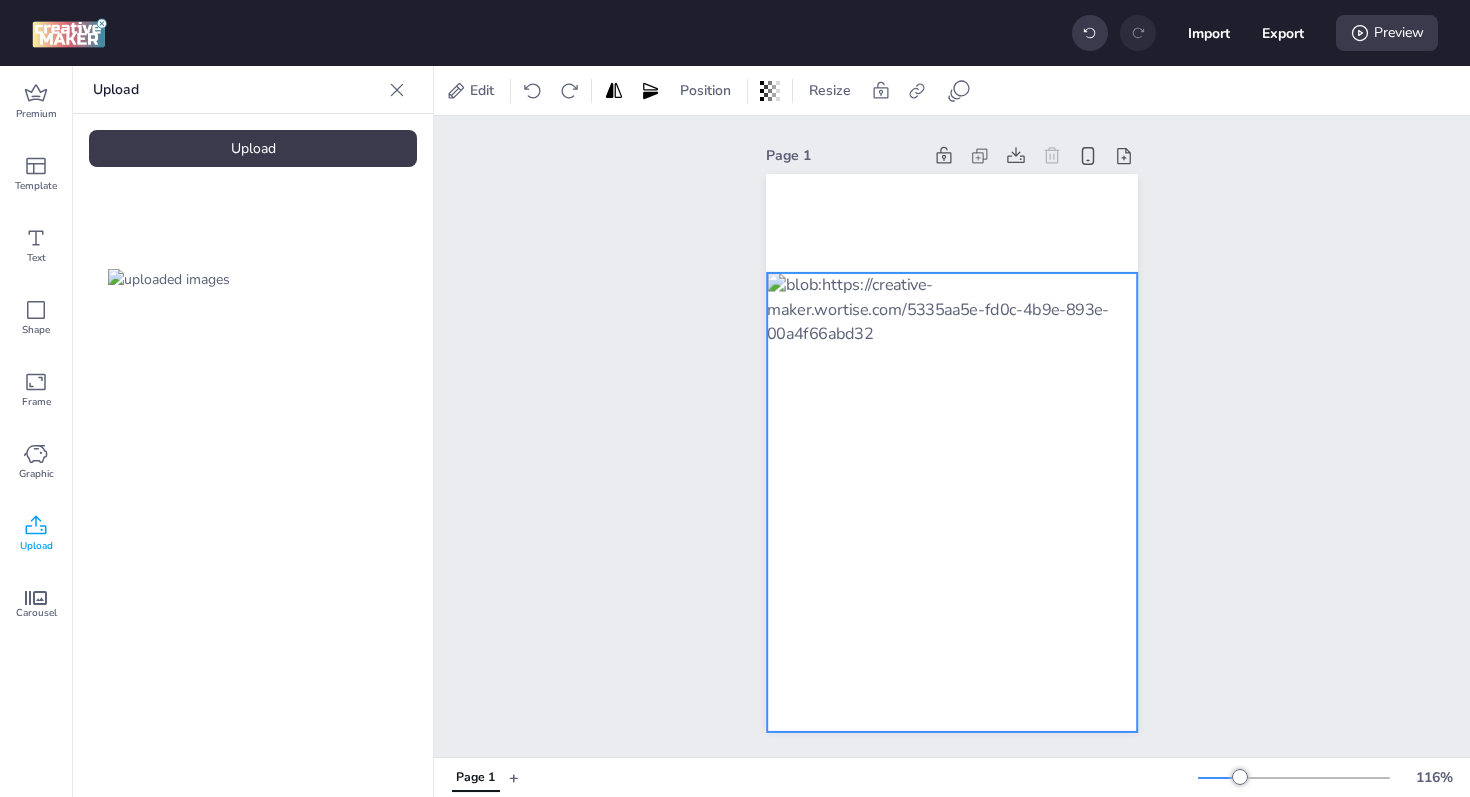 drag, startPoint x: 1037, startPoint y: 628, endPoint x: 1037, endPoint y: 587, distance: 41 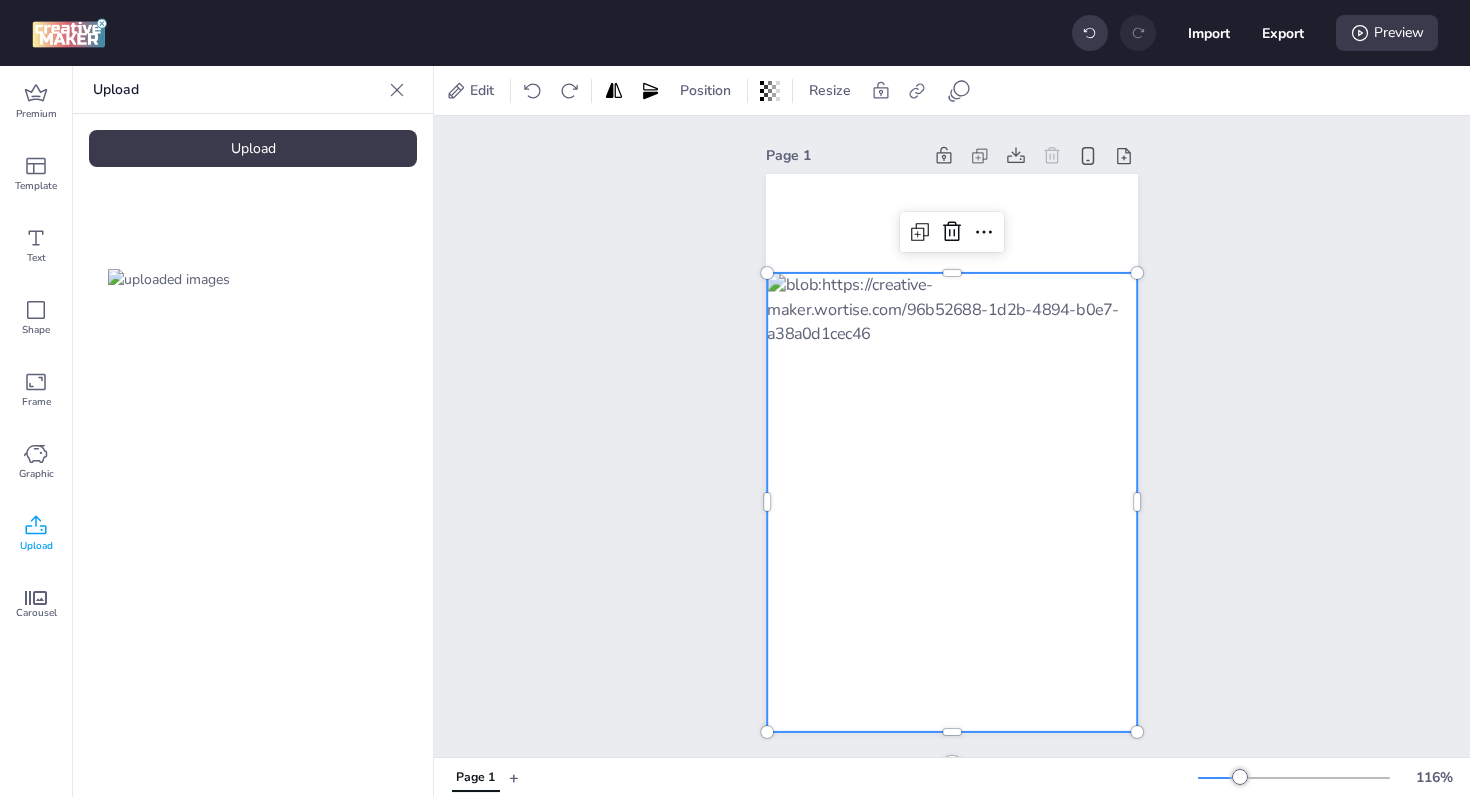 click on "Page 1" at bounding box center [952, 436] 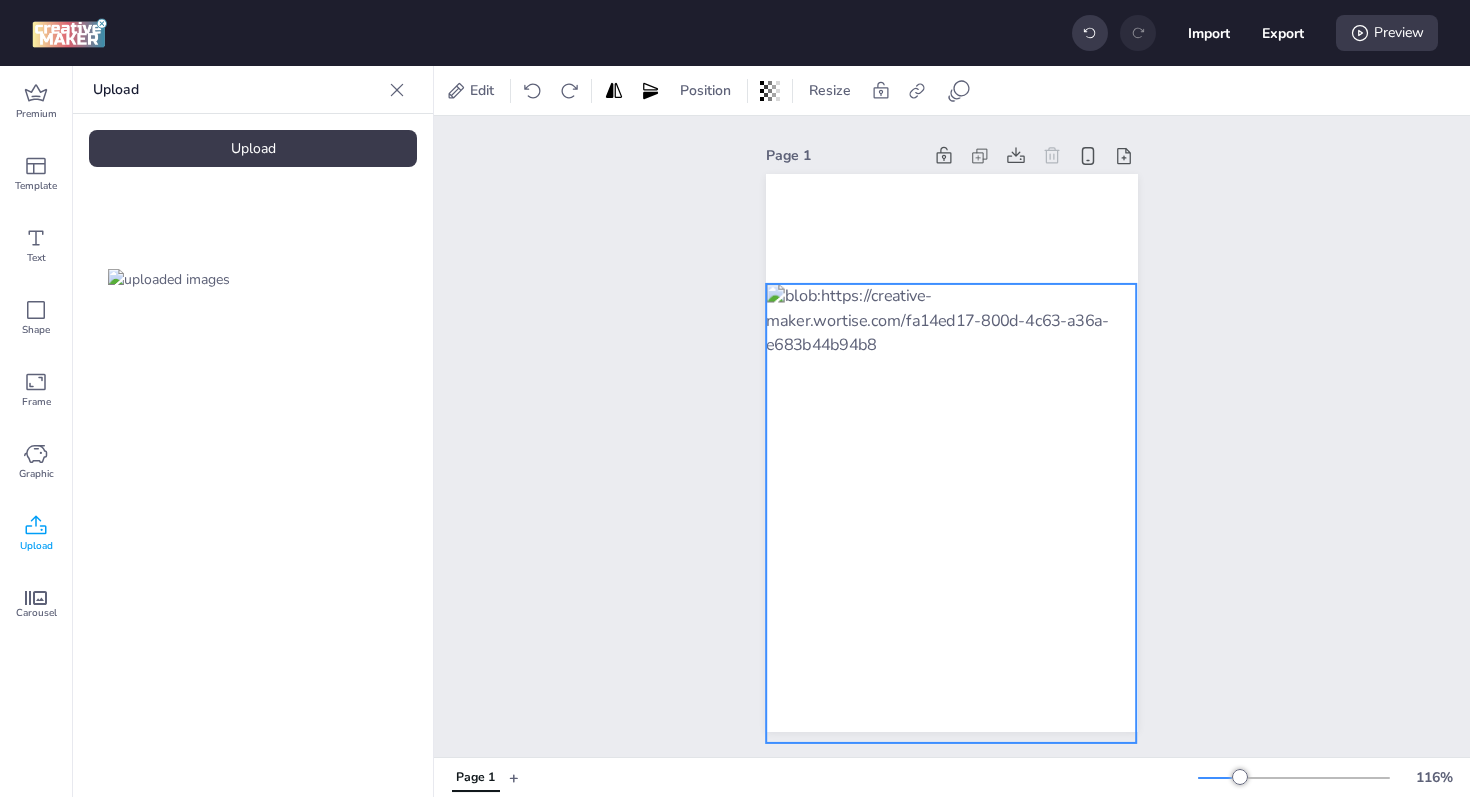 drag, startPoint x: 811, startPoint y: 365, endPoint x: 810, endPoint y: 376, distance: 11.045361 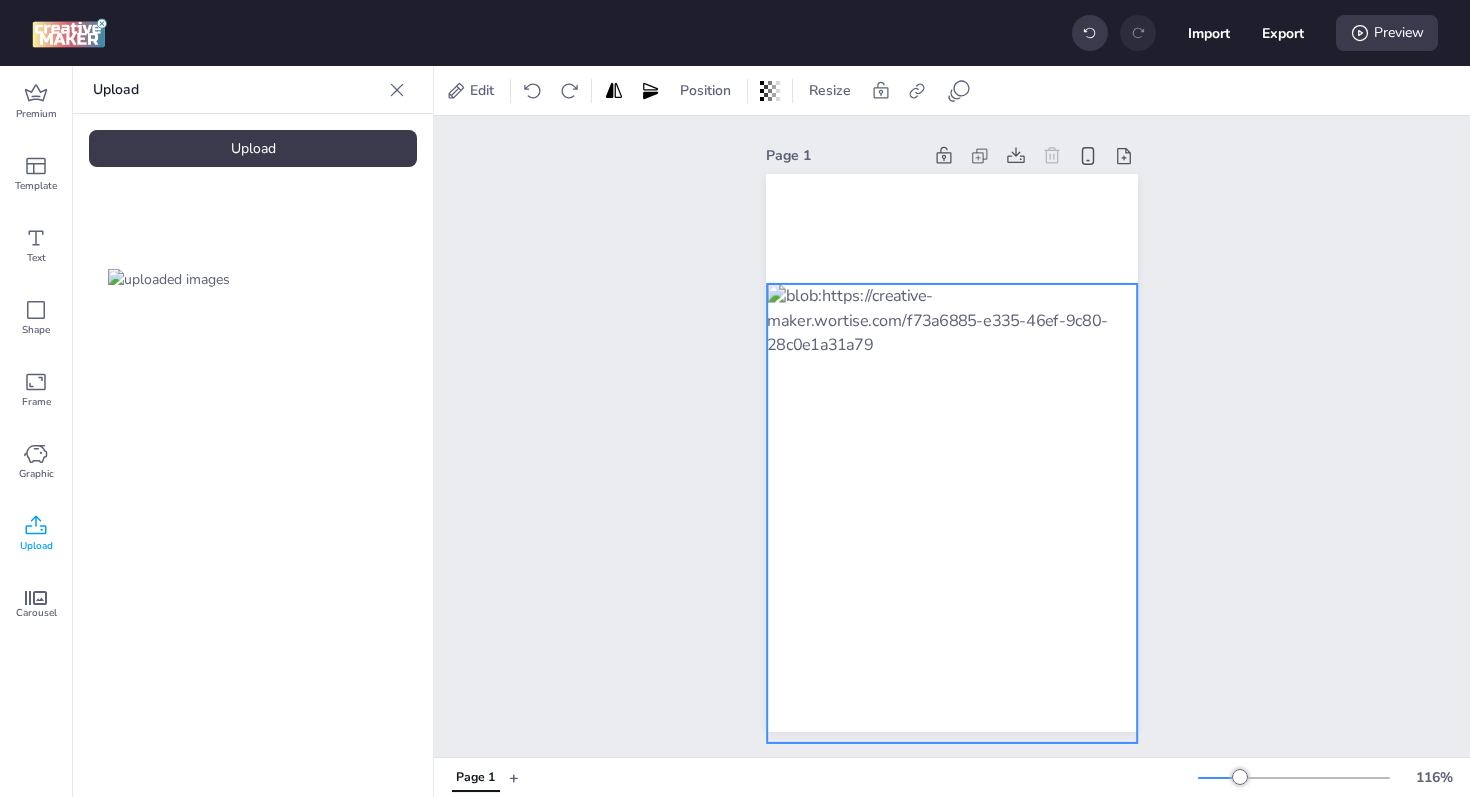 click at bounding box center [952, 513] 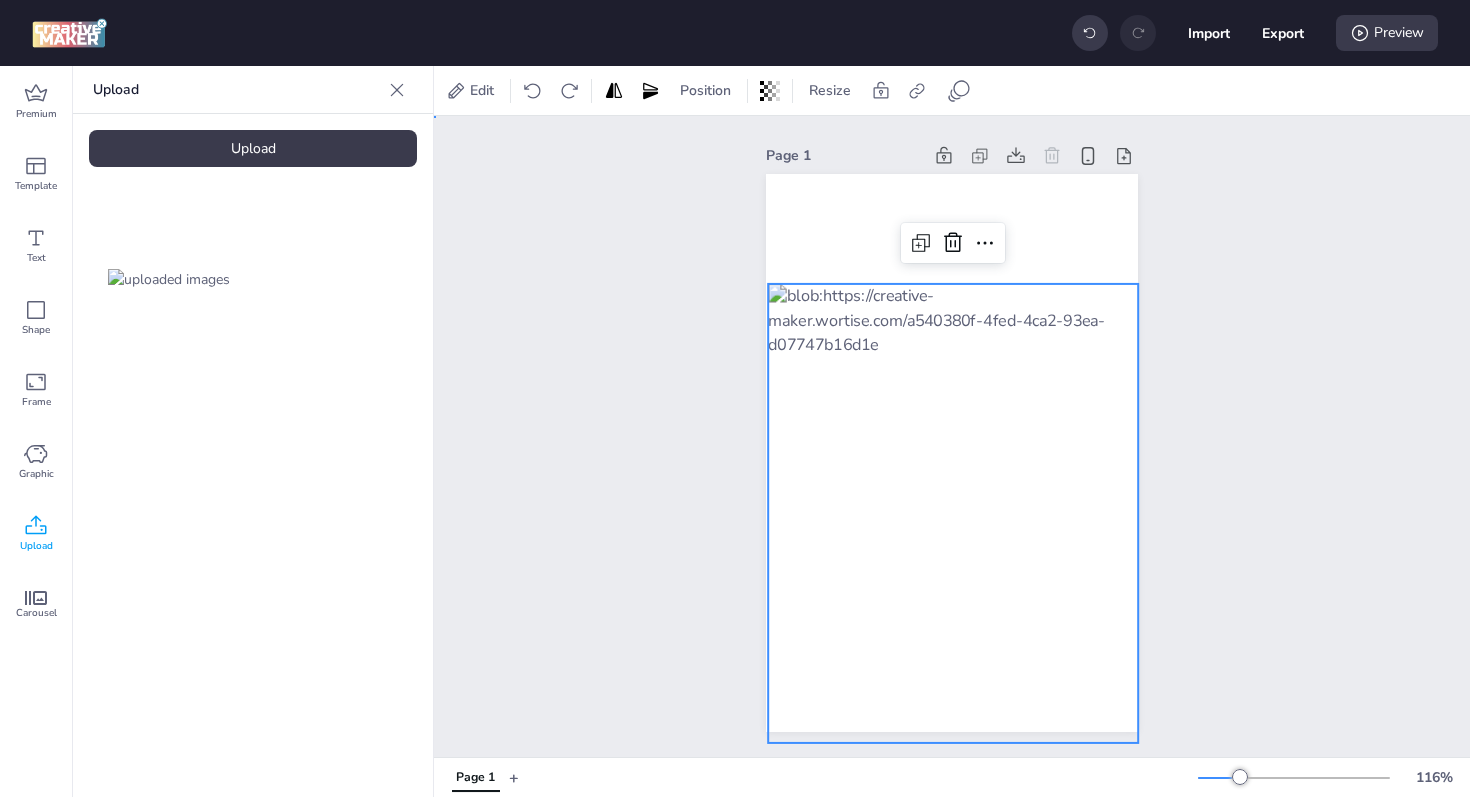 click on "Page 1" at bounding box center (952, 436) 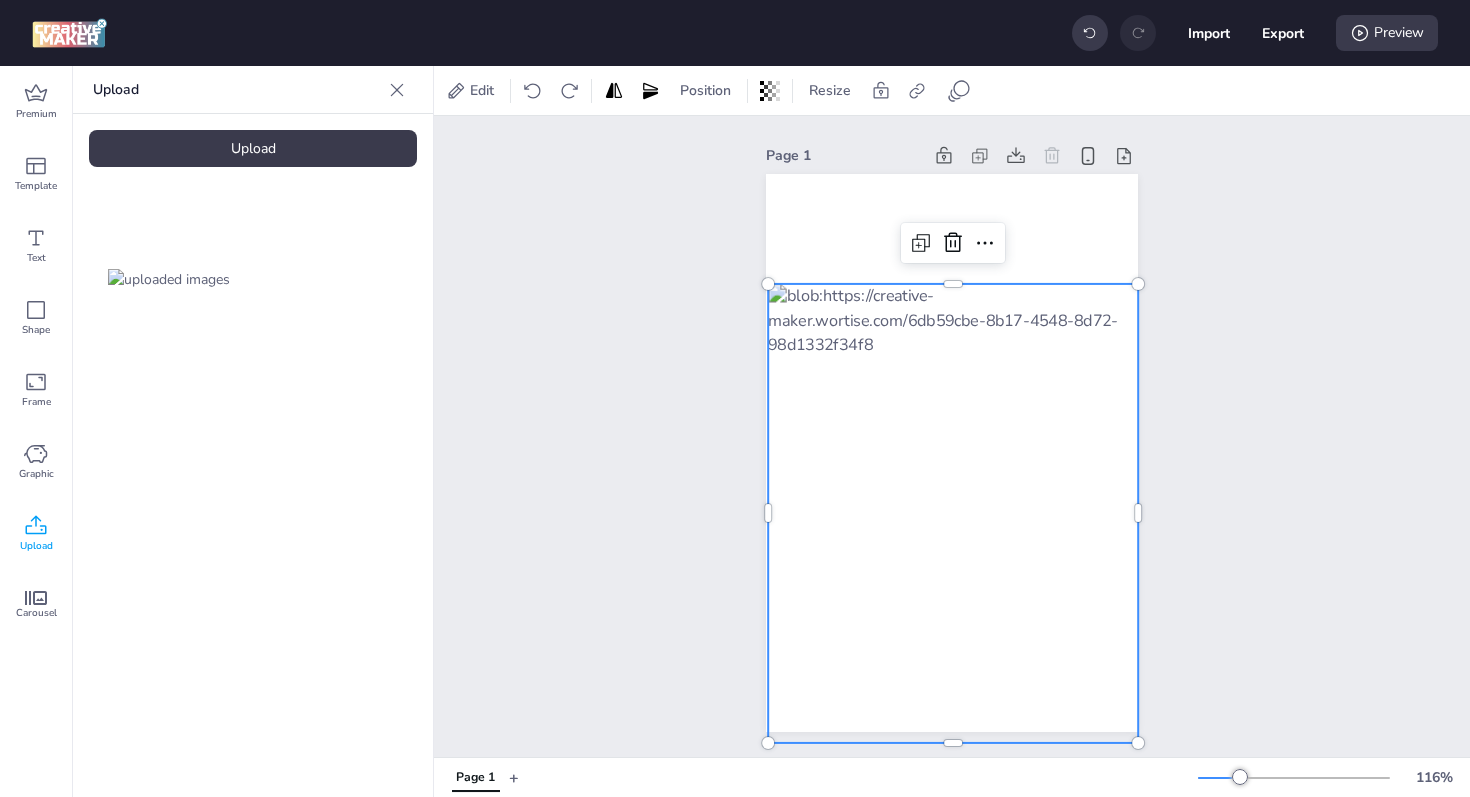click at bounding box center [953, 513] 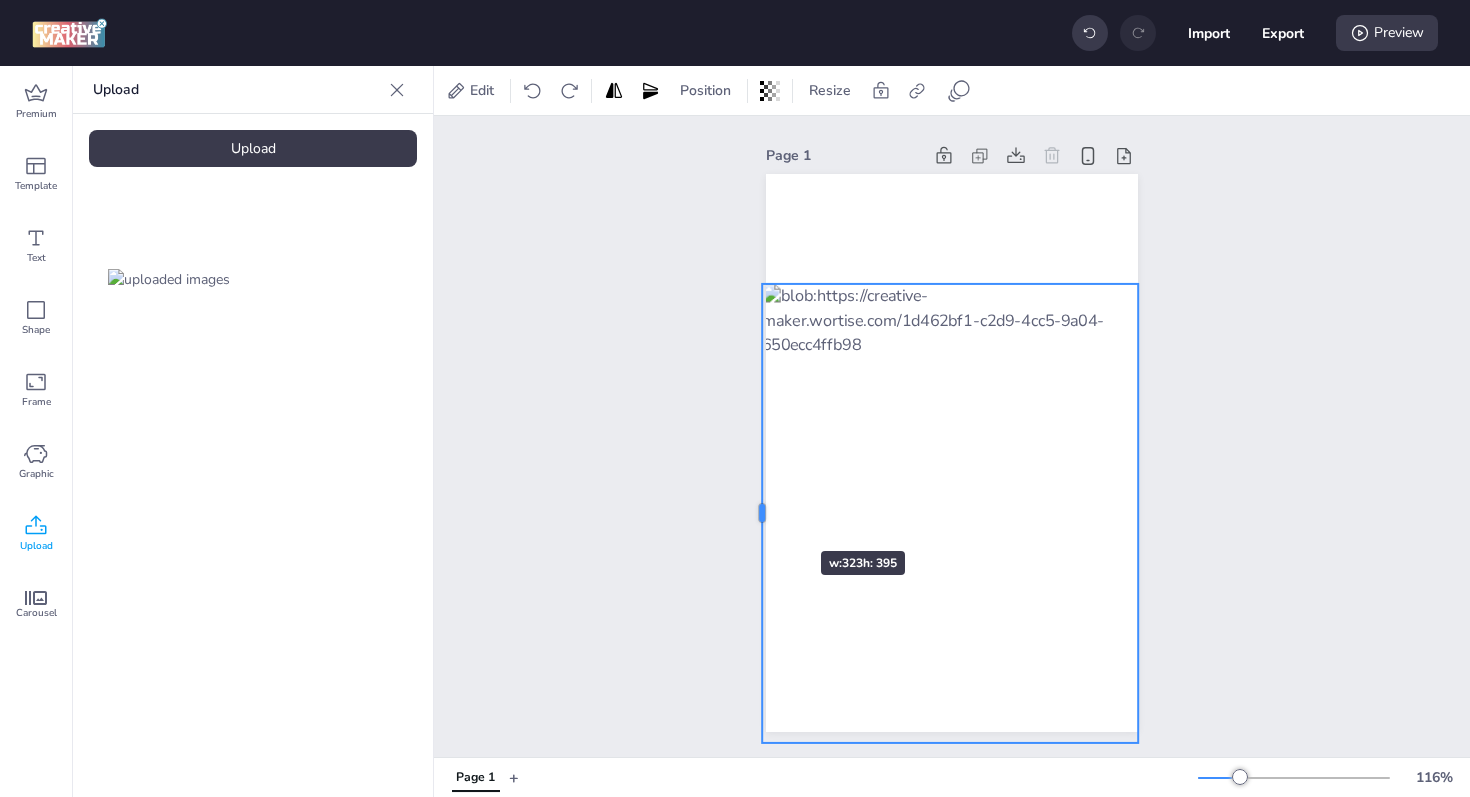 click at bounding box center (754, 513) 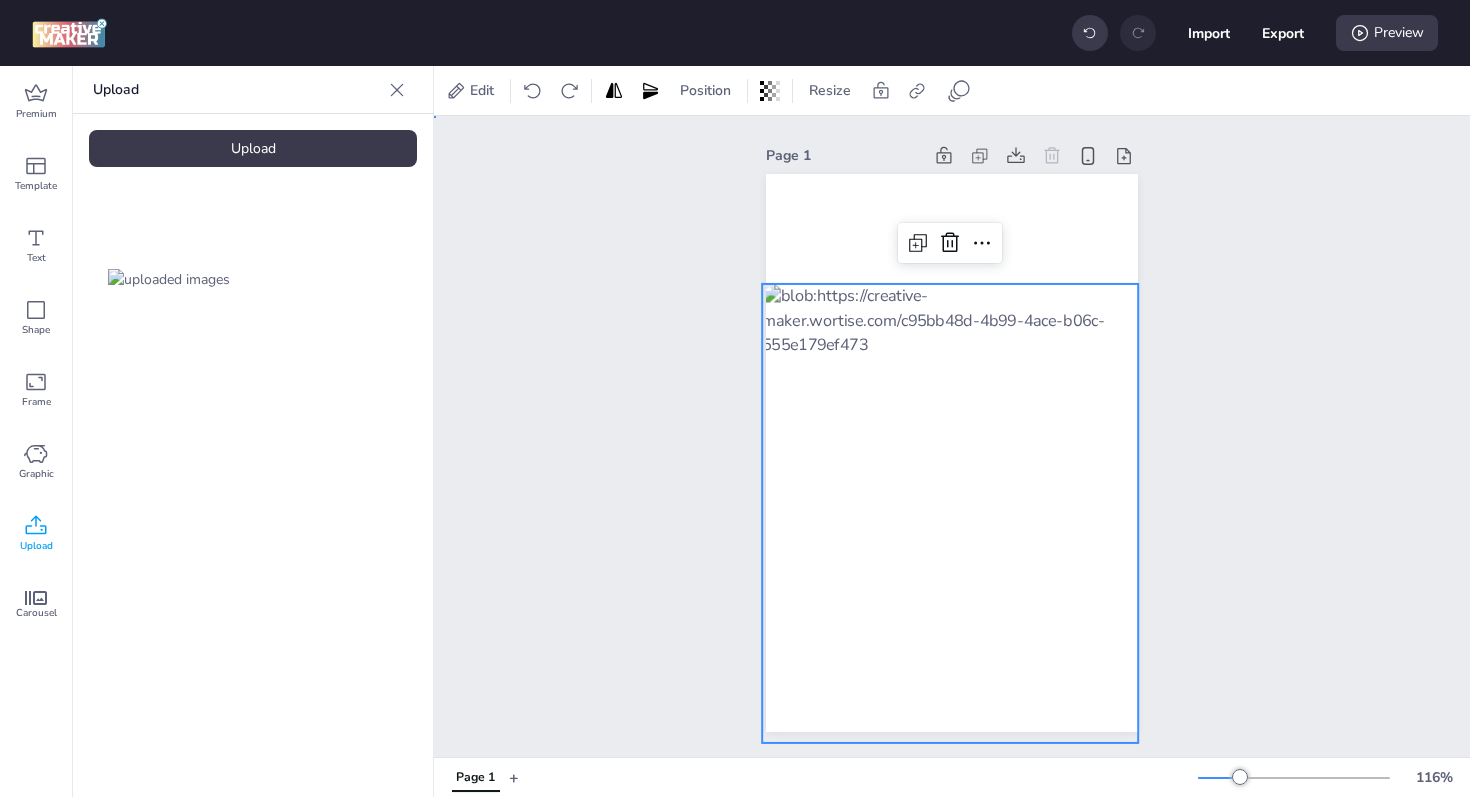 click on "Page 1" at bounding box center [952, 436] 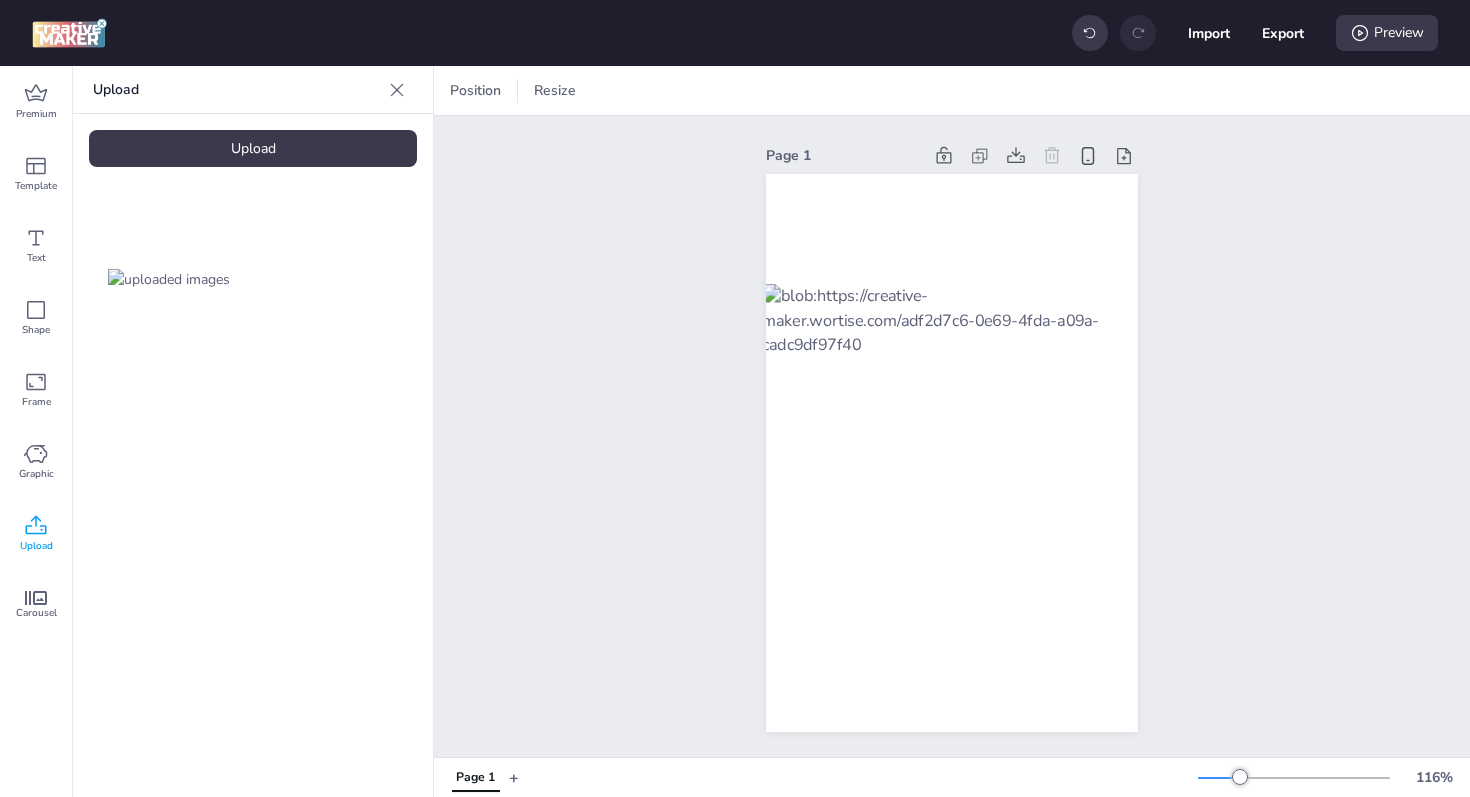click on "Upload" at bounding box center (253, 148) 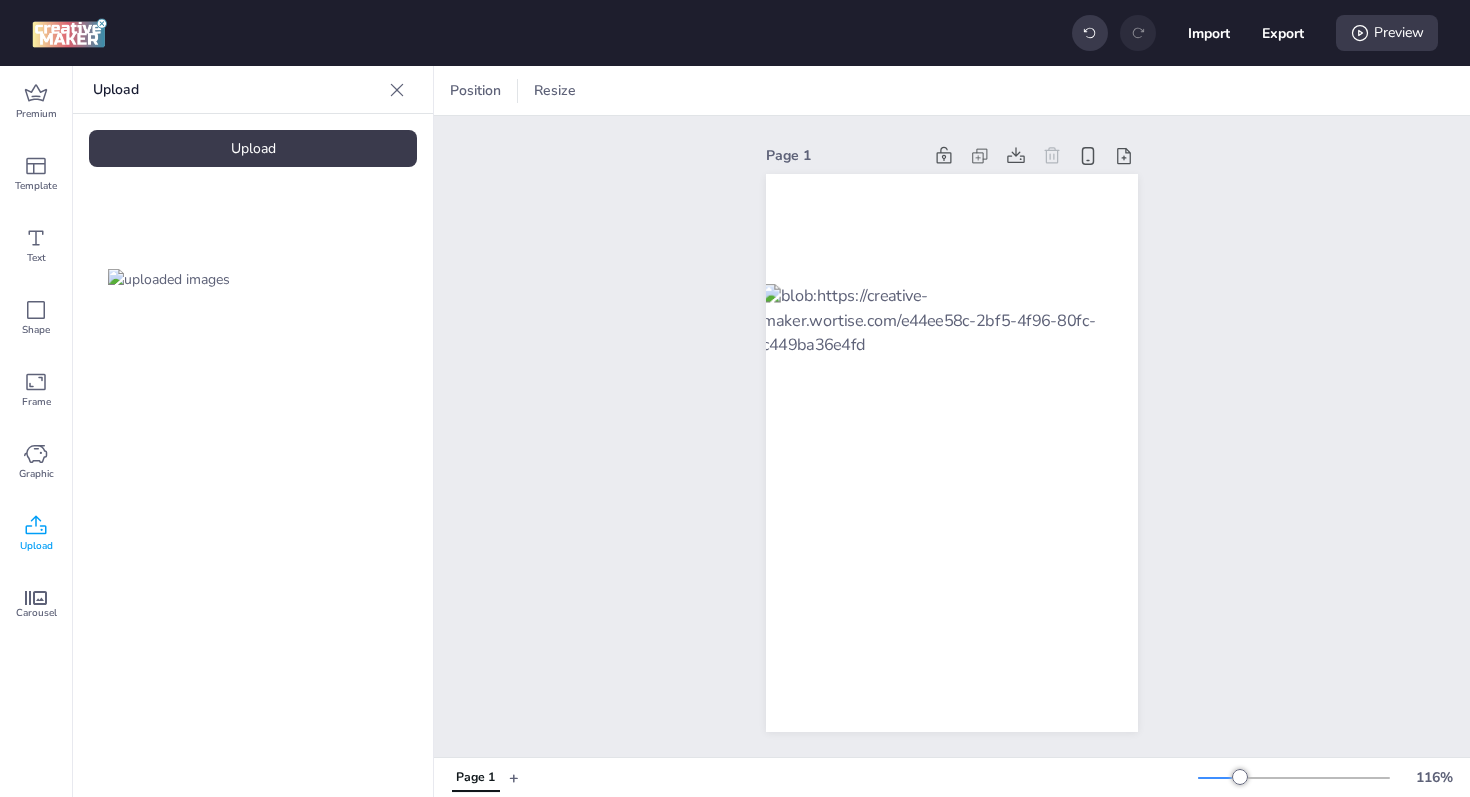 click at bounding box center (337, 279) 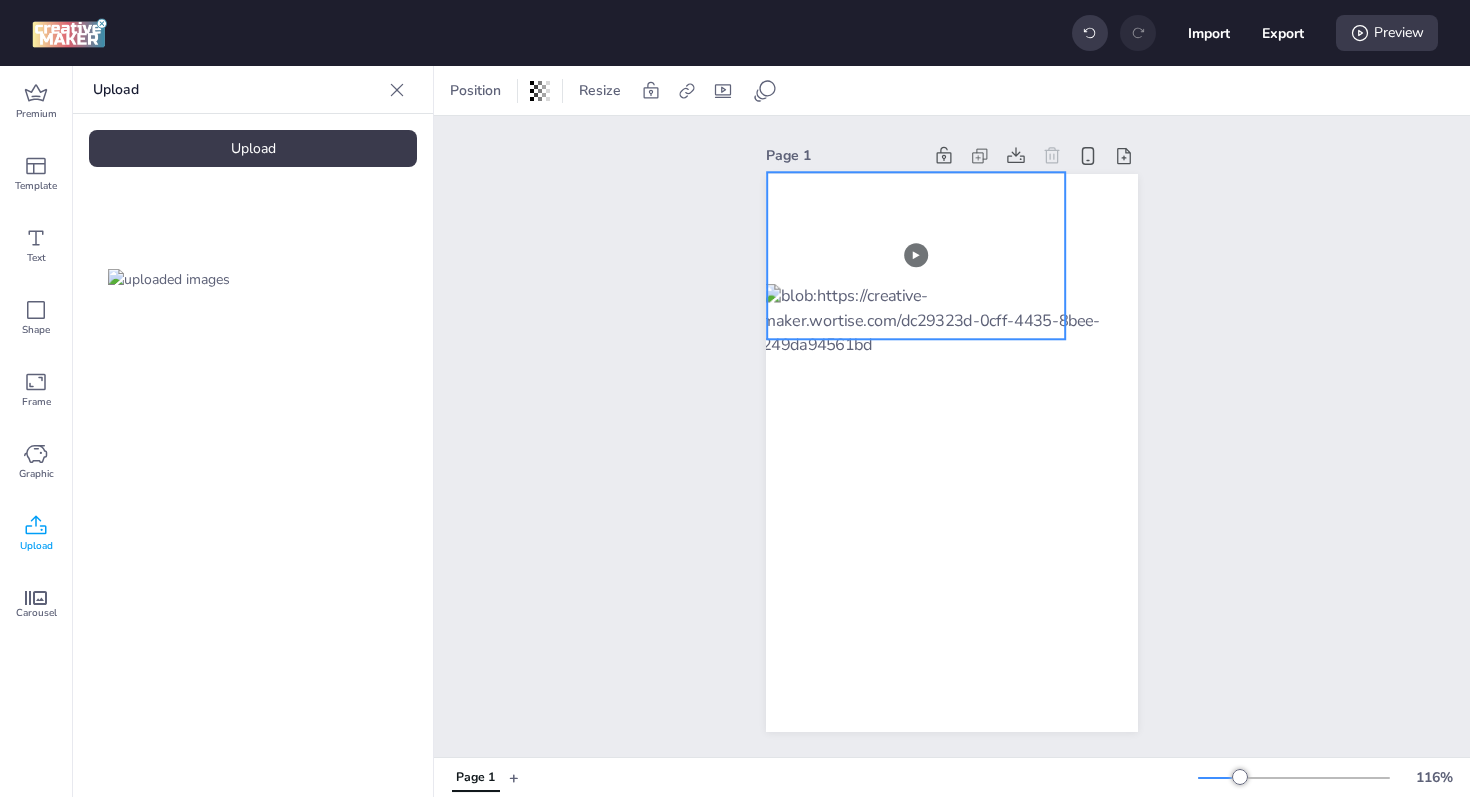 drag, startPoint x: 973, startPoint y: 485, endPoint x: 937, endPoint y: 288, distance: 200.26233 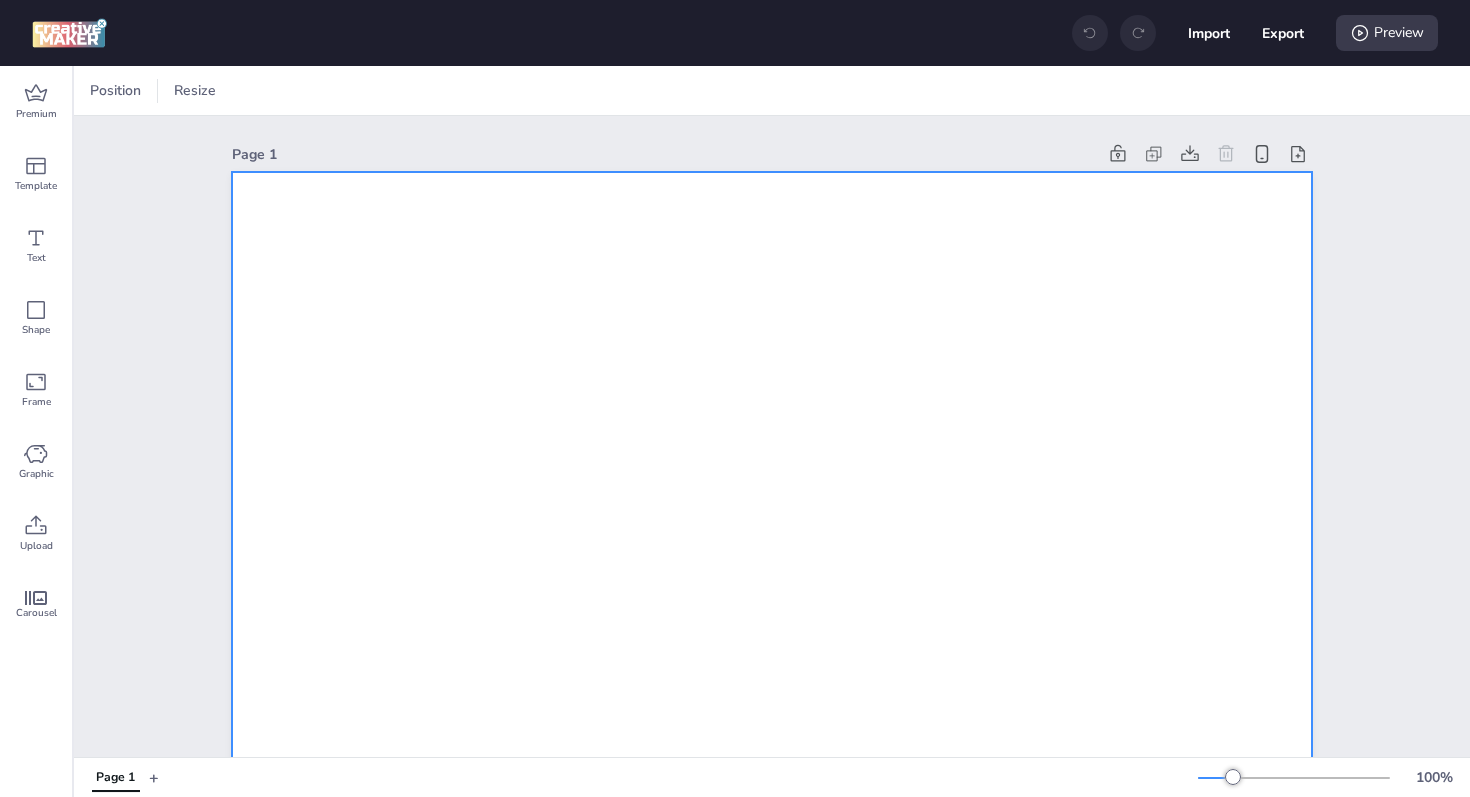 scroll, scrollTop: 0, scrollLeft: 0, axis: both 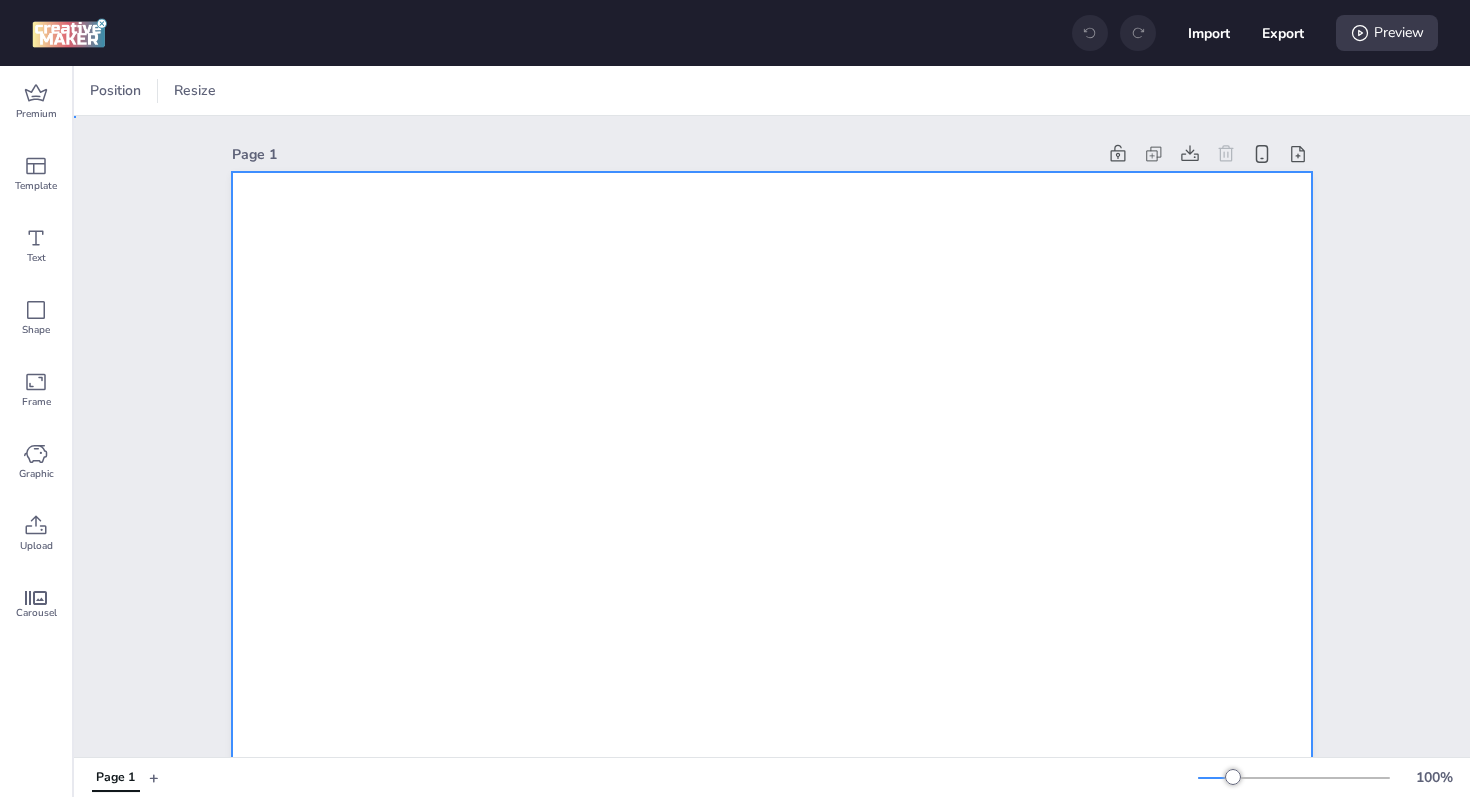 click at bounding box center [772, 1132] 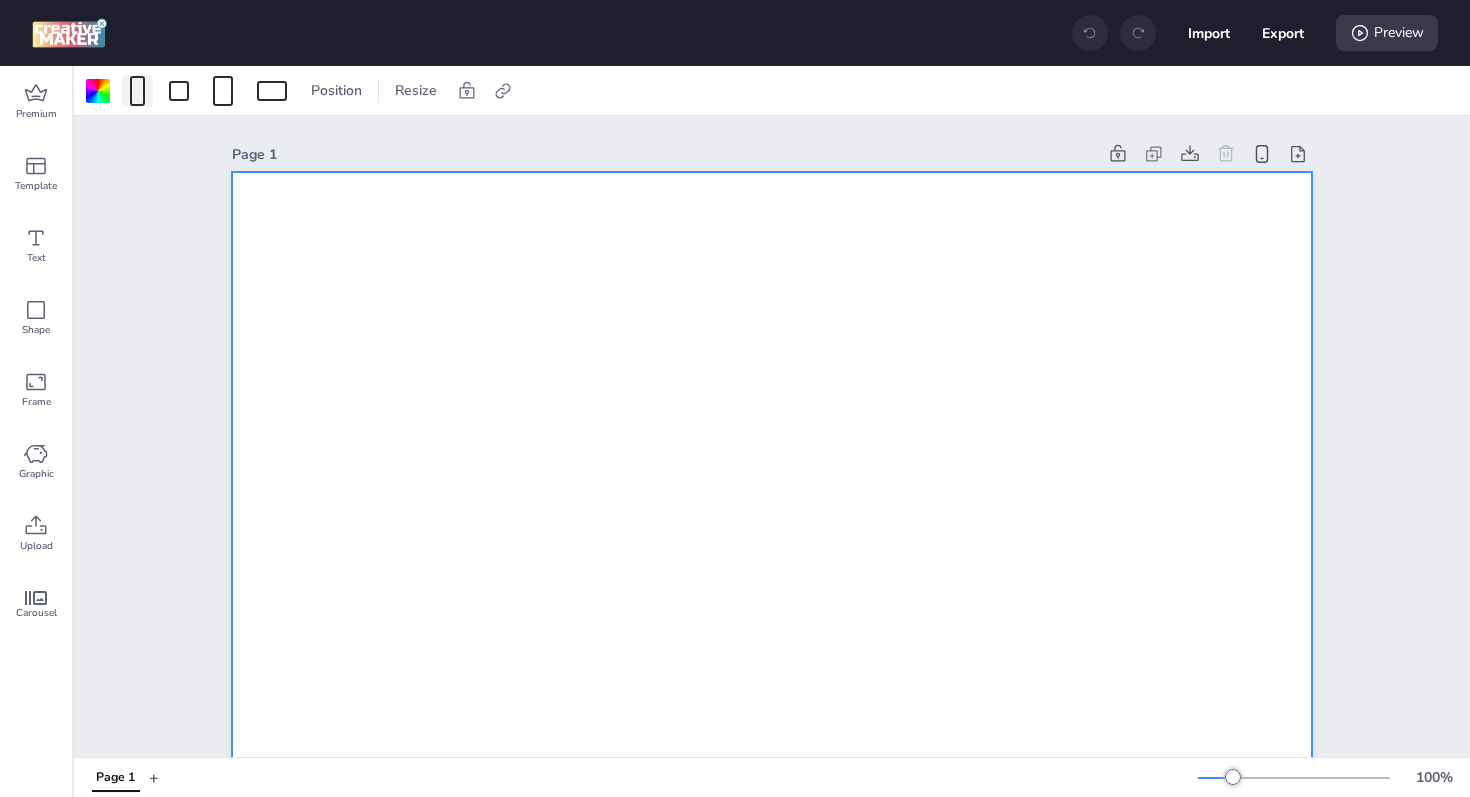 click at bounding box center (137, 91) 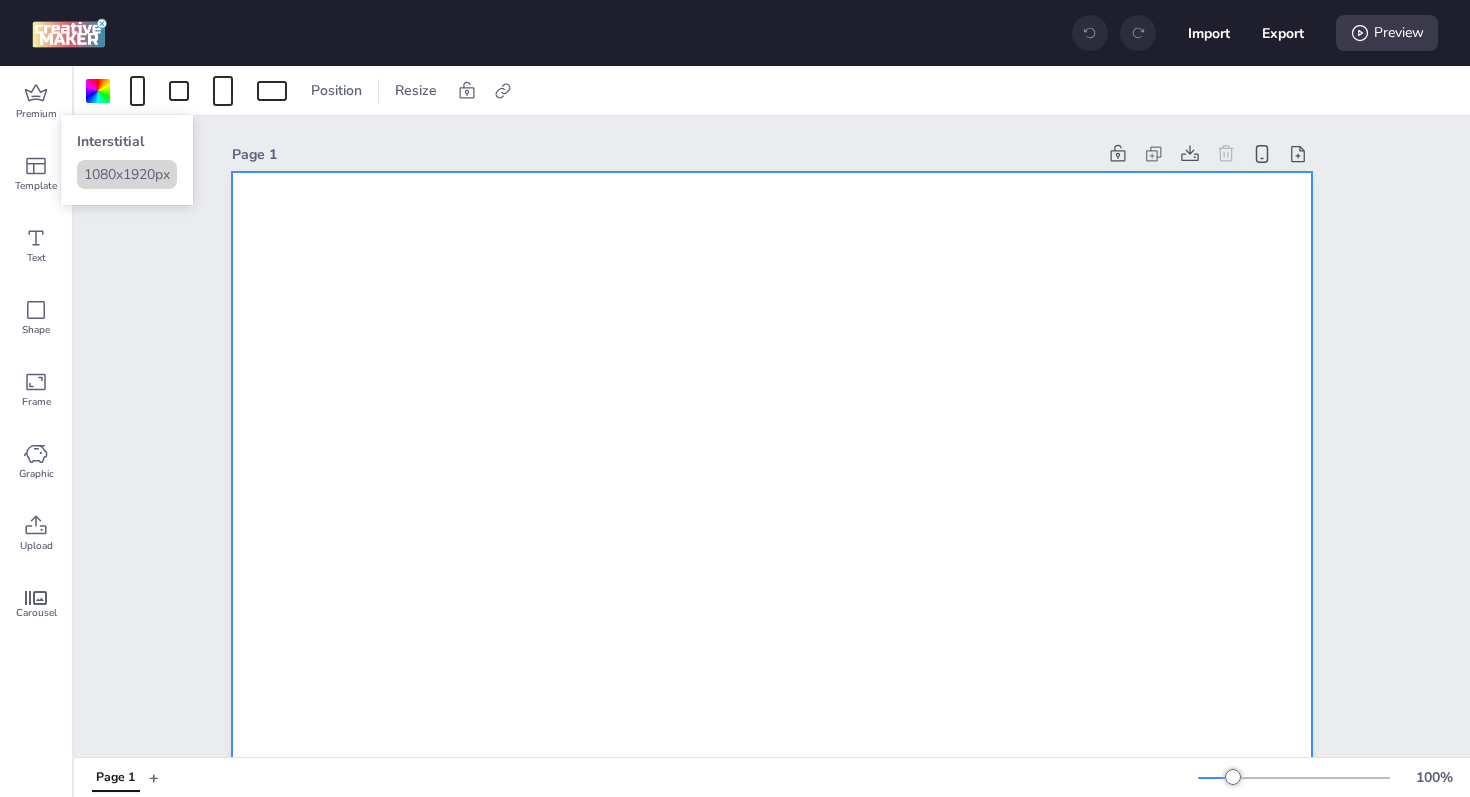 click on "1080  x  1920 px" at bounding box center [127, 174] 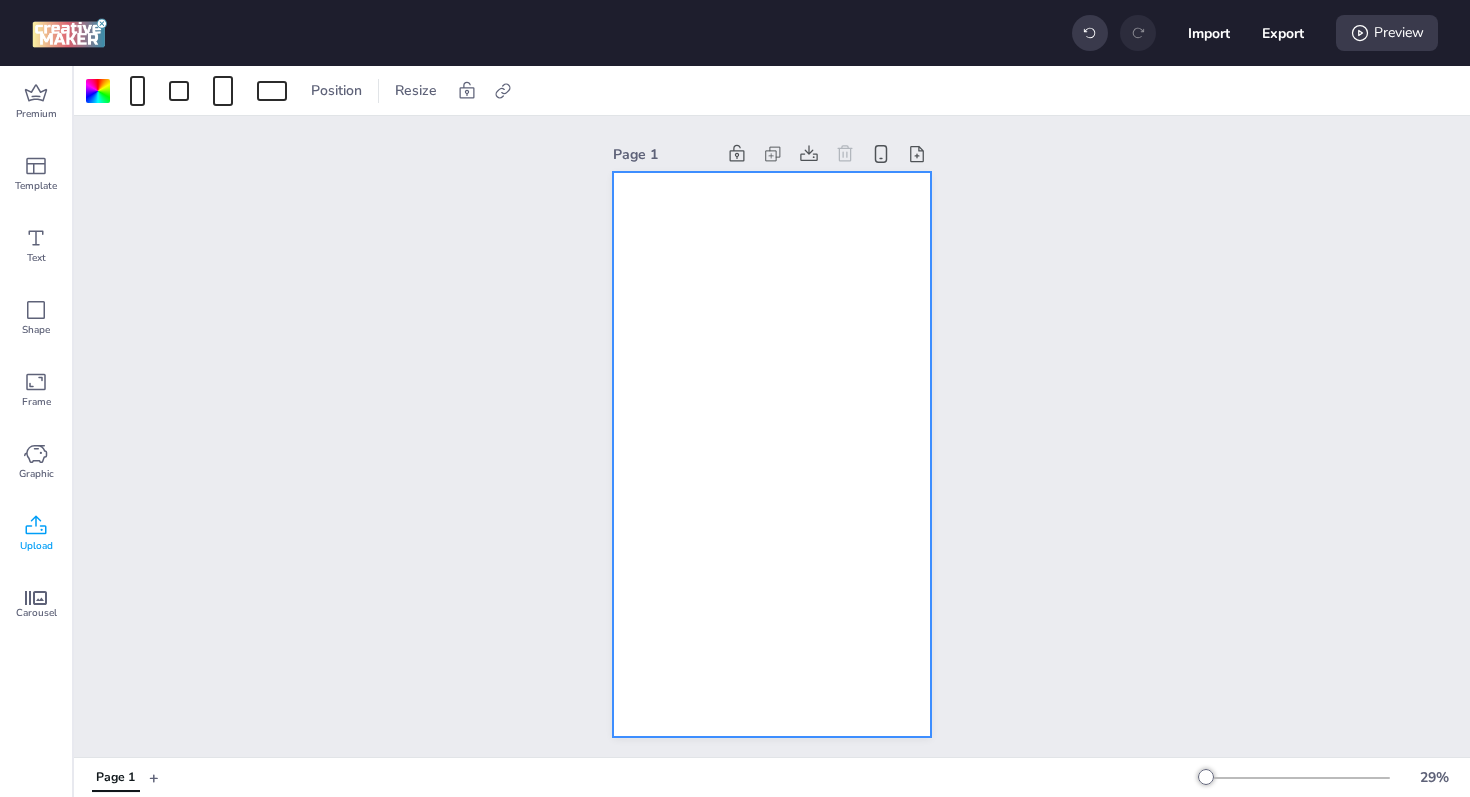 click 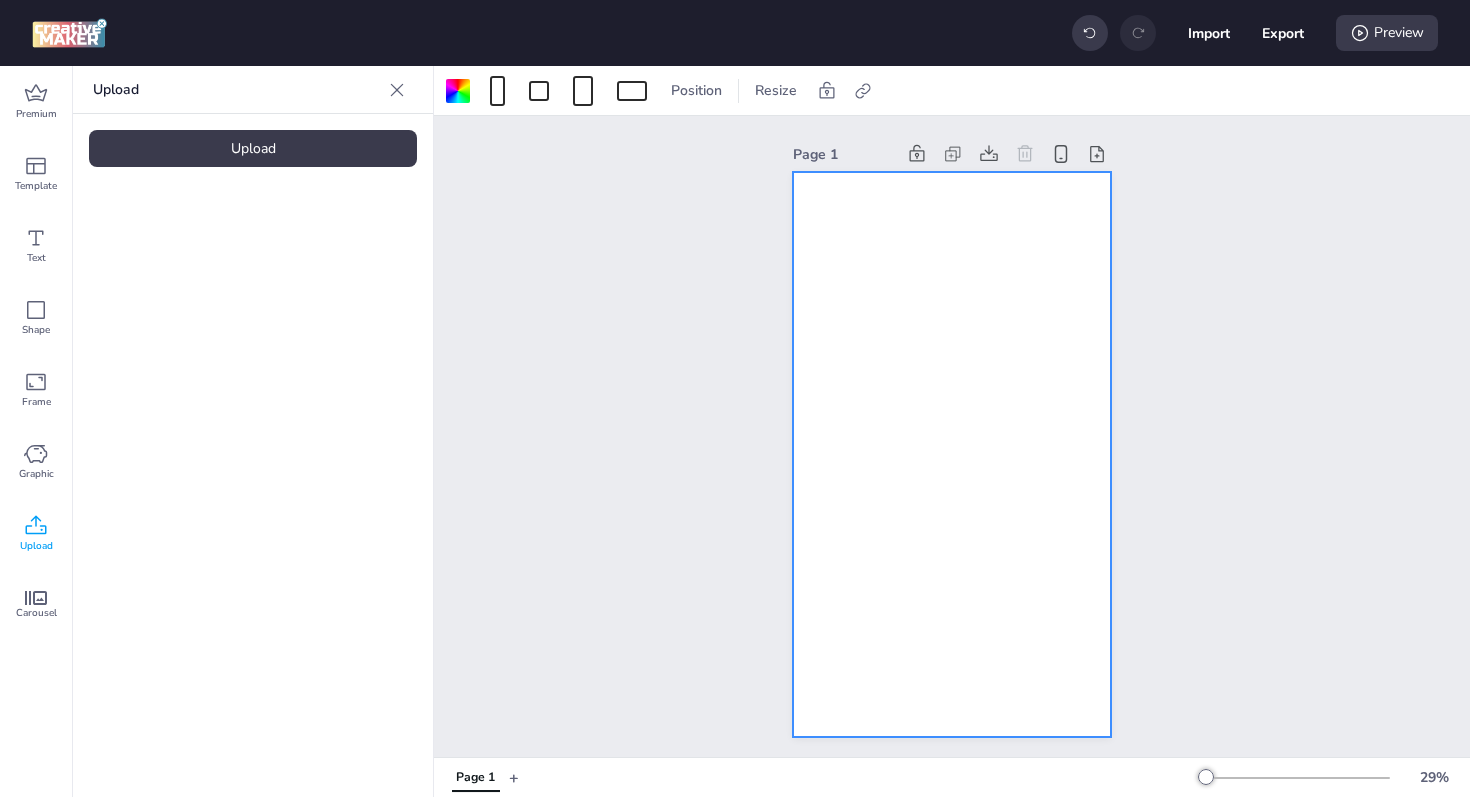 click on "Upload" at bounding box center (253, 148) 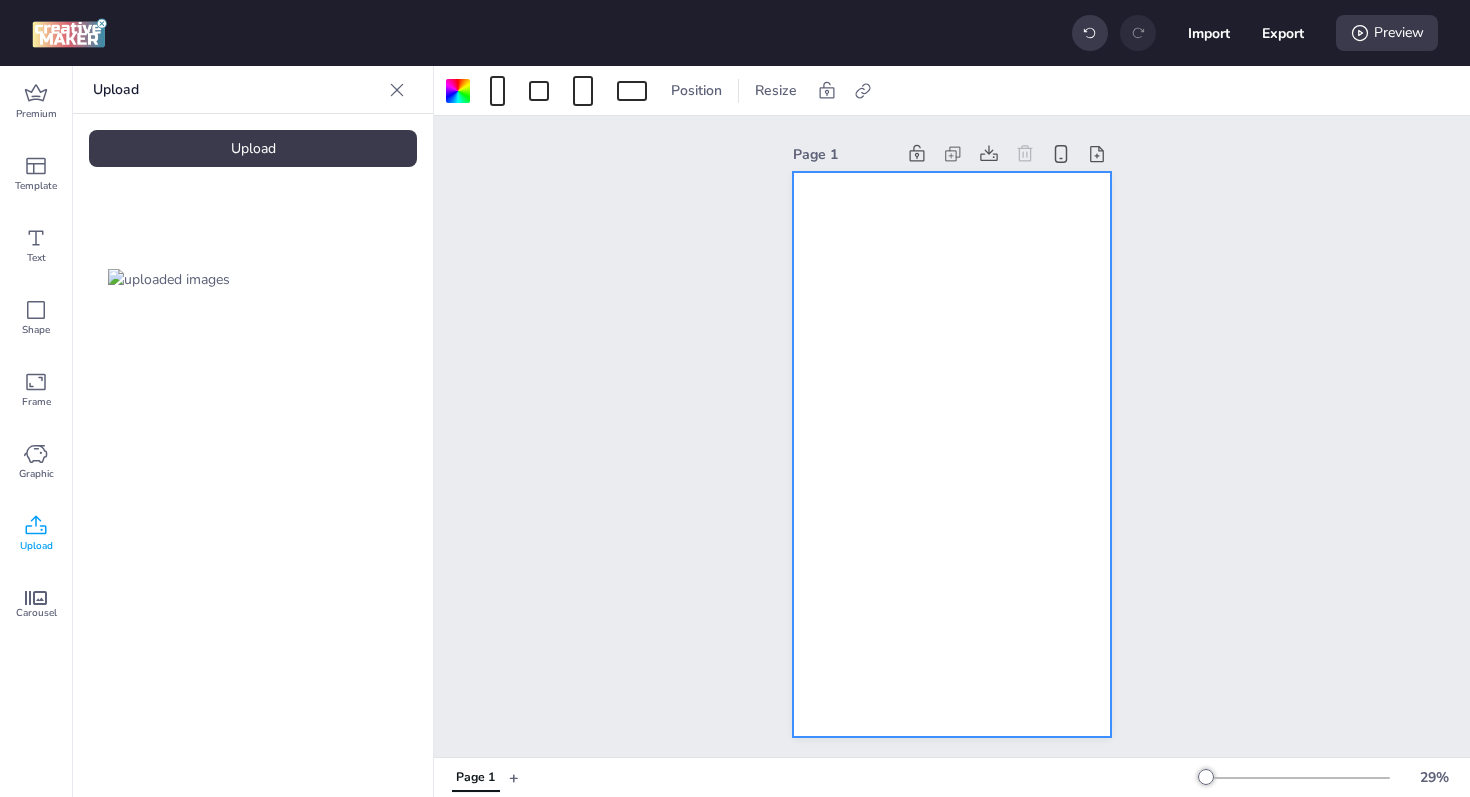 click at bounding box center (169, 279) 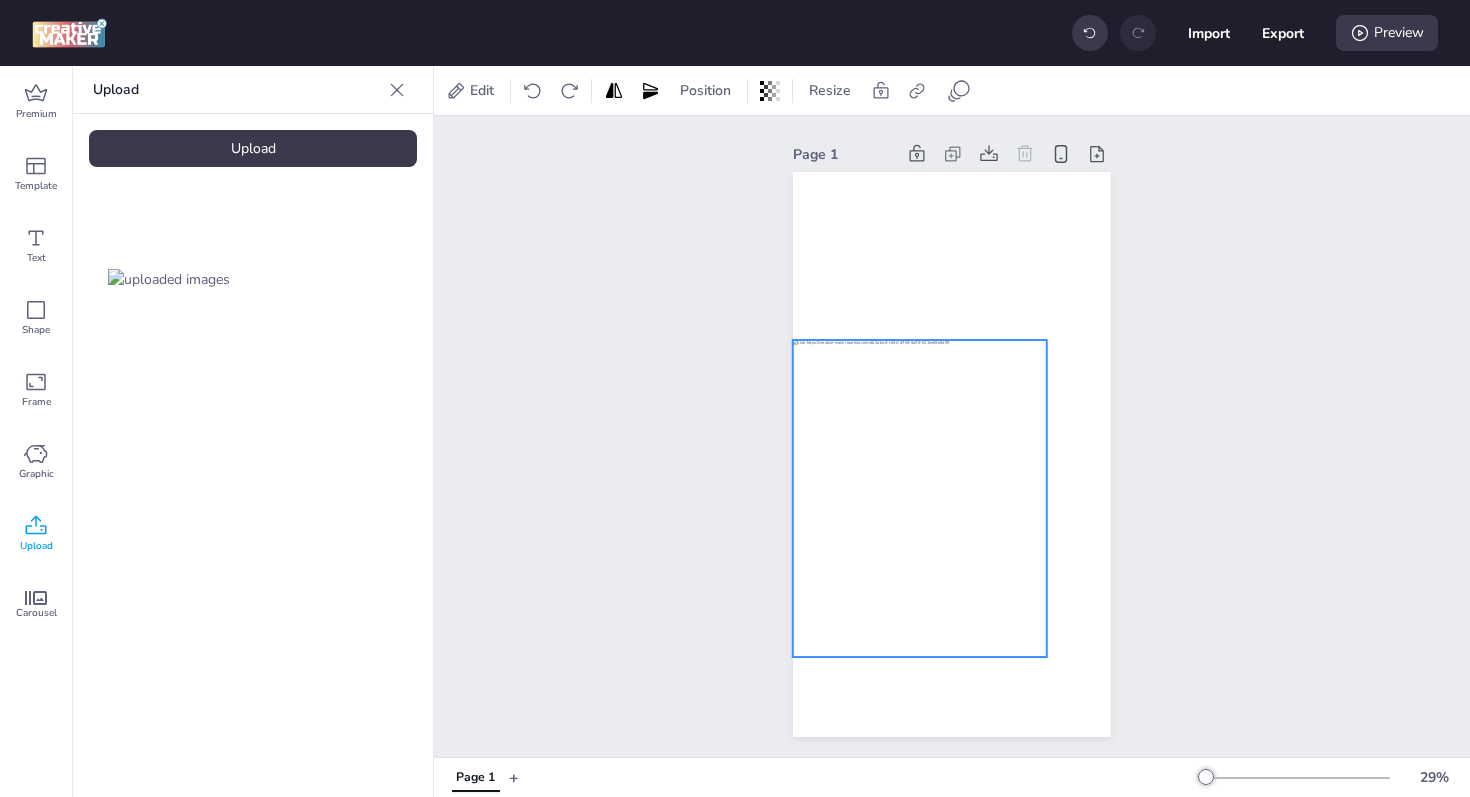 drag, startPoint x: 1022, startPoint y: 497, endPoint x: 990, endPoint y: 541, distance: 54.405884 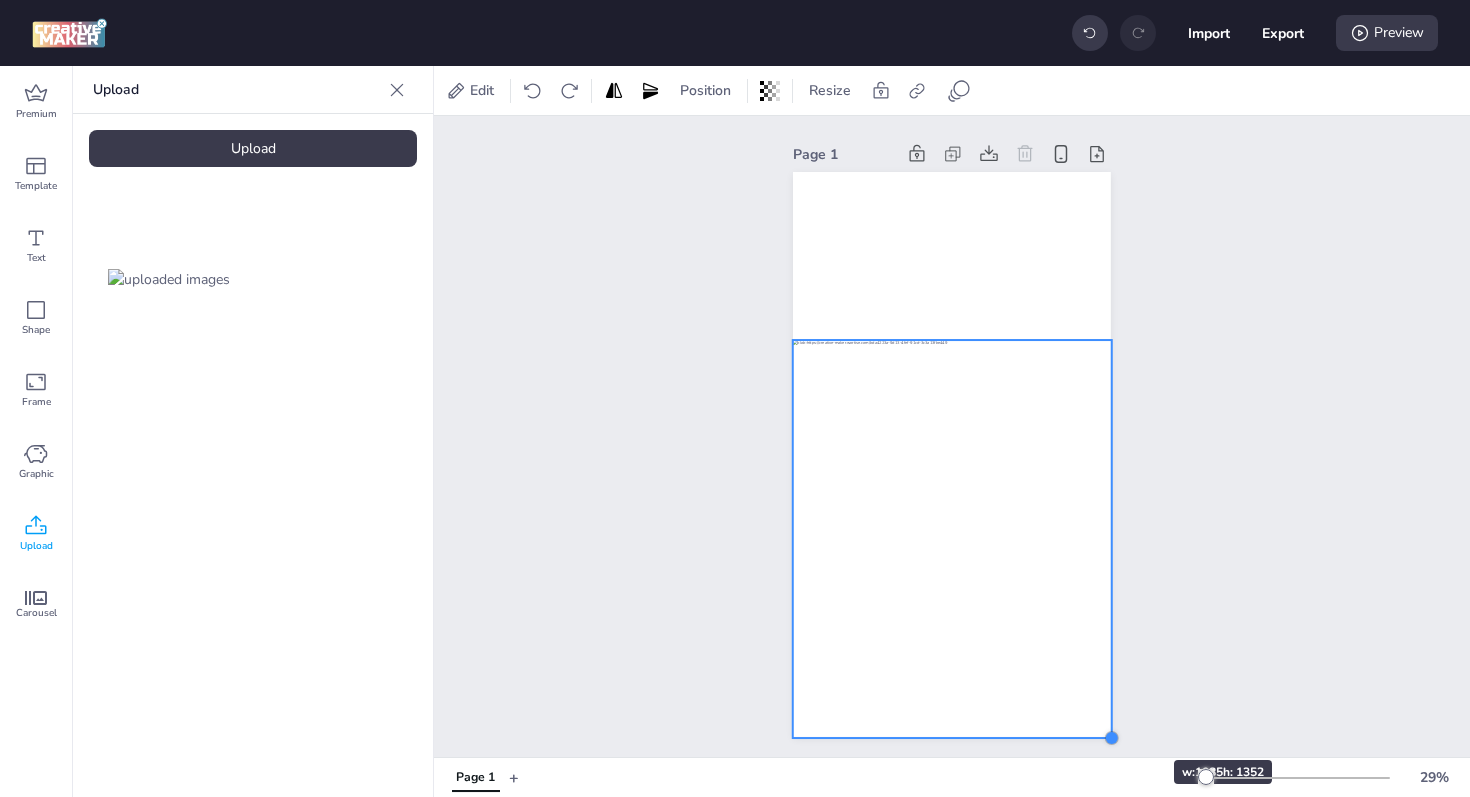 drag, startPoint x: 1049, startPoint y: 658, endPoint x: 1114, endPoint y: 724, distance: 92.63369 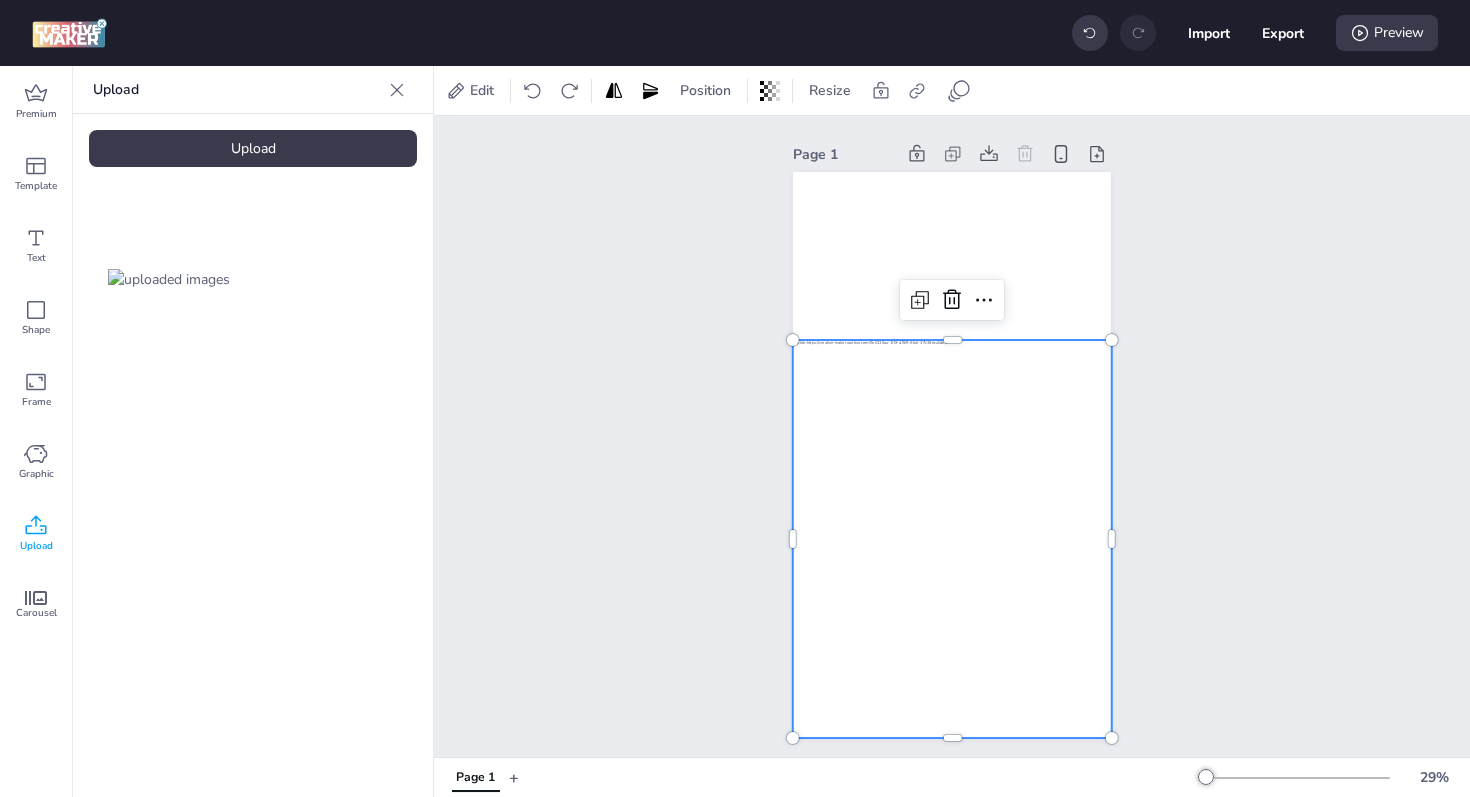 click on "Page 1" at bounding box center (952, 438) 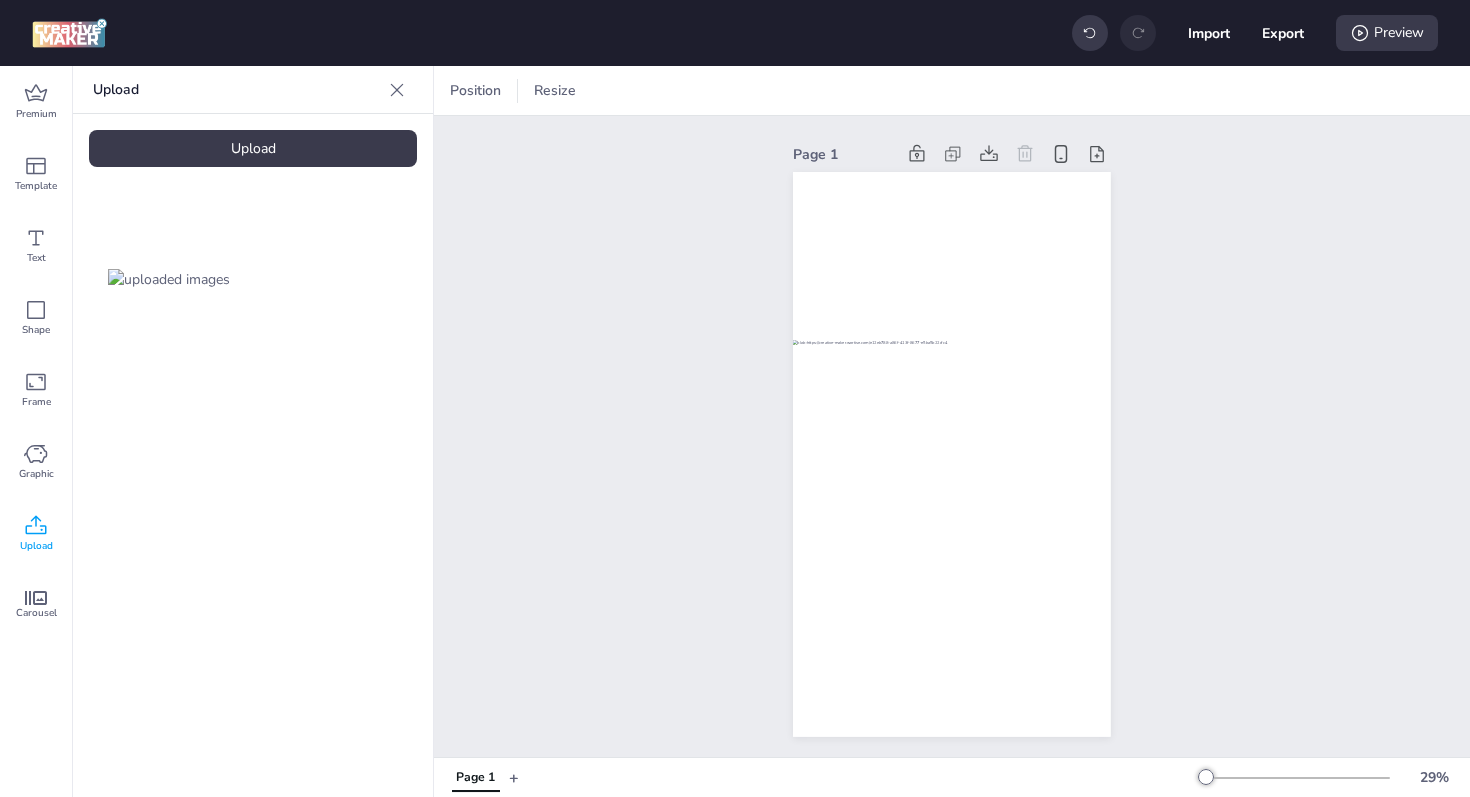 click on "Upload Upload" at bounding box center (253, 431) 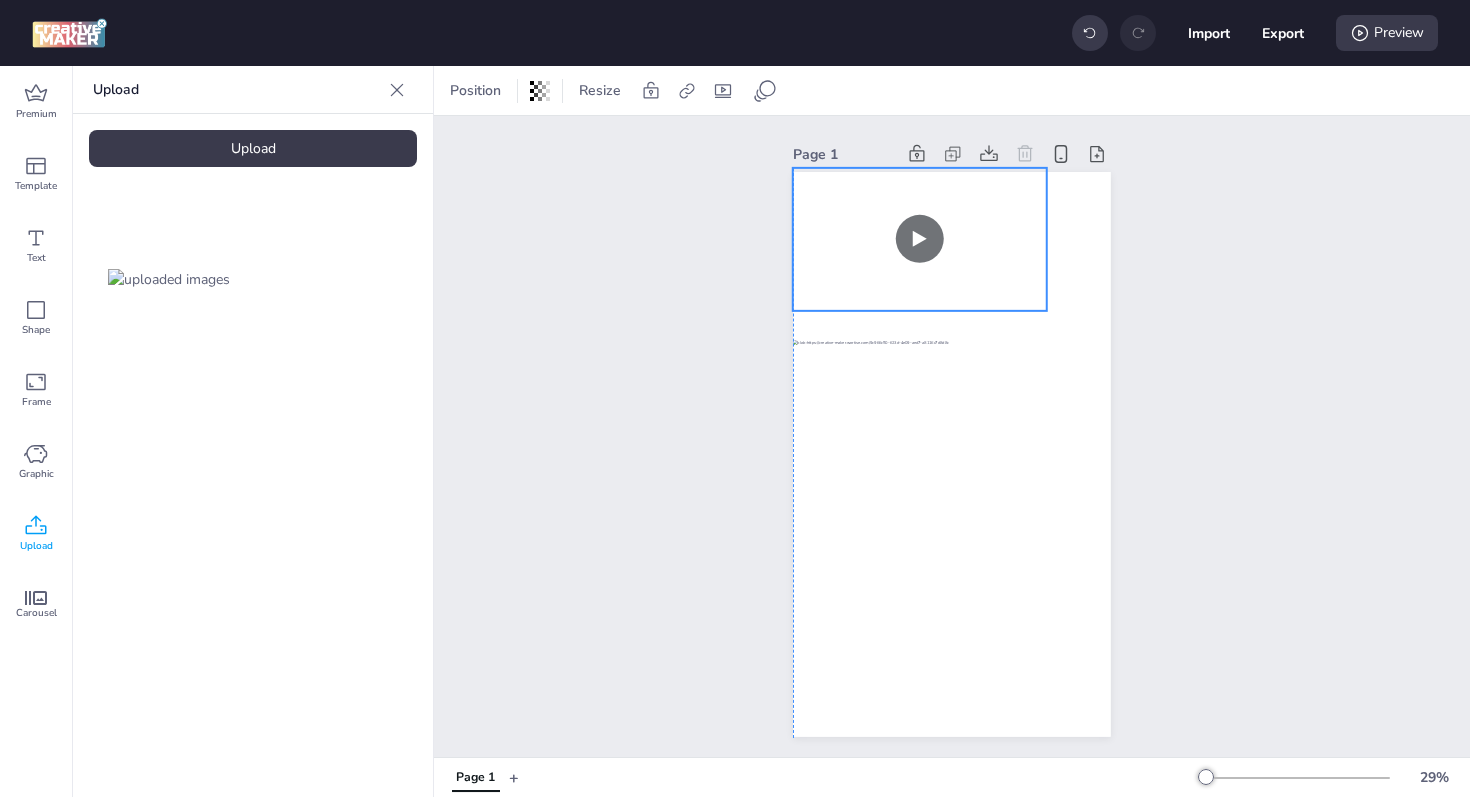drag, startPoint x: 921, startPoint y: 431, endPoint x: 885, endPoint y: 216, distance: 217.99312 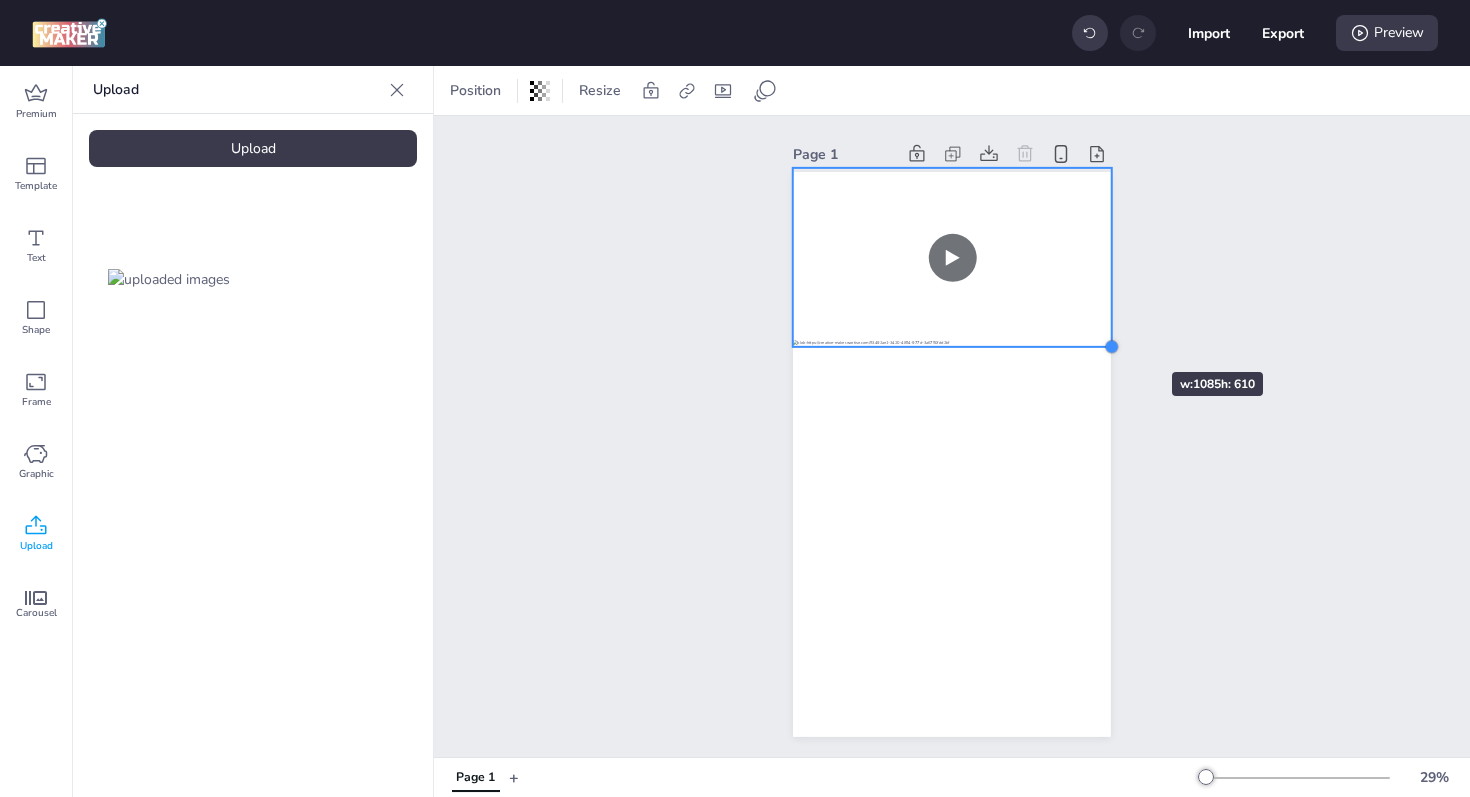 drag, startPoint x: 1047, startPoint y: 308, endPoint x: 1112, endPoint y: 336, distance: 70.77429 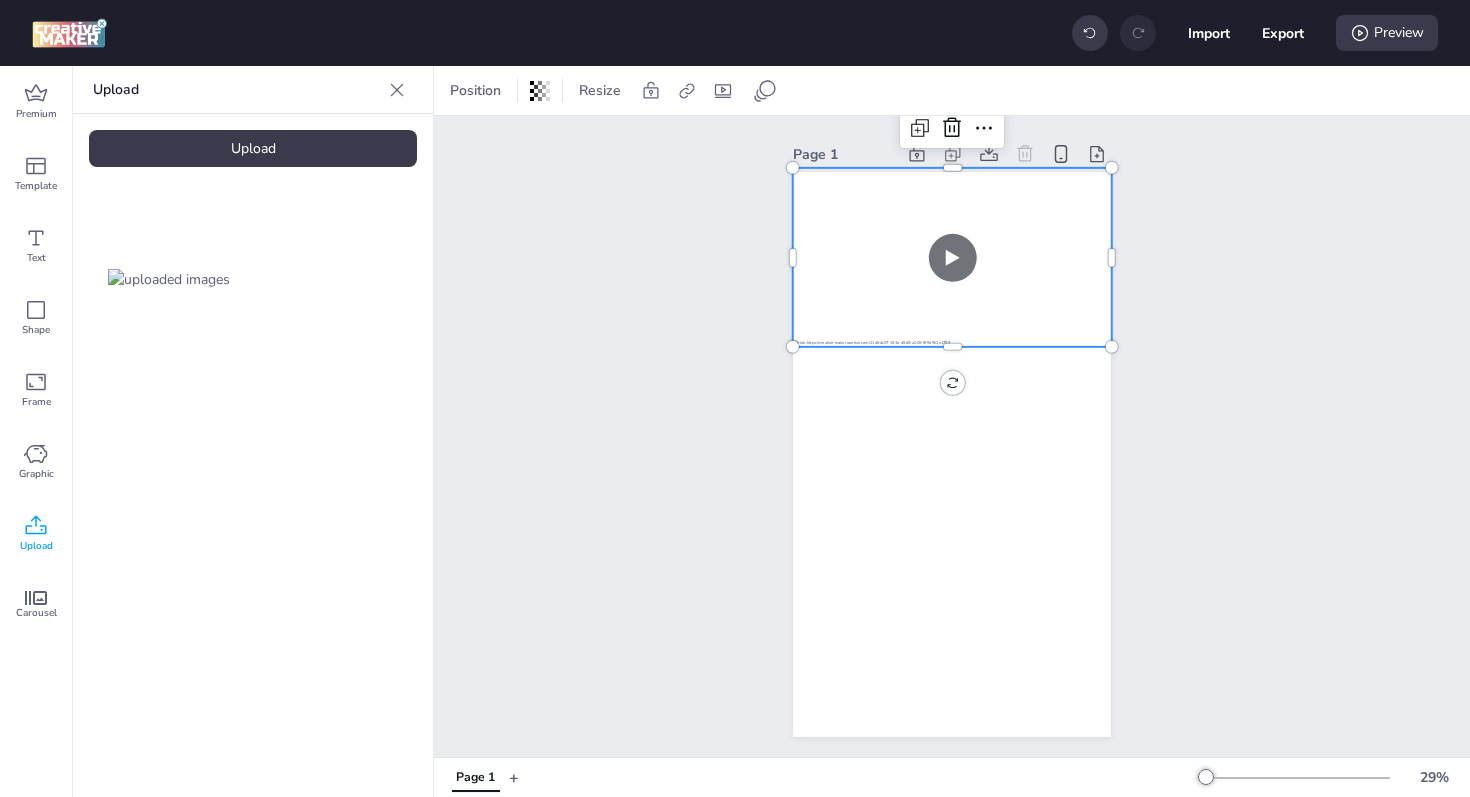 click on "Page 1" at bounding box center (952, 438) 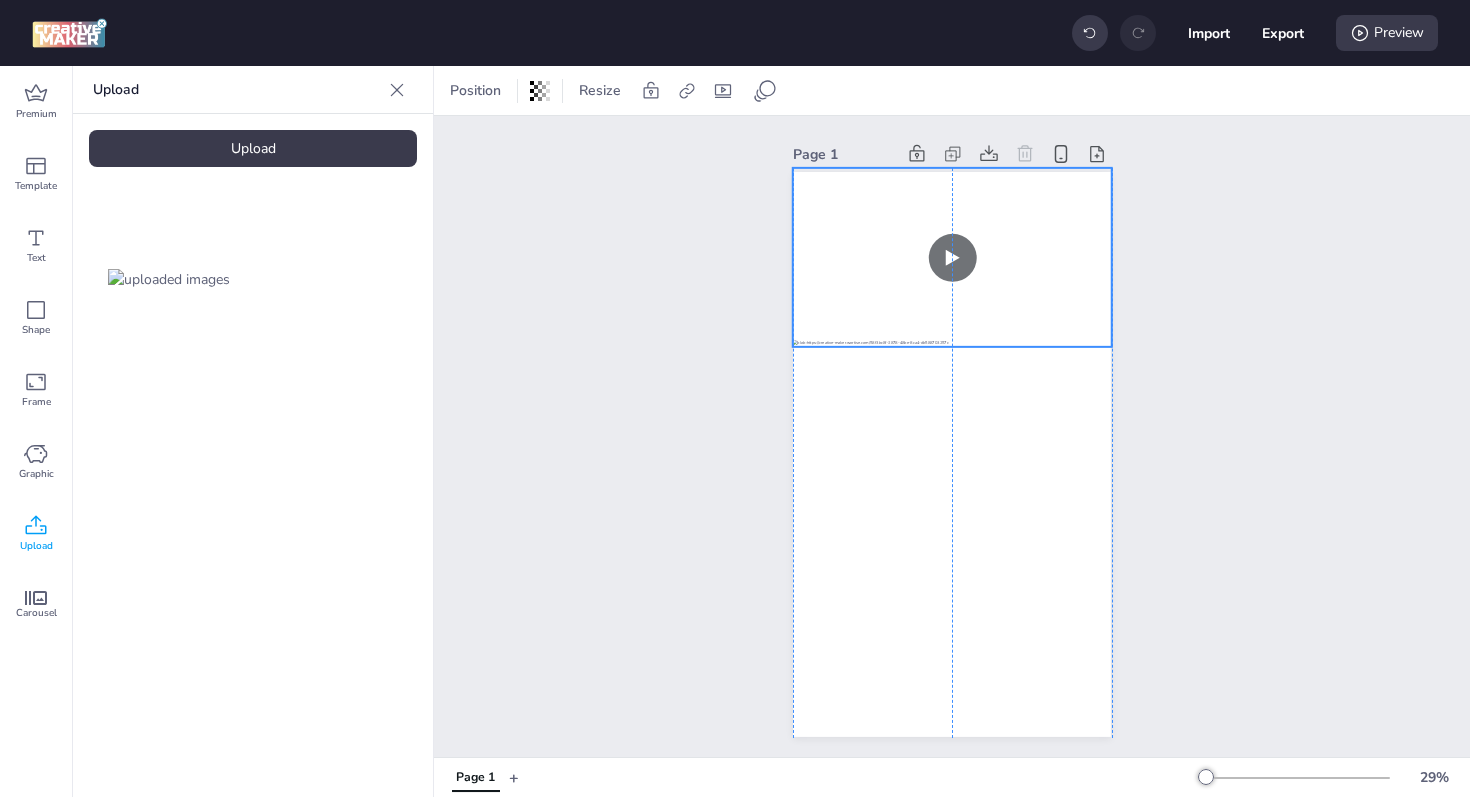 click at bounding box center [952, 257] 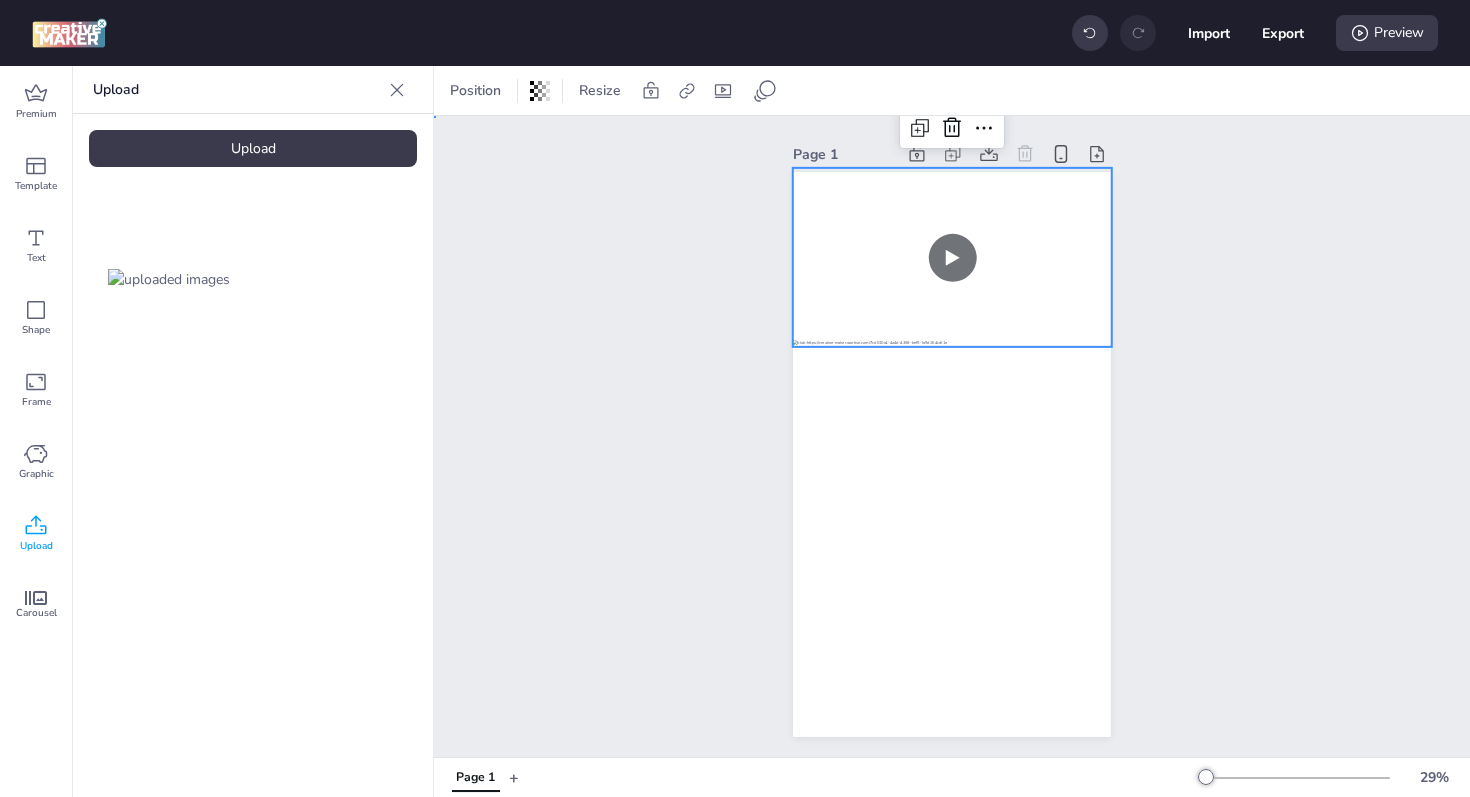 click on "Page 1" at bounding box center (952, 438) 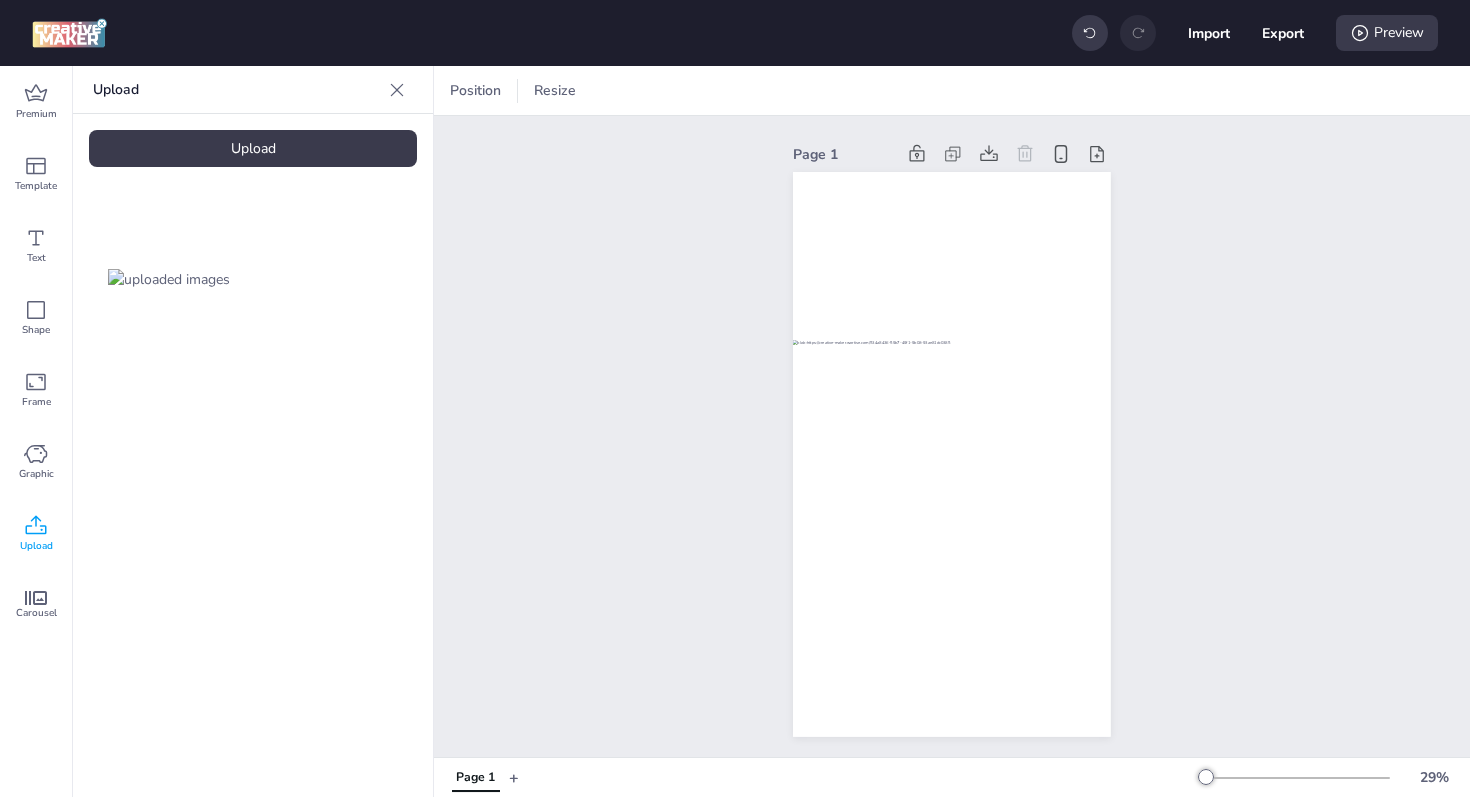 click on "Upload" at bounding box center [253, 148] 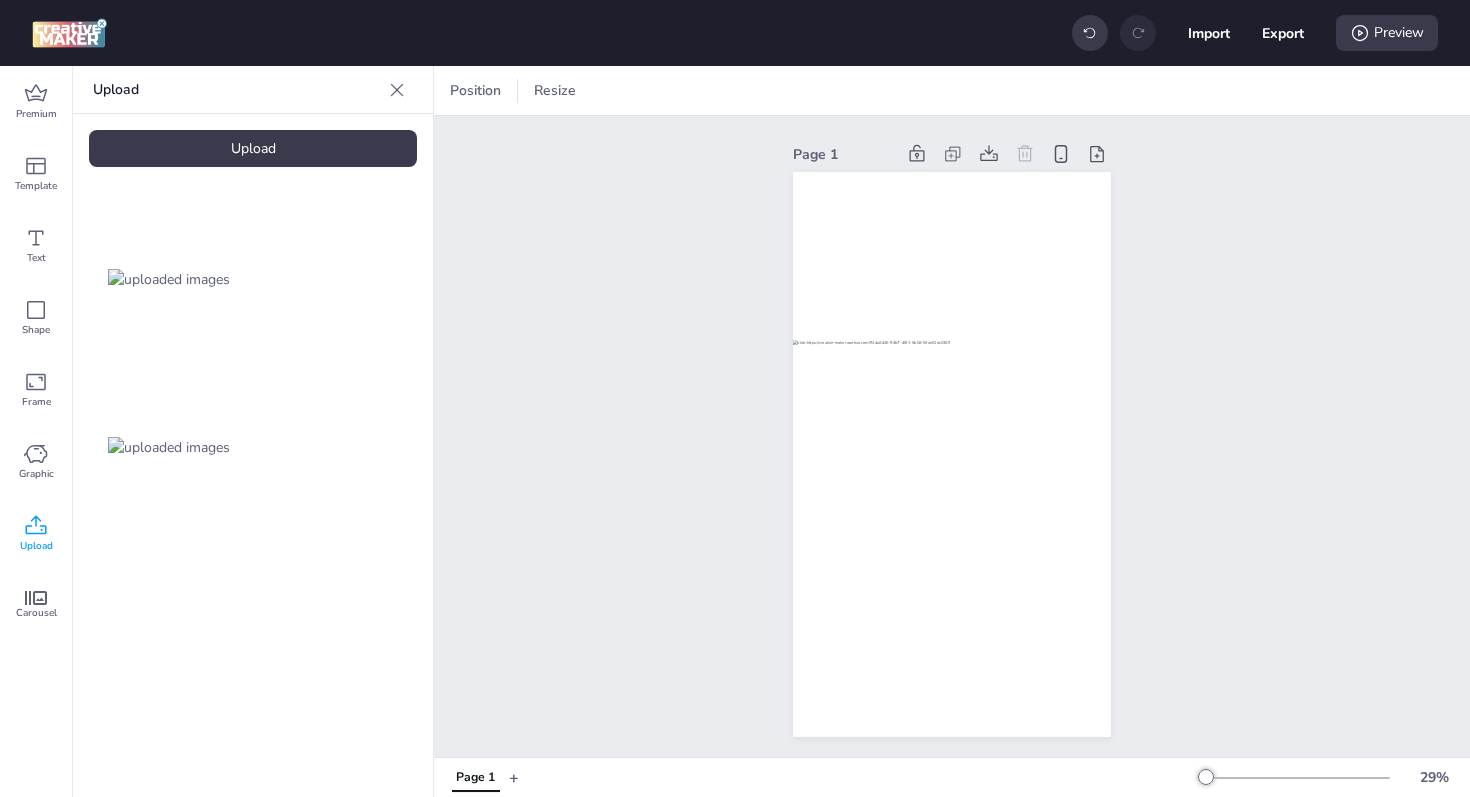 click at bounding box center [169, 447] 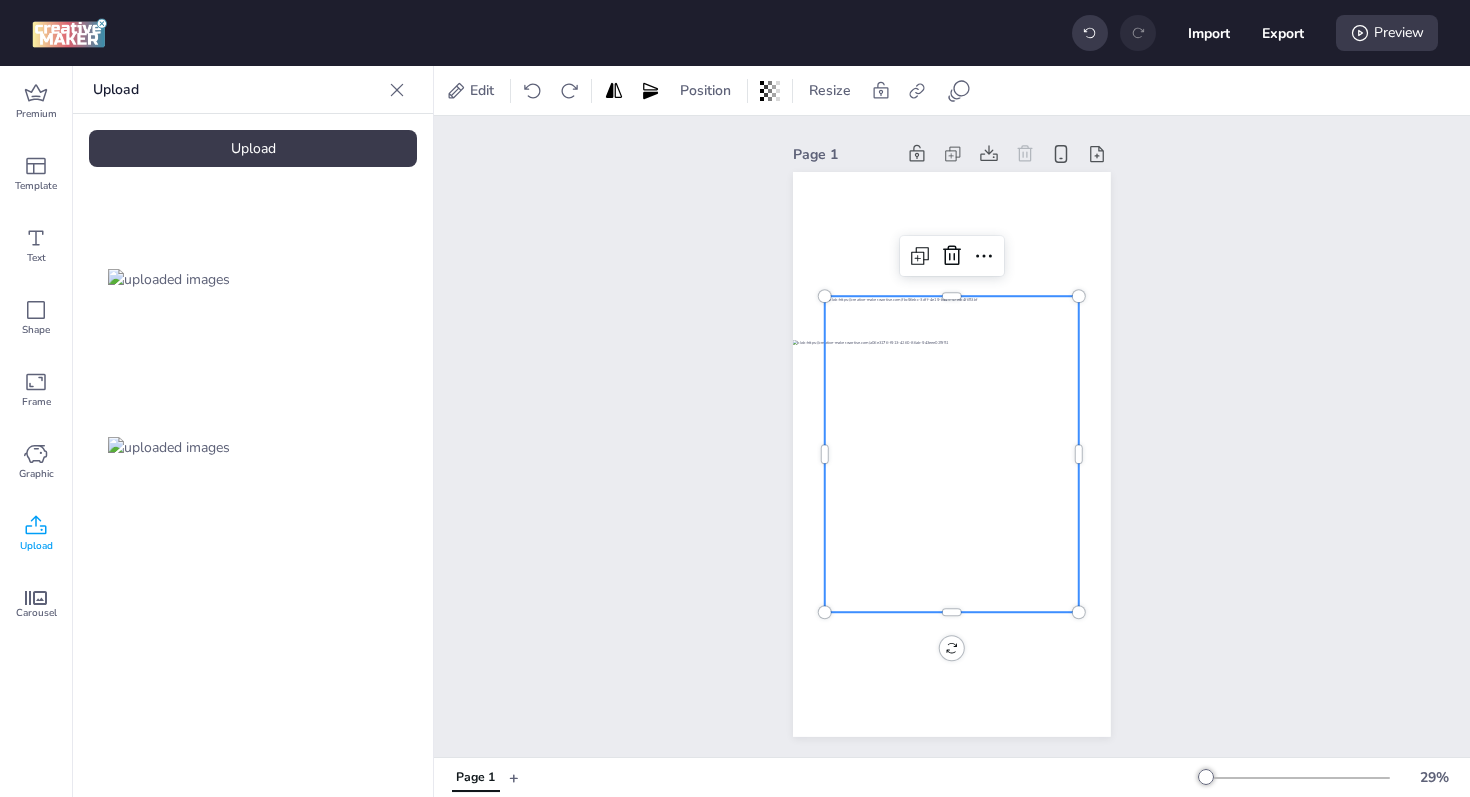 click at bounding box center (952, 454) 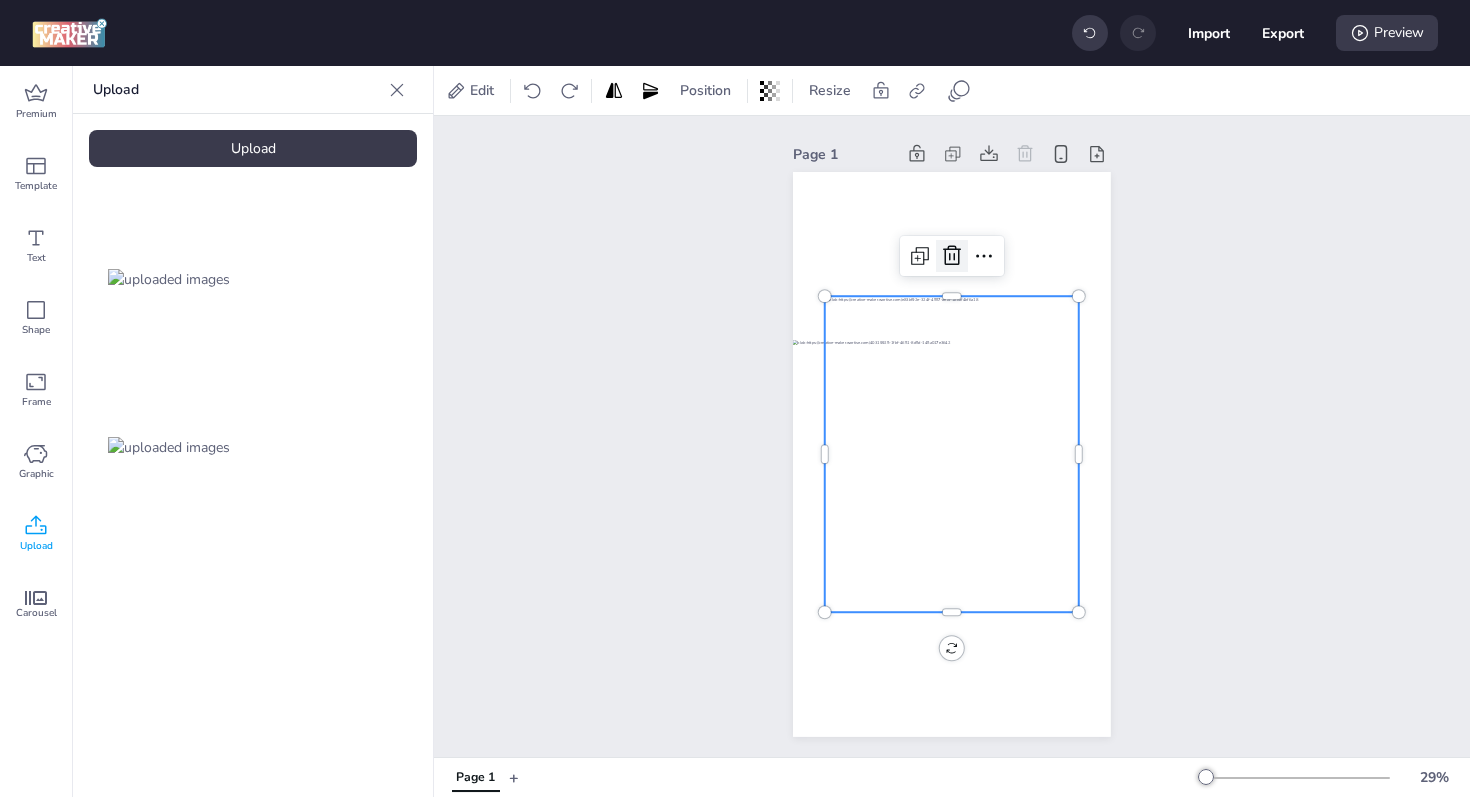 click 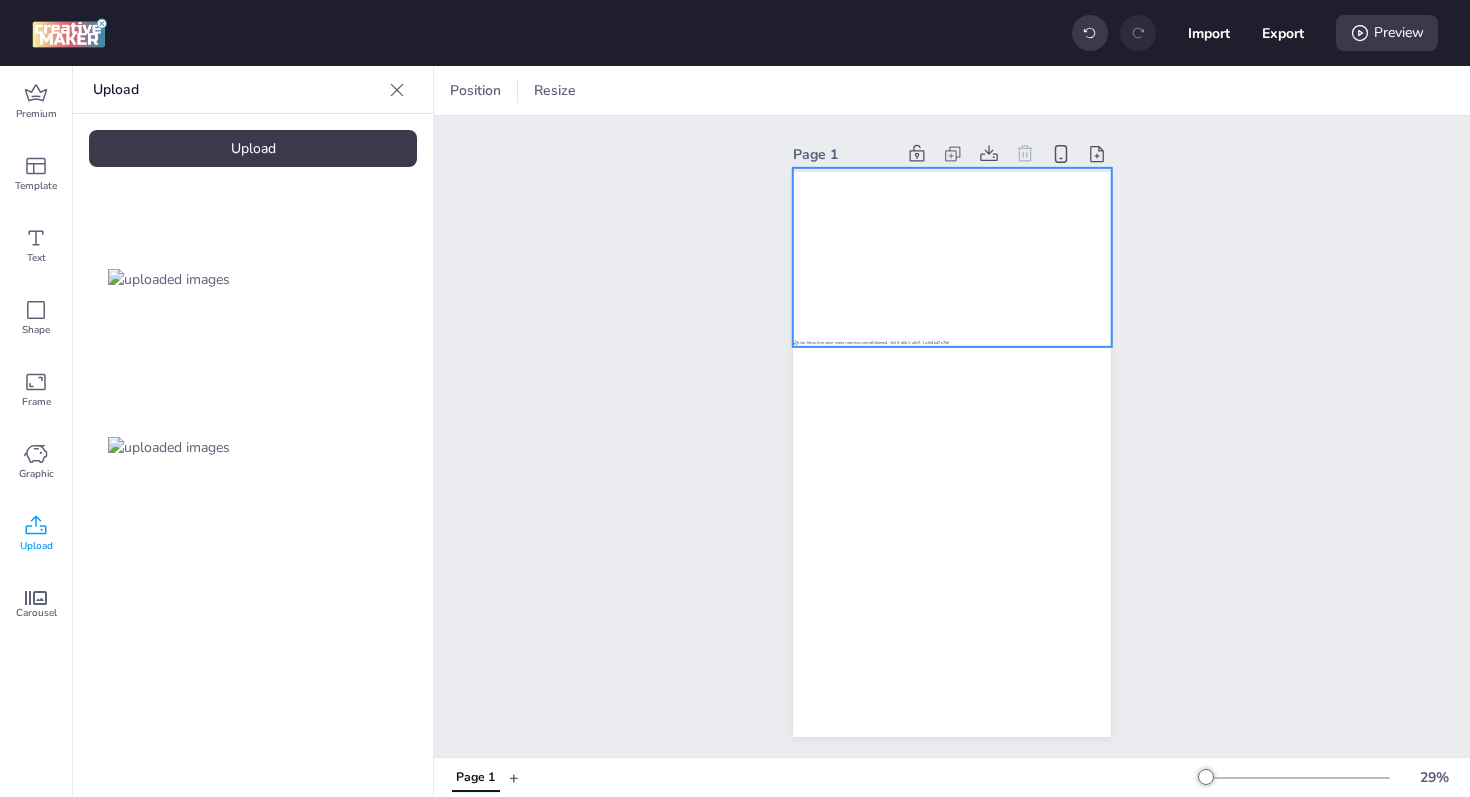 click at bounding box center (952, 257) 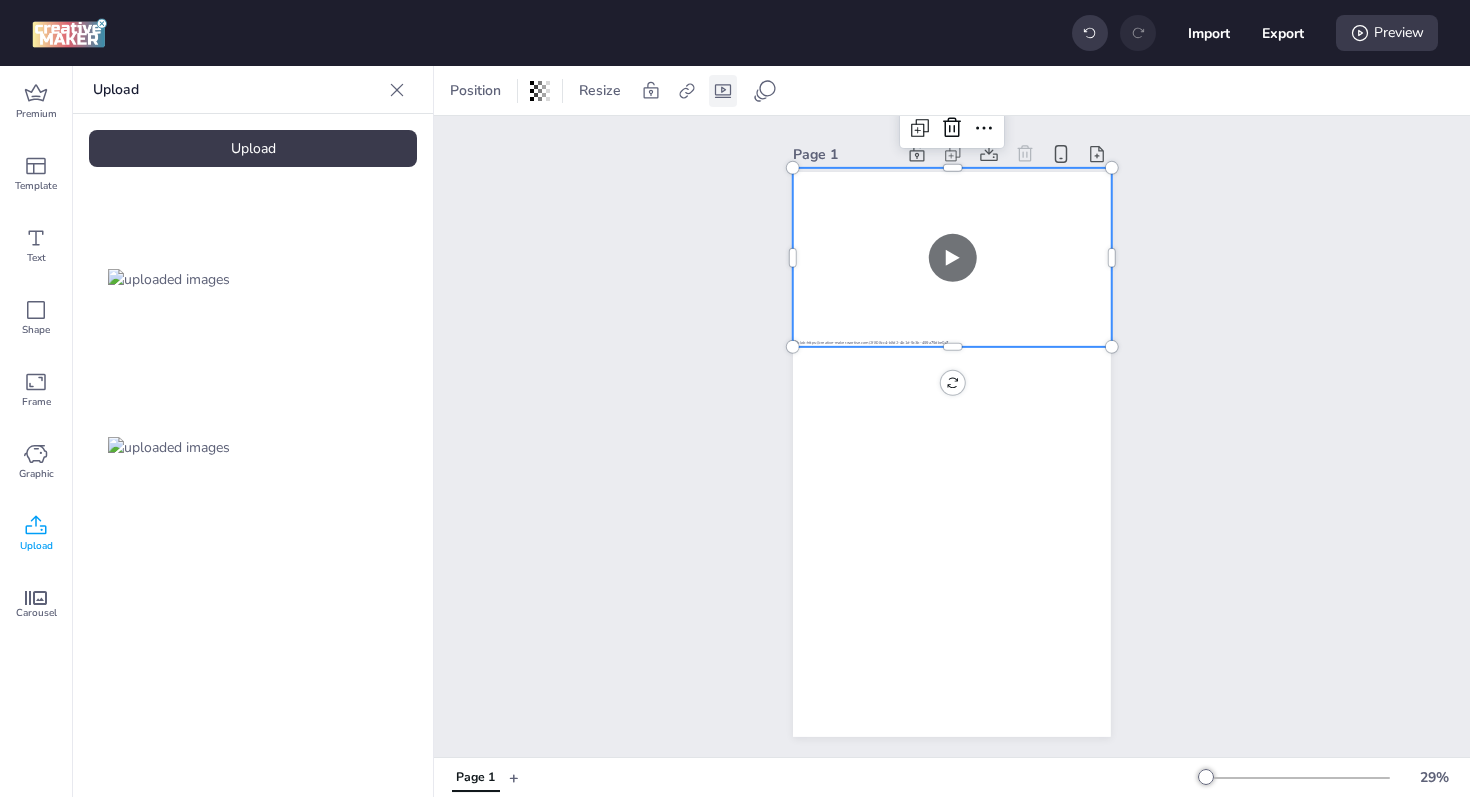 click 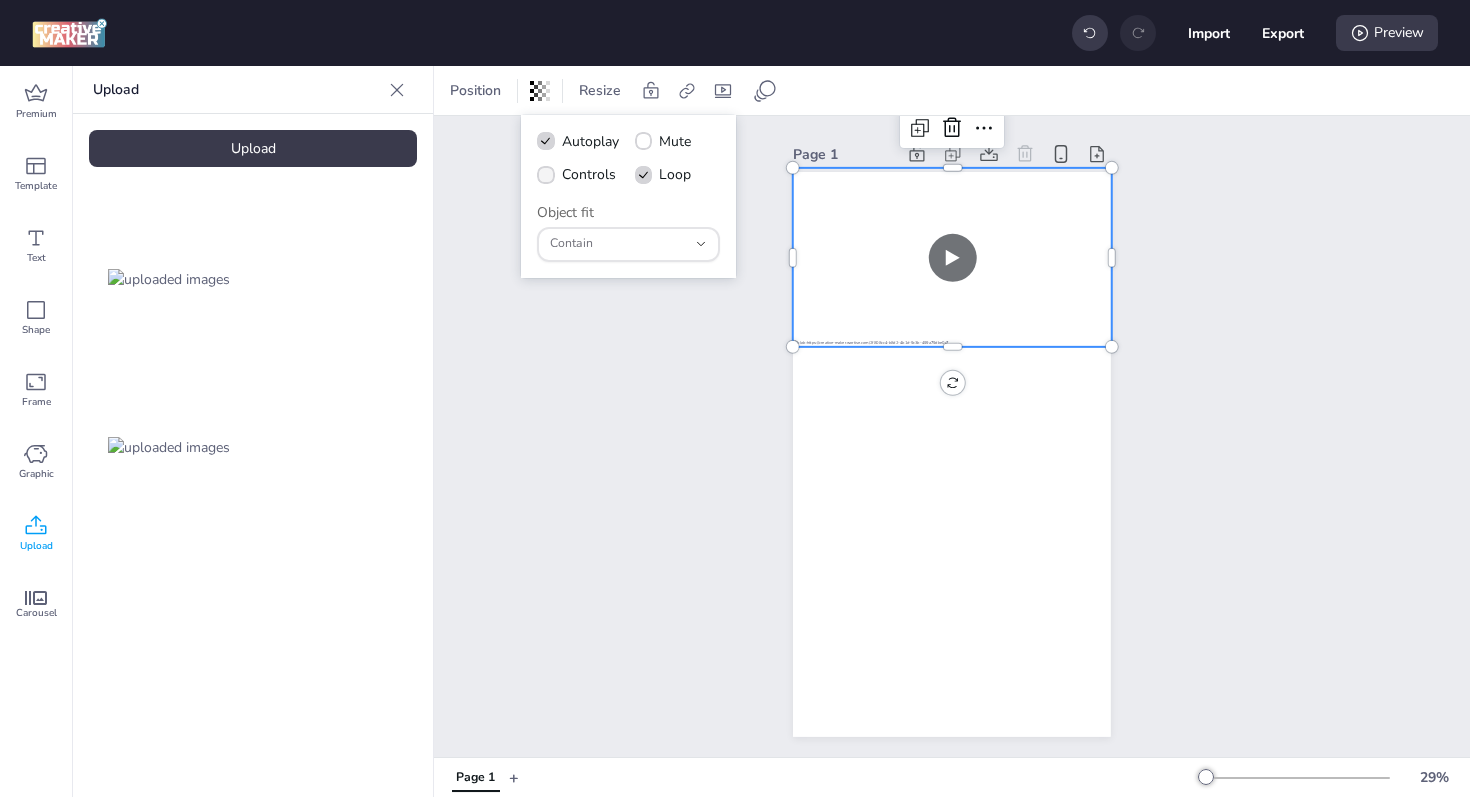 click on "Controls" at bounding box center (589, 174) 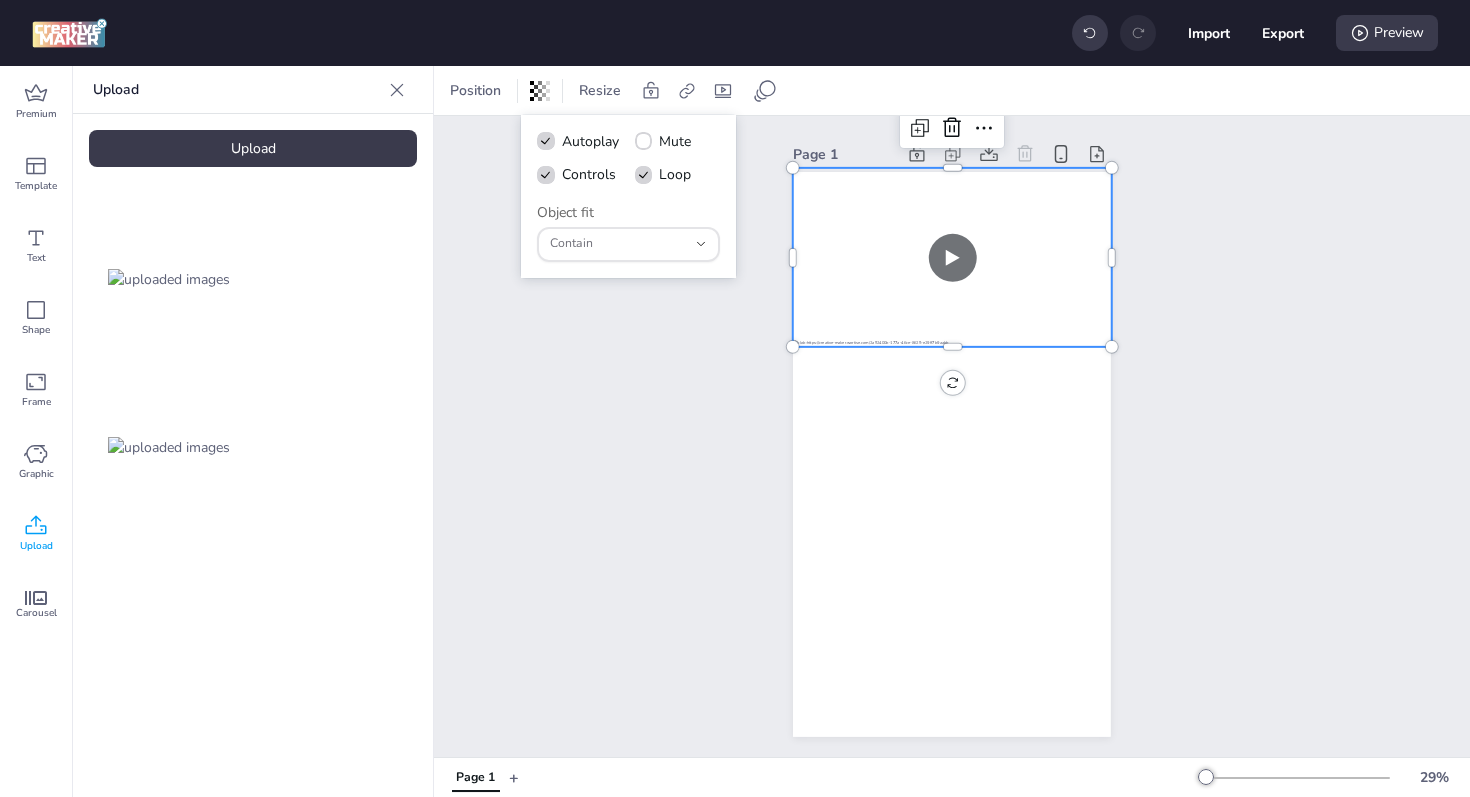 click on "Page 1" at bounding box center [952, 438] 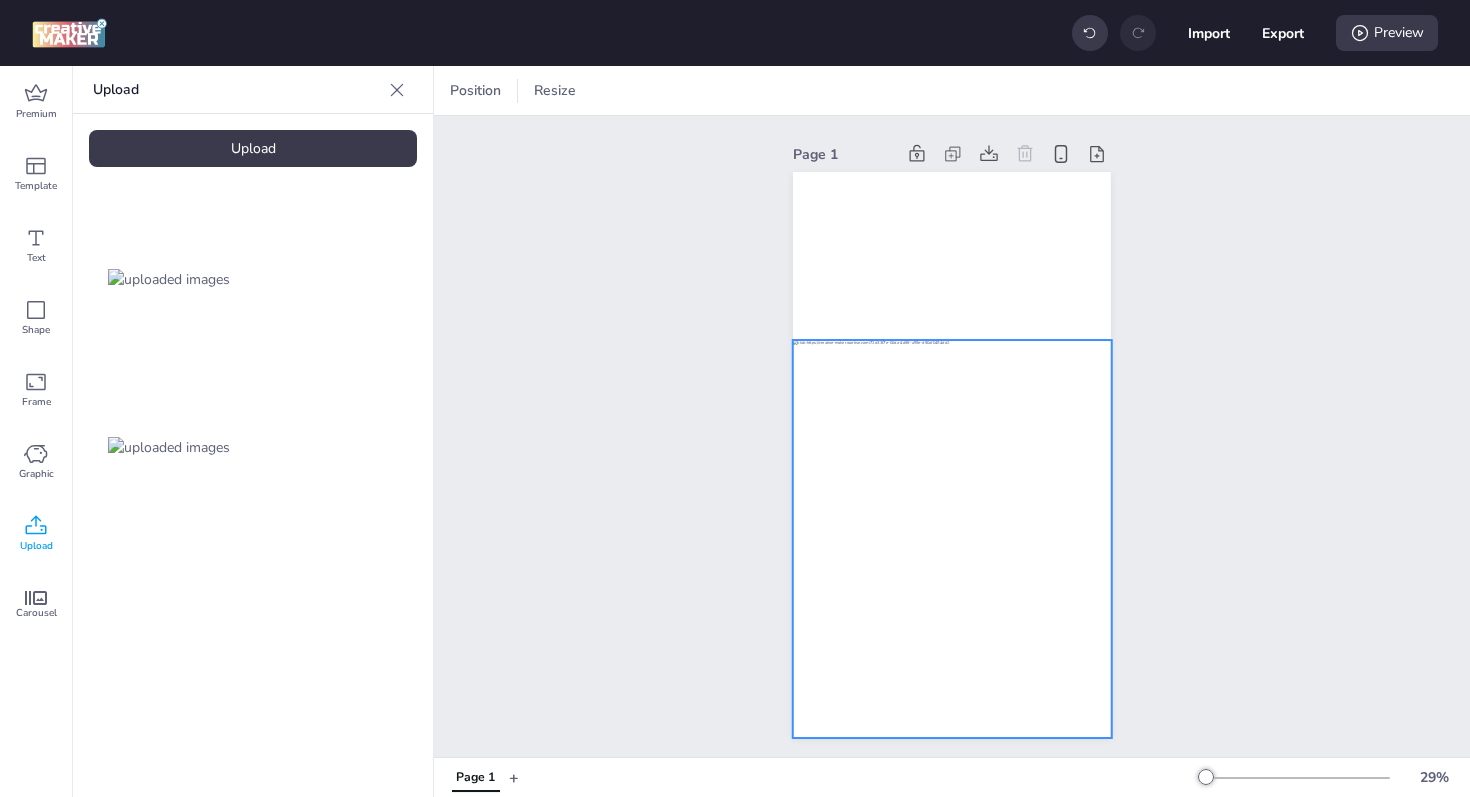 click at bounding box center (952, 539) 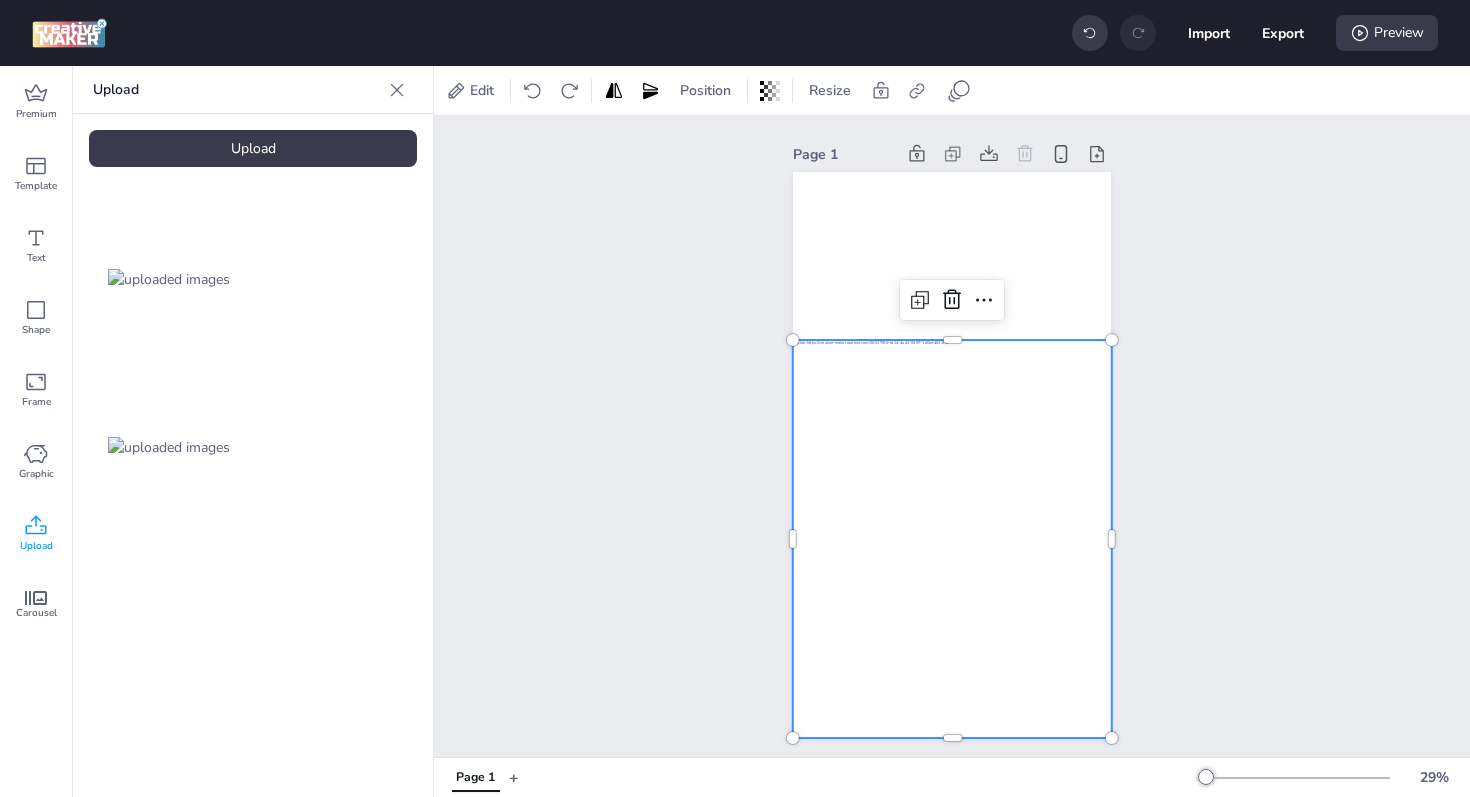 click on "Upload" at bounding box center (253, 148) 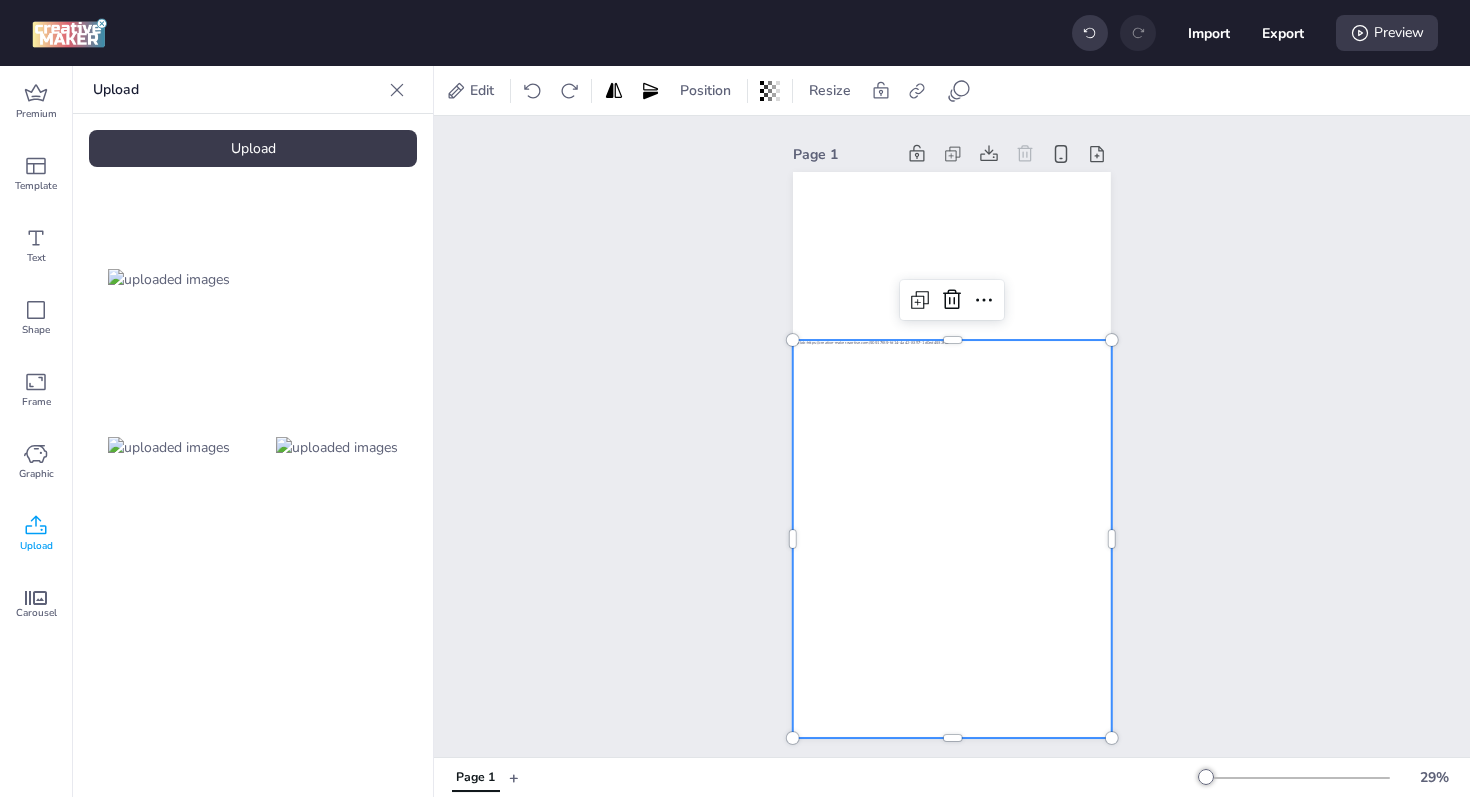 click at bounding box center [337, 447] 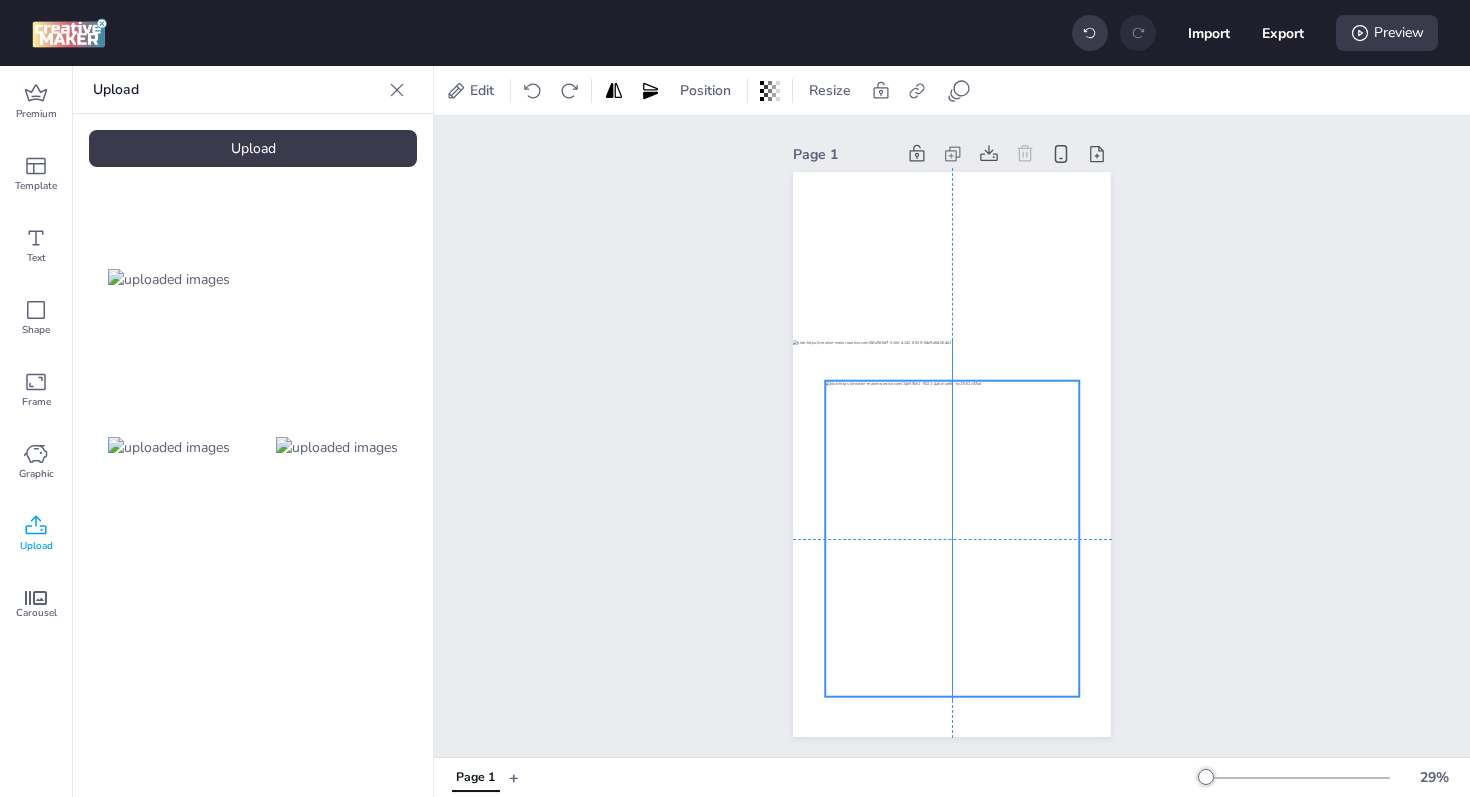 drag, startPoint x: 999, startPoint y: 464, endPoint x: 1000, endPoint y: 552, distance: 88.005684 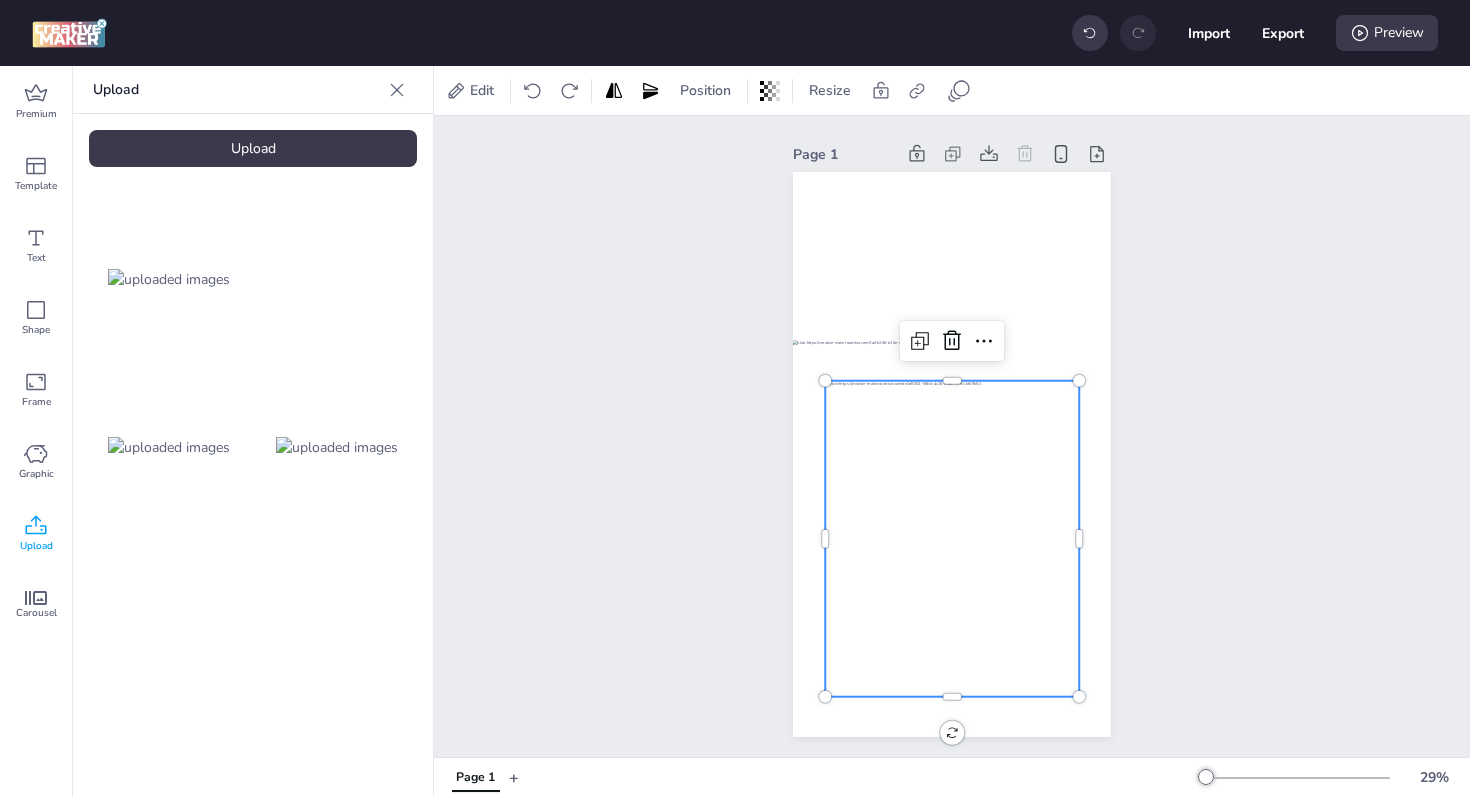 click at bounding box center [952, 539] 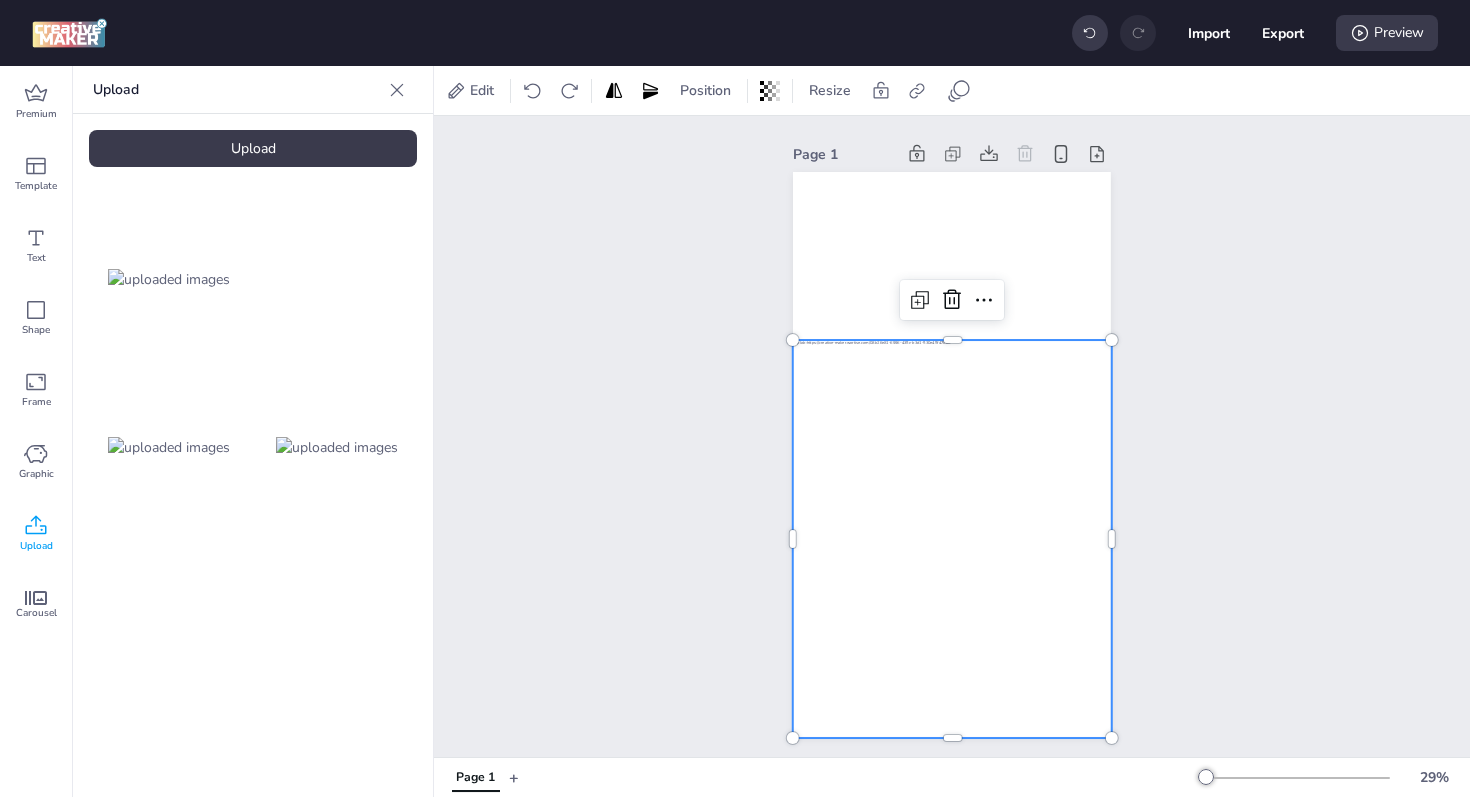 click at bounding box center [952, 539] 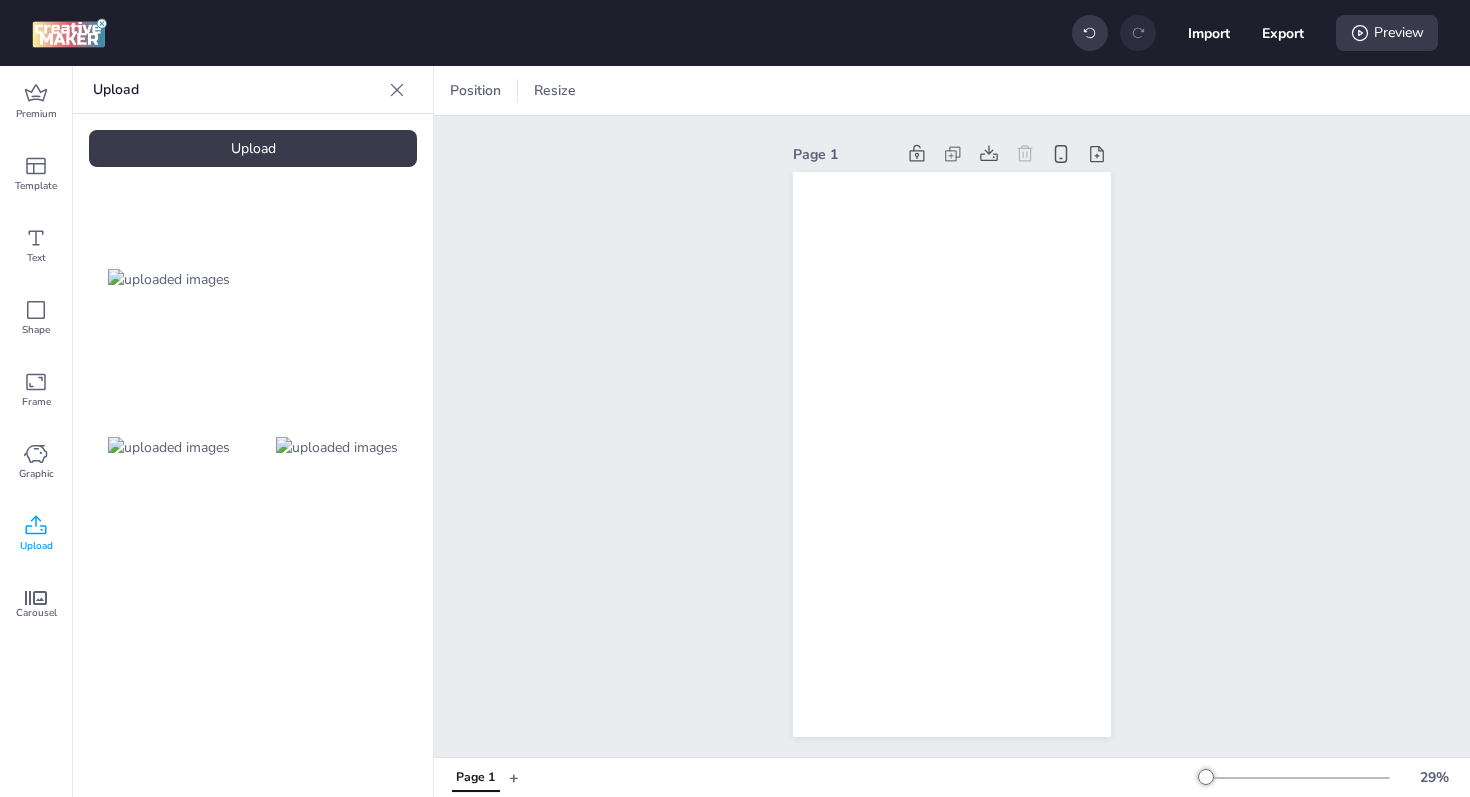 click on "Upload" at bounding box center (253, 148) 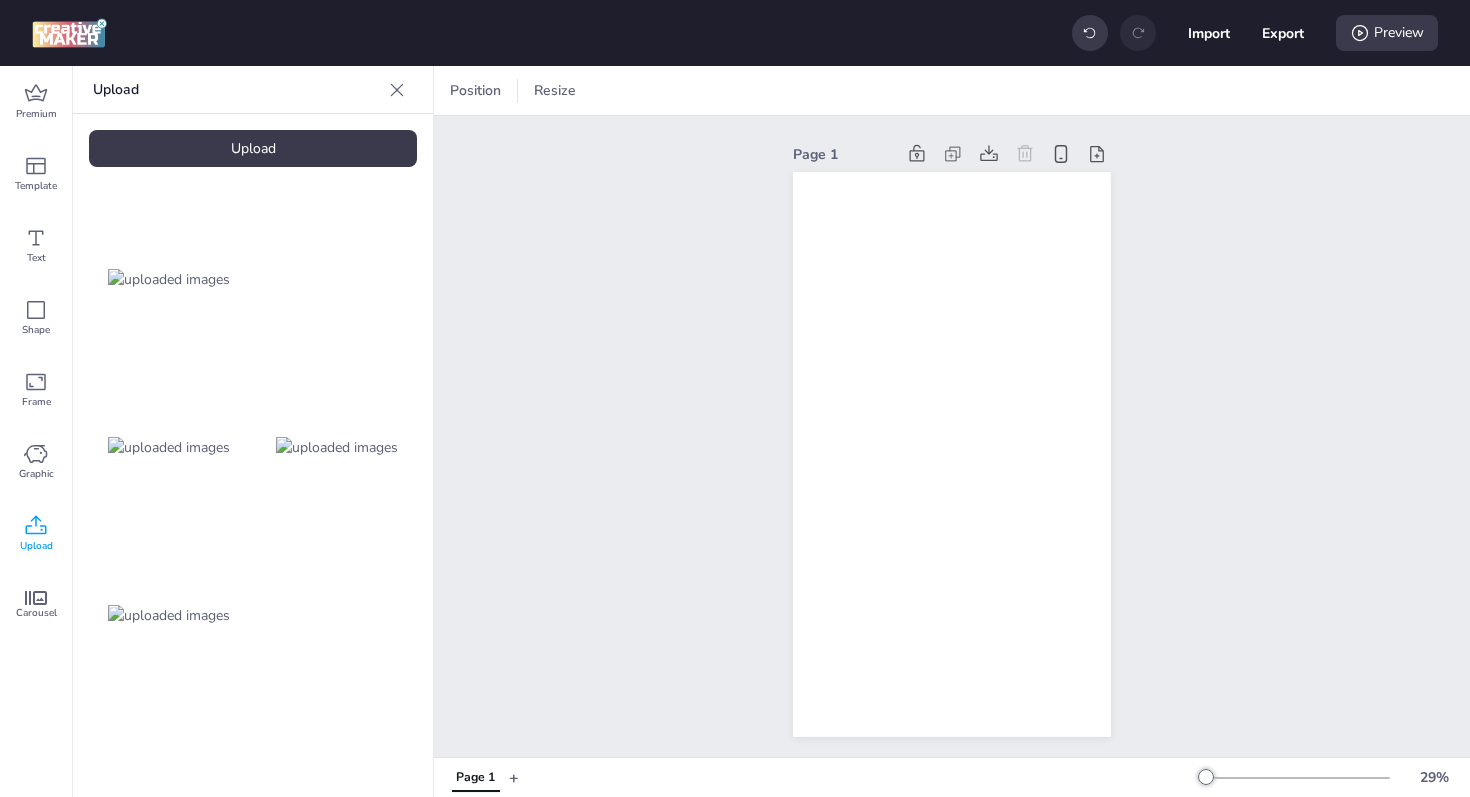click at bounding box center (169, 615) 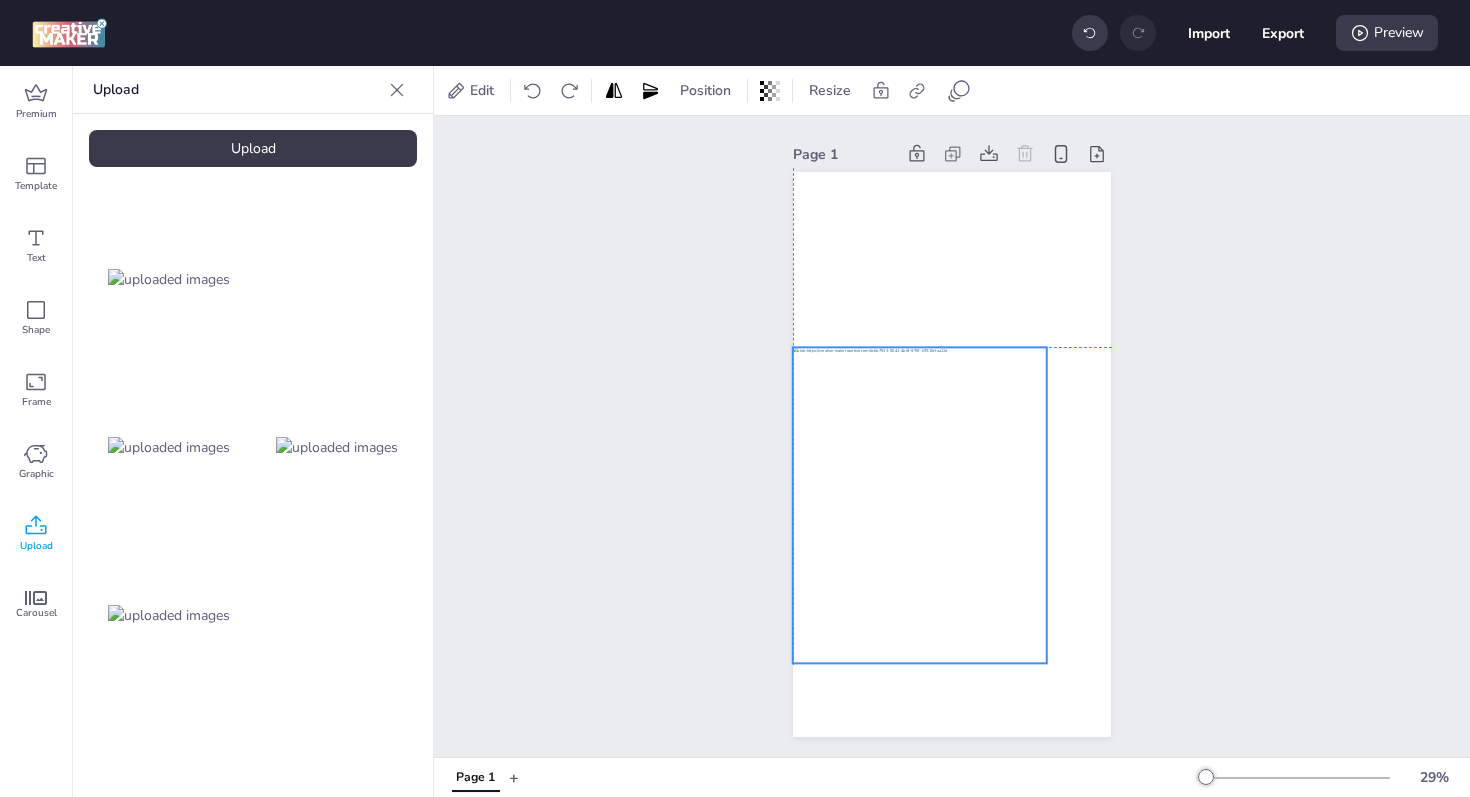 drag, startPoint x: 919, startPoint y: 464, endPoint x: 888, endPoint y: 517, distance: 61.400326 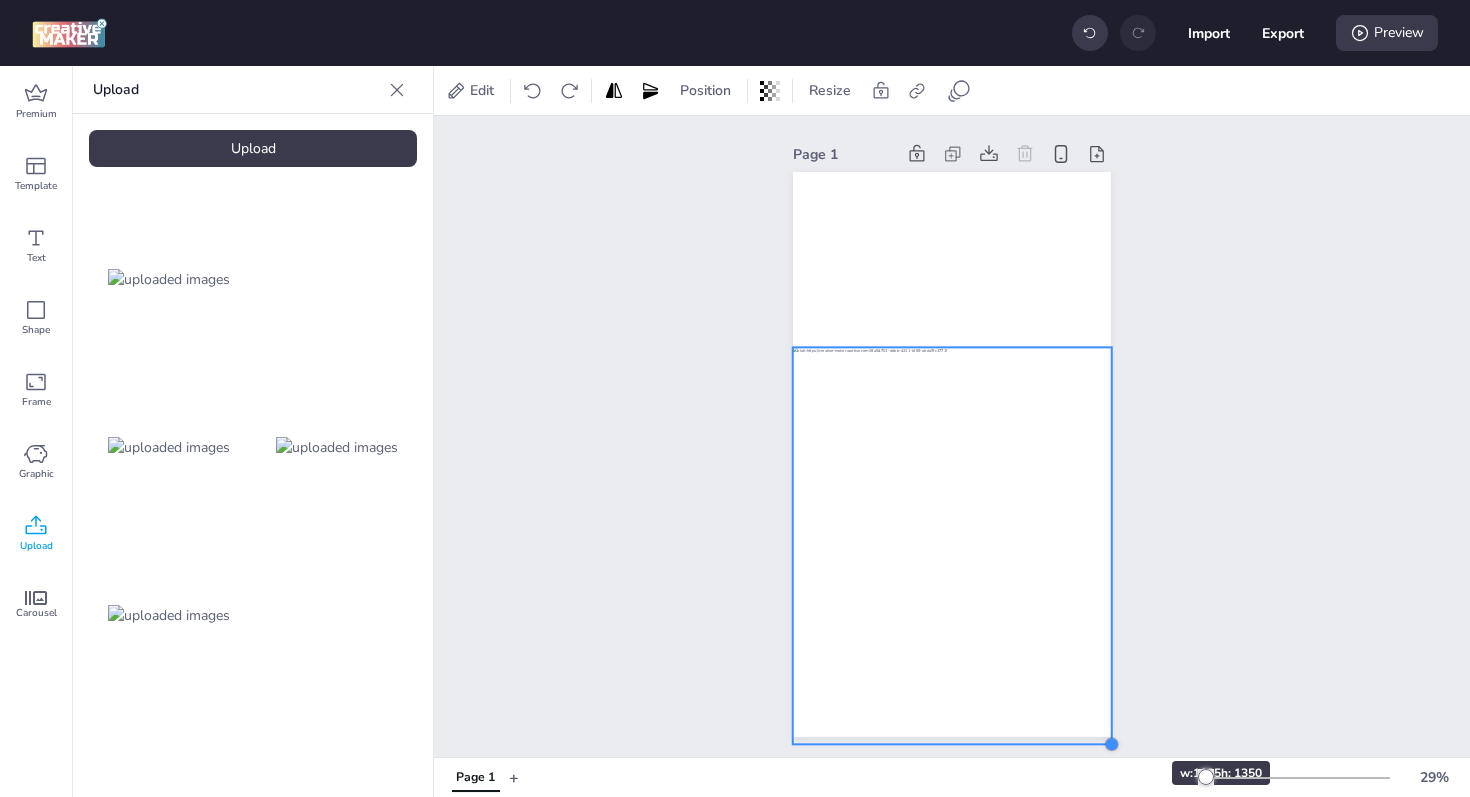 drag, startPoint x: 1047, startPoint y: 670, endPoint x: 1112, endPoint y: 725, distance: 85.146935 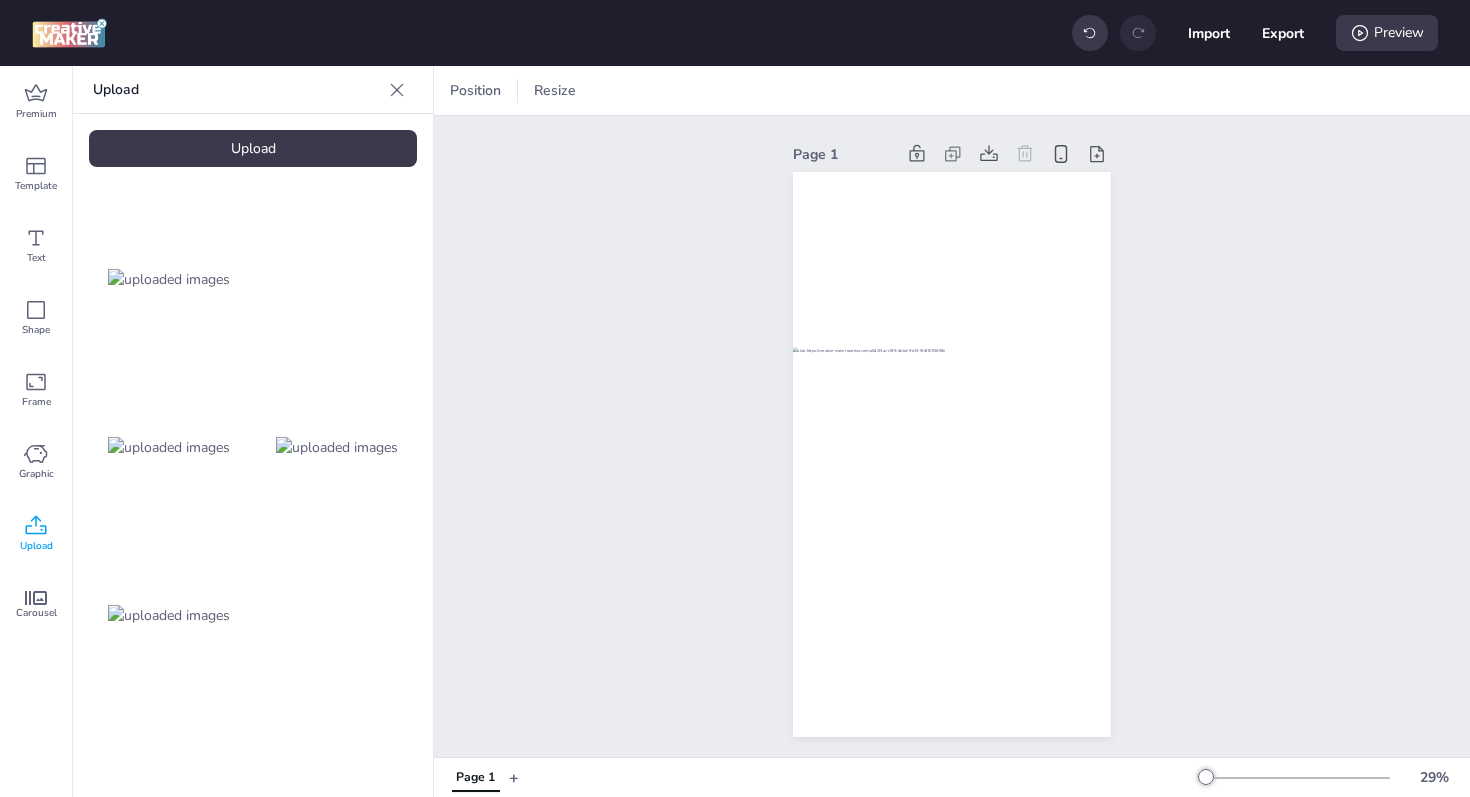 click at bounding box center [337, 447] 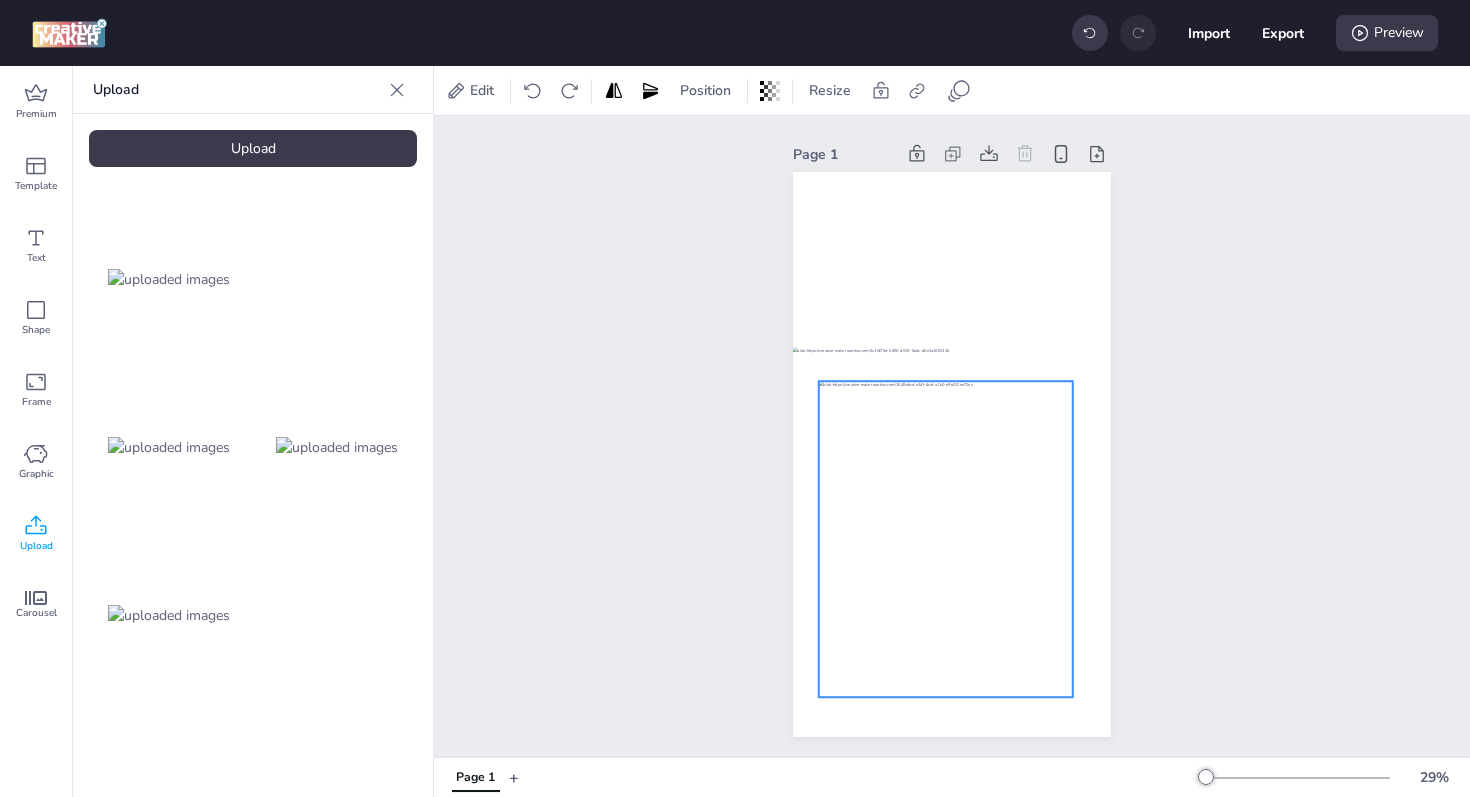 drag, startPoint x: 952, startPoint y: 511, endPoint x: 946, endPoint y: 585, distance: 74.24284 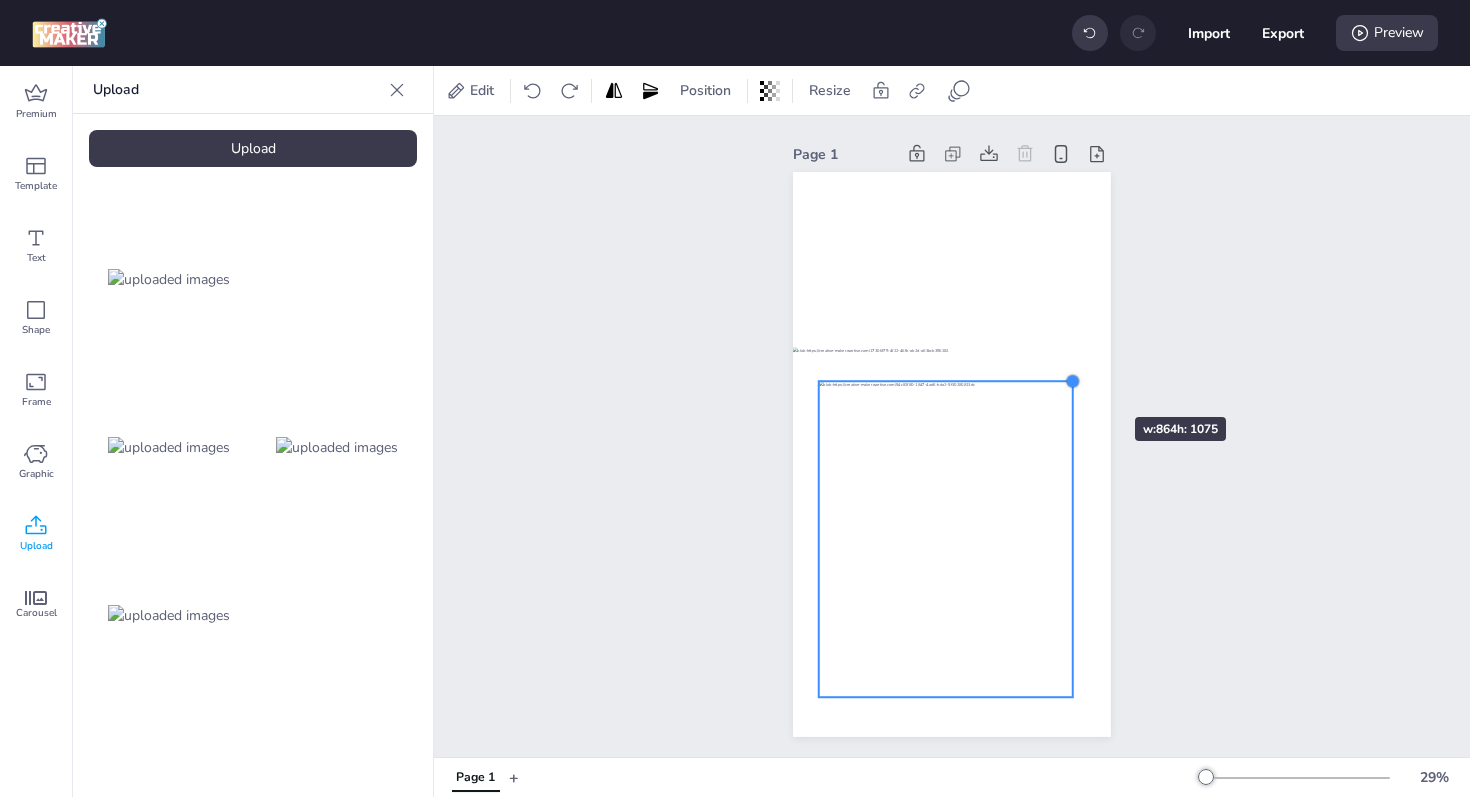 click at bounding box center [1073, 381] 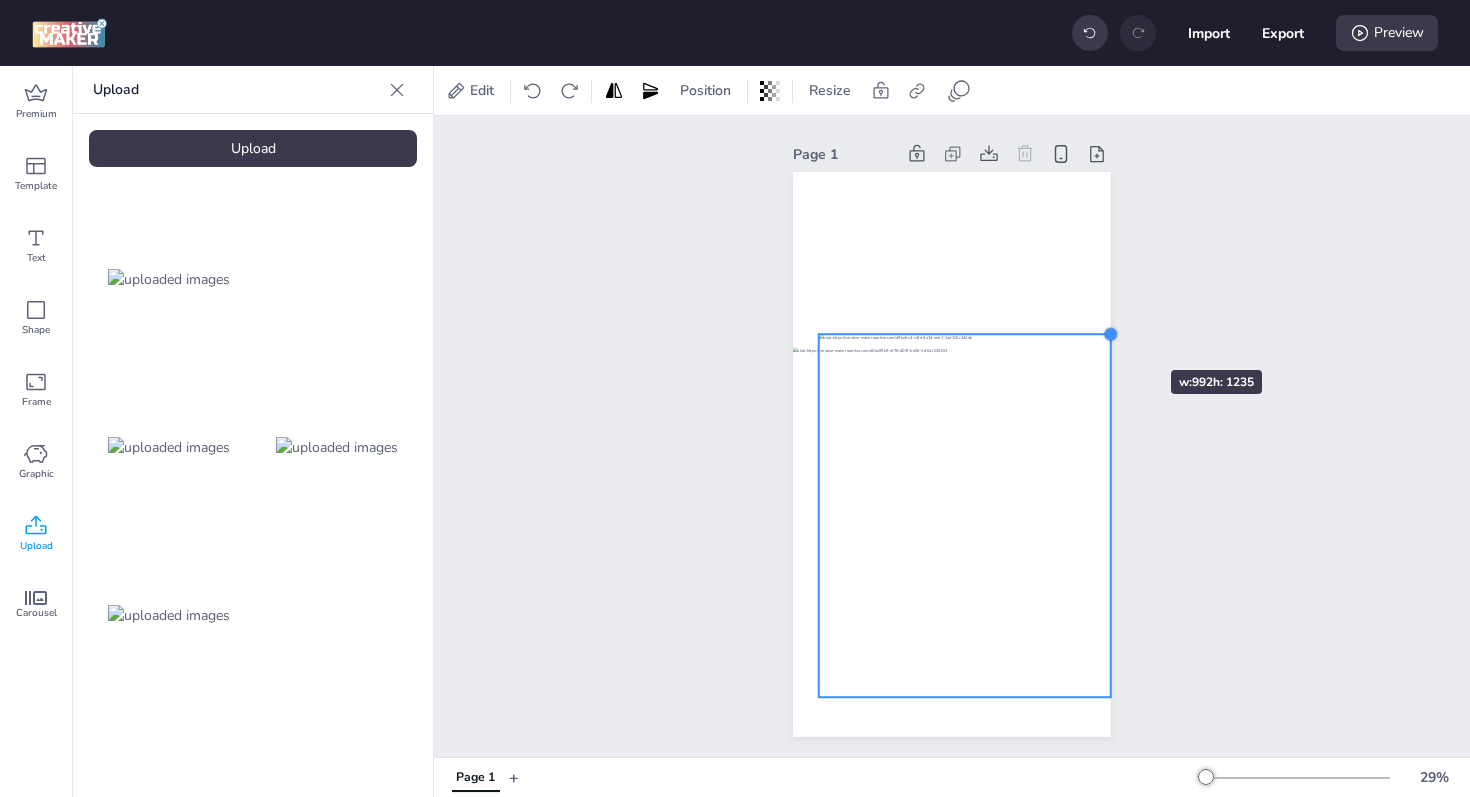 drag, startPoint x: 1075, startPoint y: 381, endPoint x: 1111, endPoint y: 334, distance: 59.20304 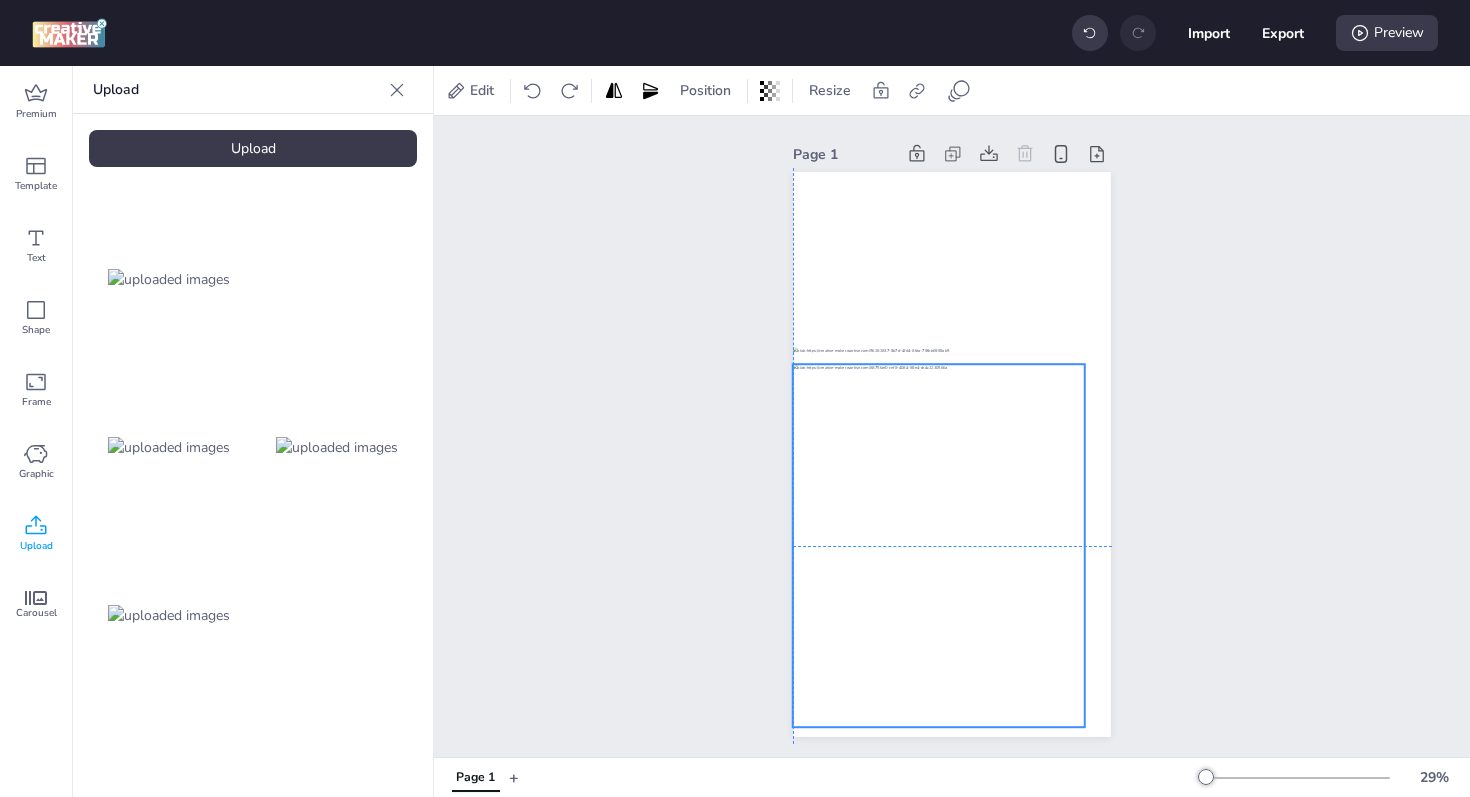 drag, startPoint x: 1007, startPoint y: 431, endPoint x: 983, endPoint y: 464, distance: 40.804413 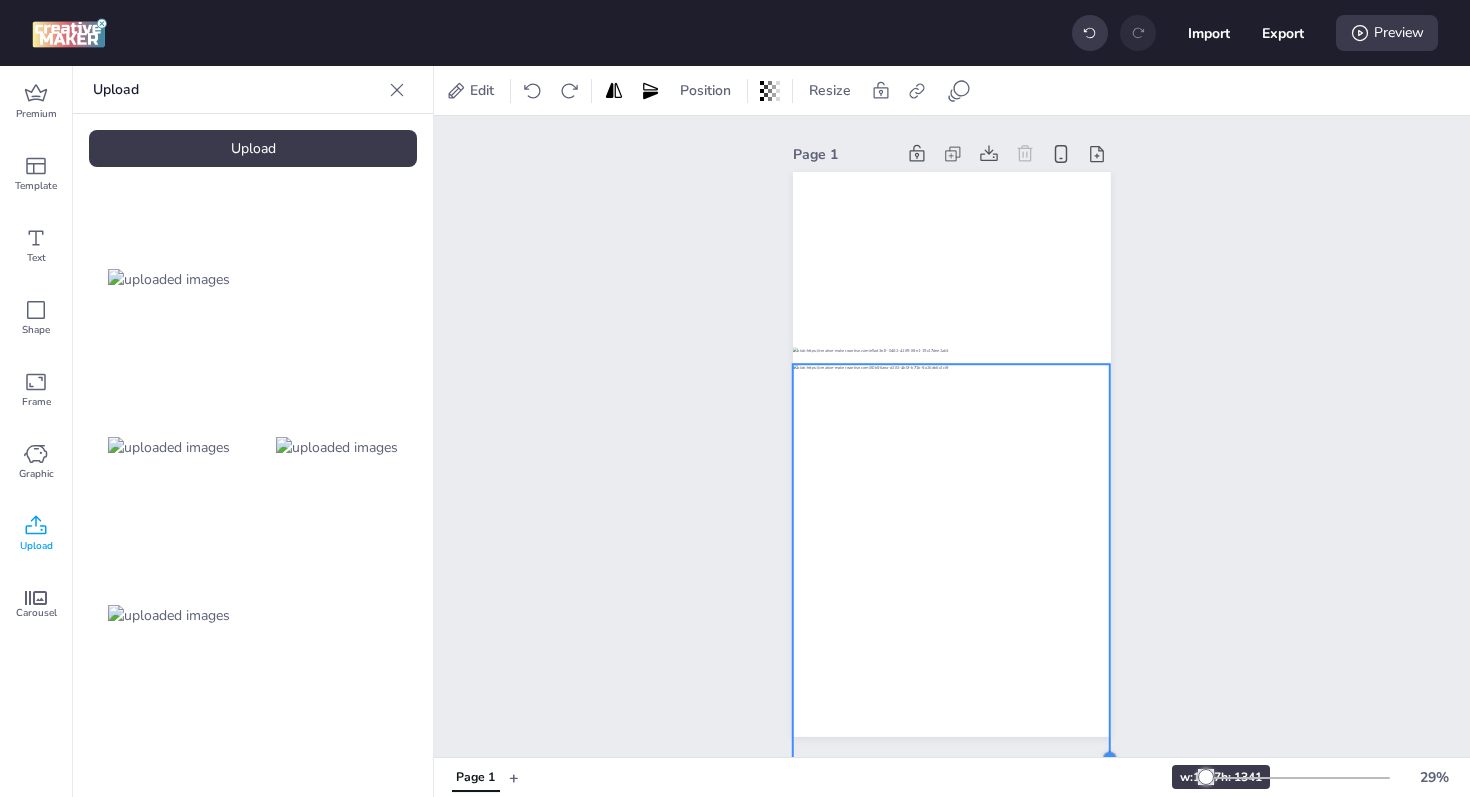 drag, startPoint x: 1087, startPoint y: 719, endPoint x: 1112, endPoint y: 729, distance: 26.925823 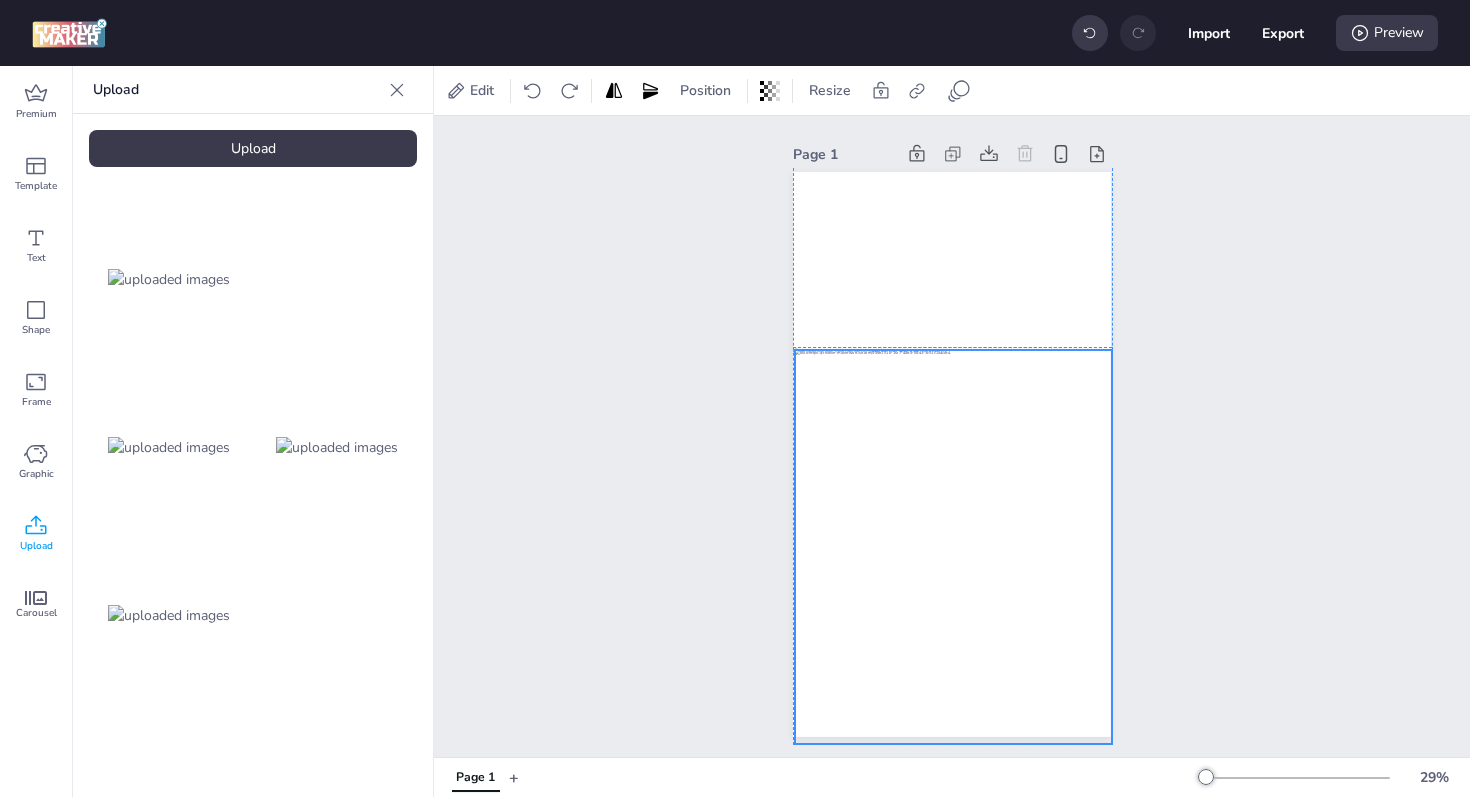drag, startPoint x: 1011, startPoint y: 682, endPoint x: 1011, endPoint y: 668, distance: 14 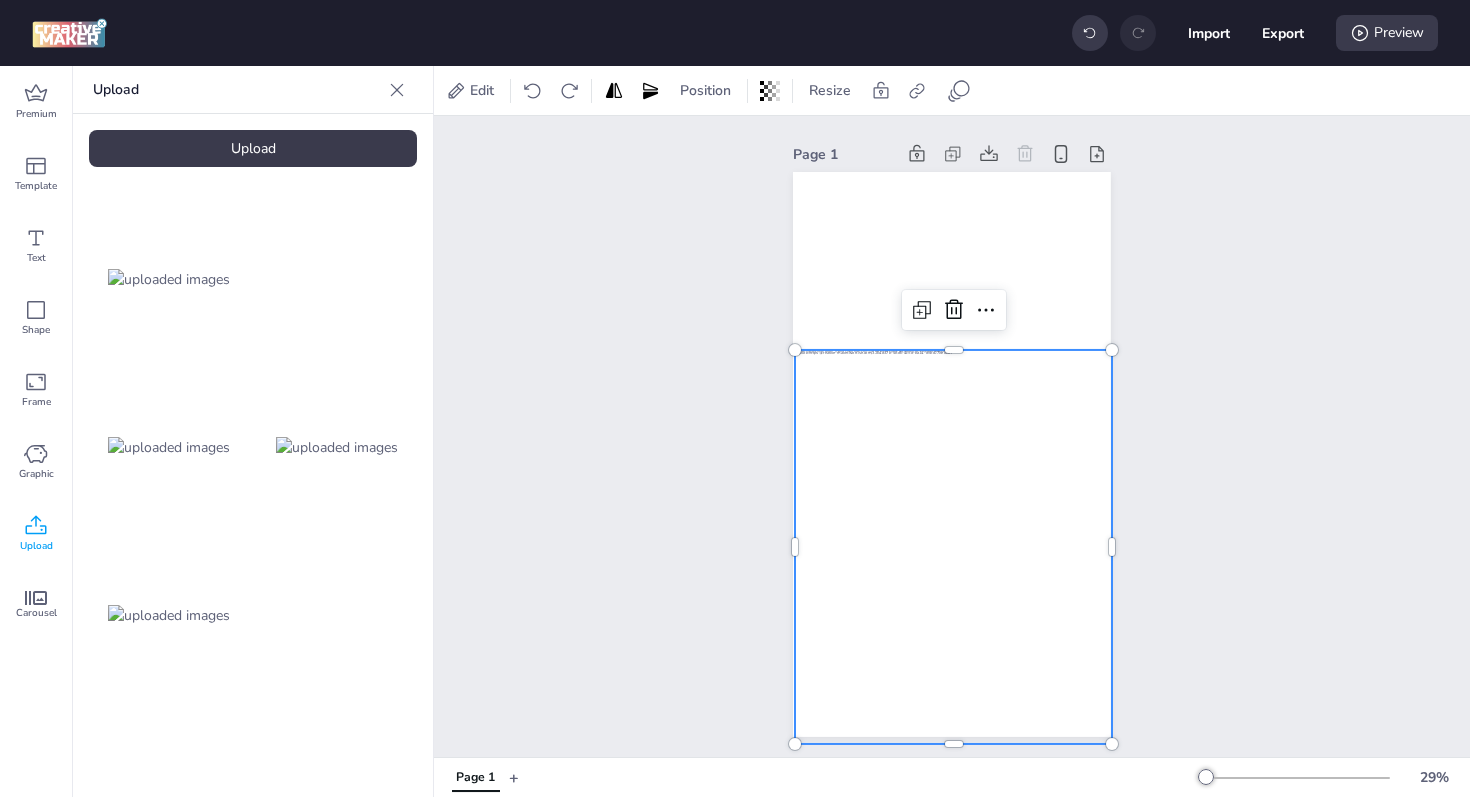 click at bounding box center (953, 547) 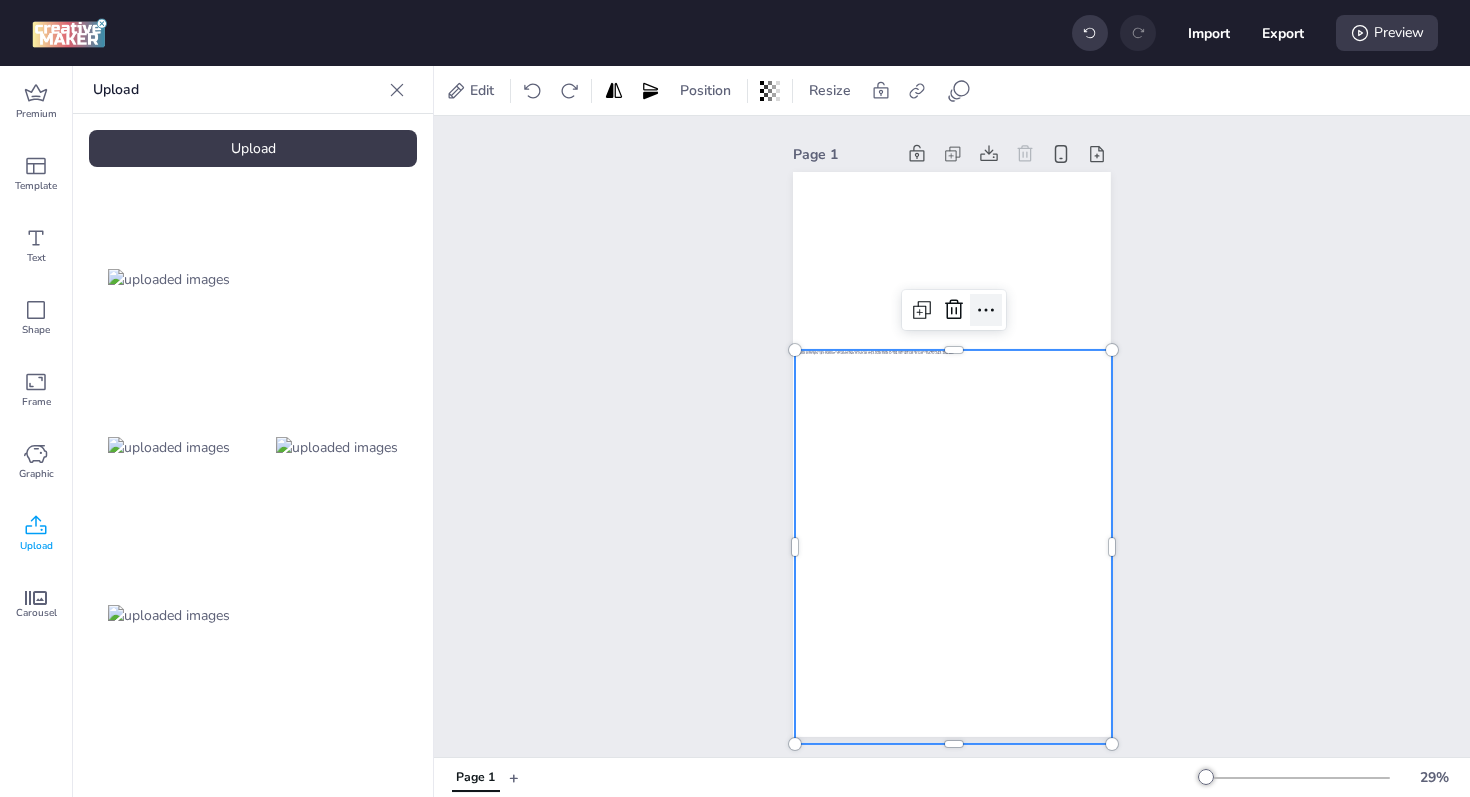 click 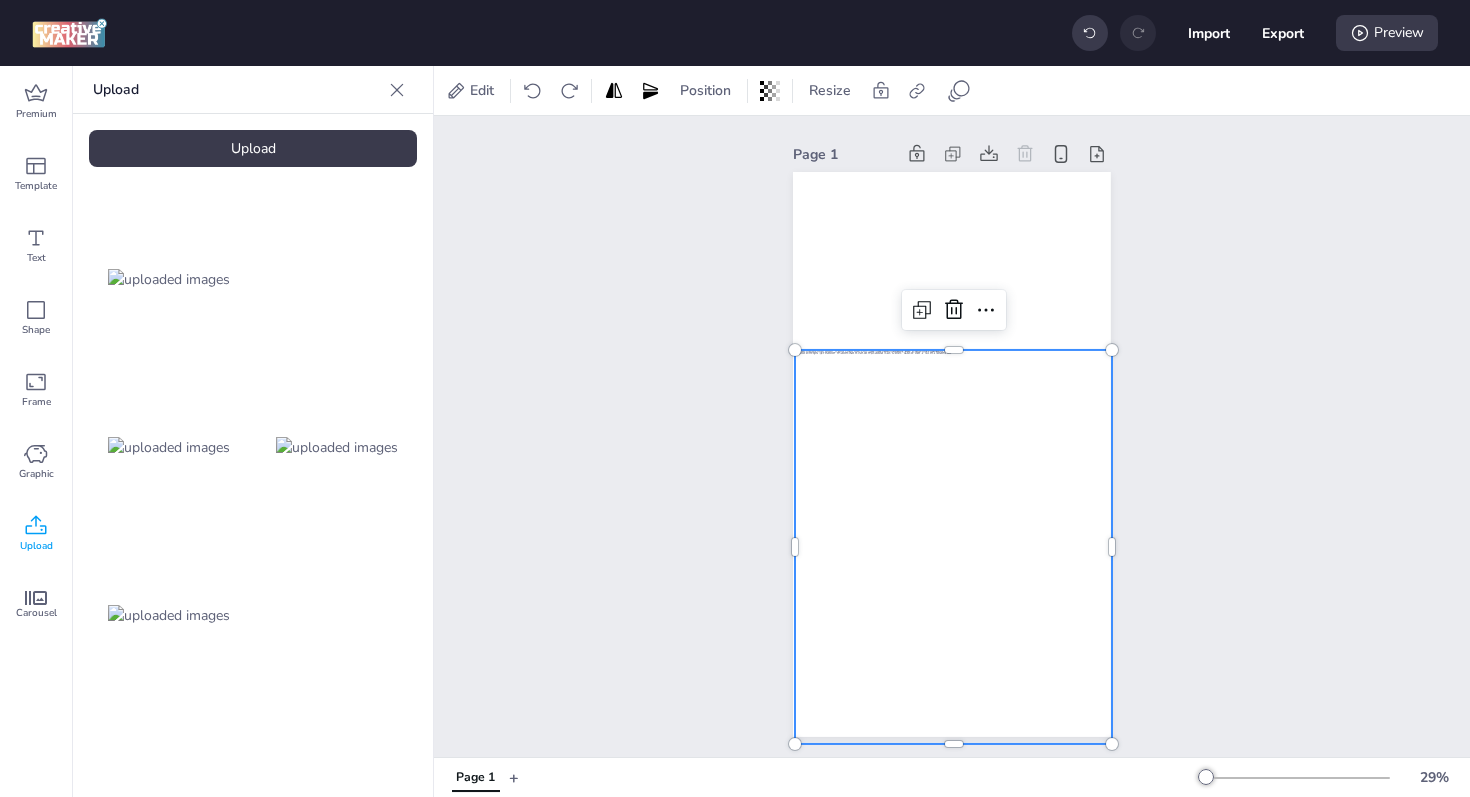 click at bounding box center (953, 547) 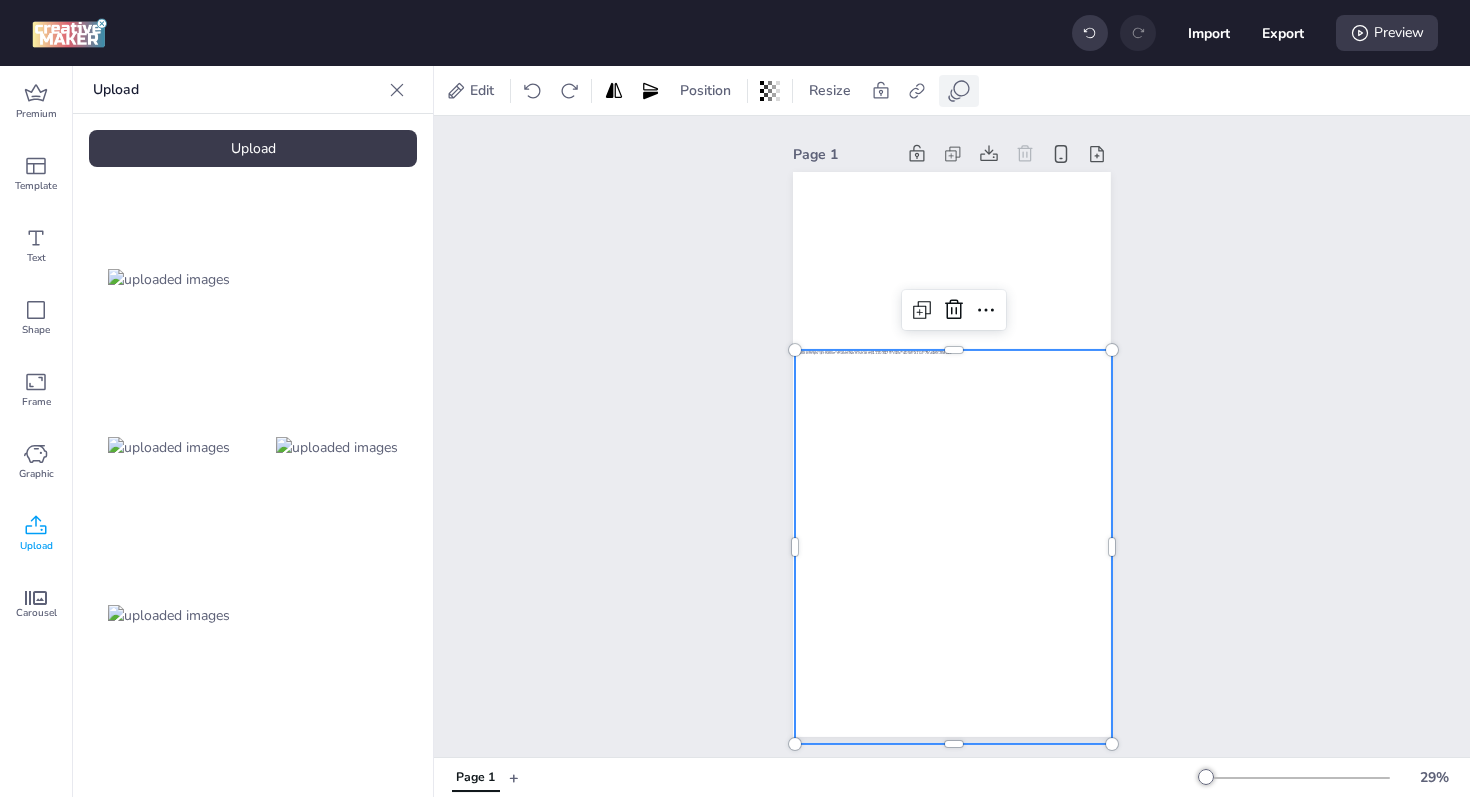 click 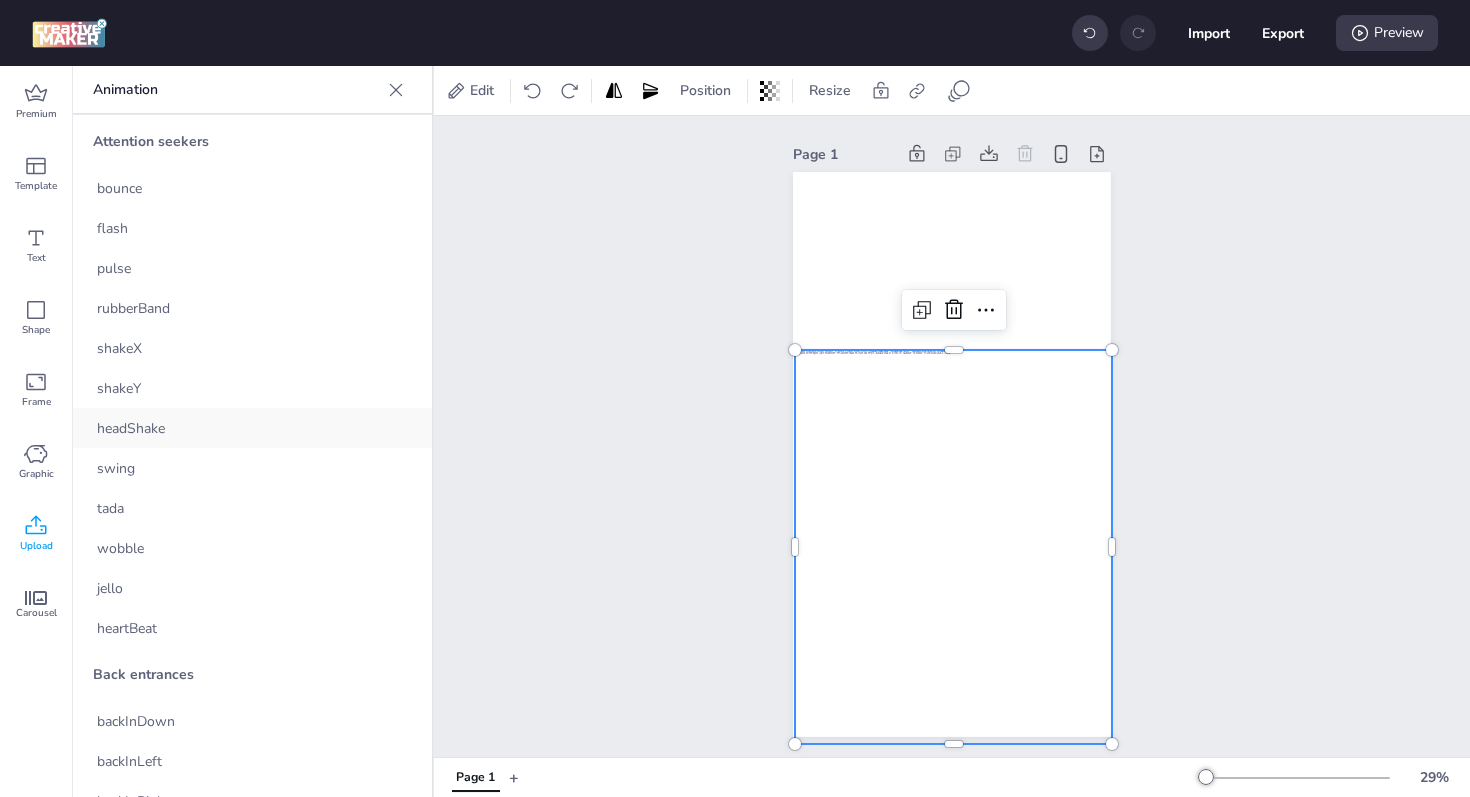 click on "headShake" at bounding box center (252, 428) 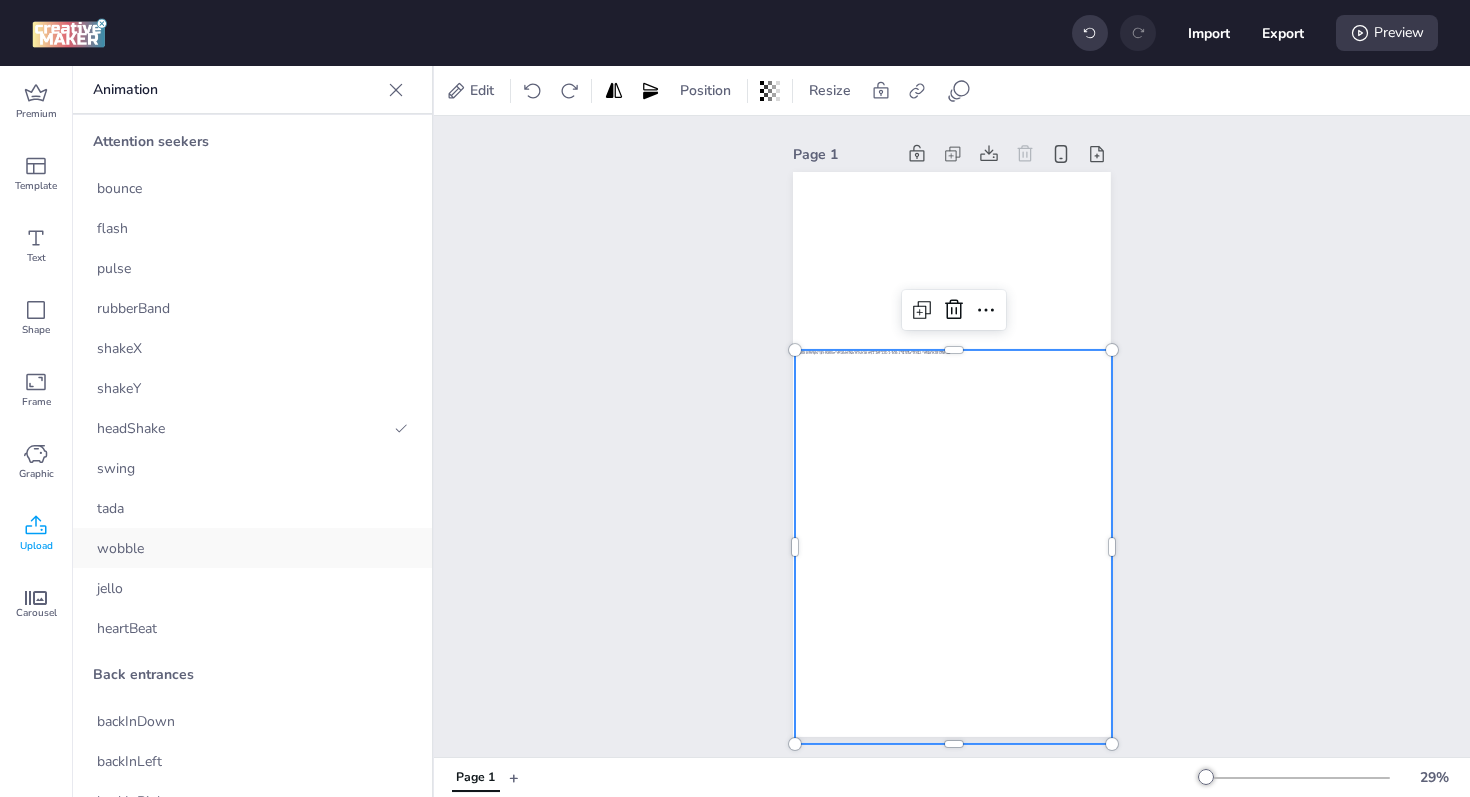 click on "wobble" at bounding box center [252, 548] 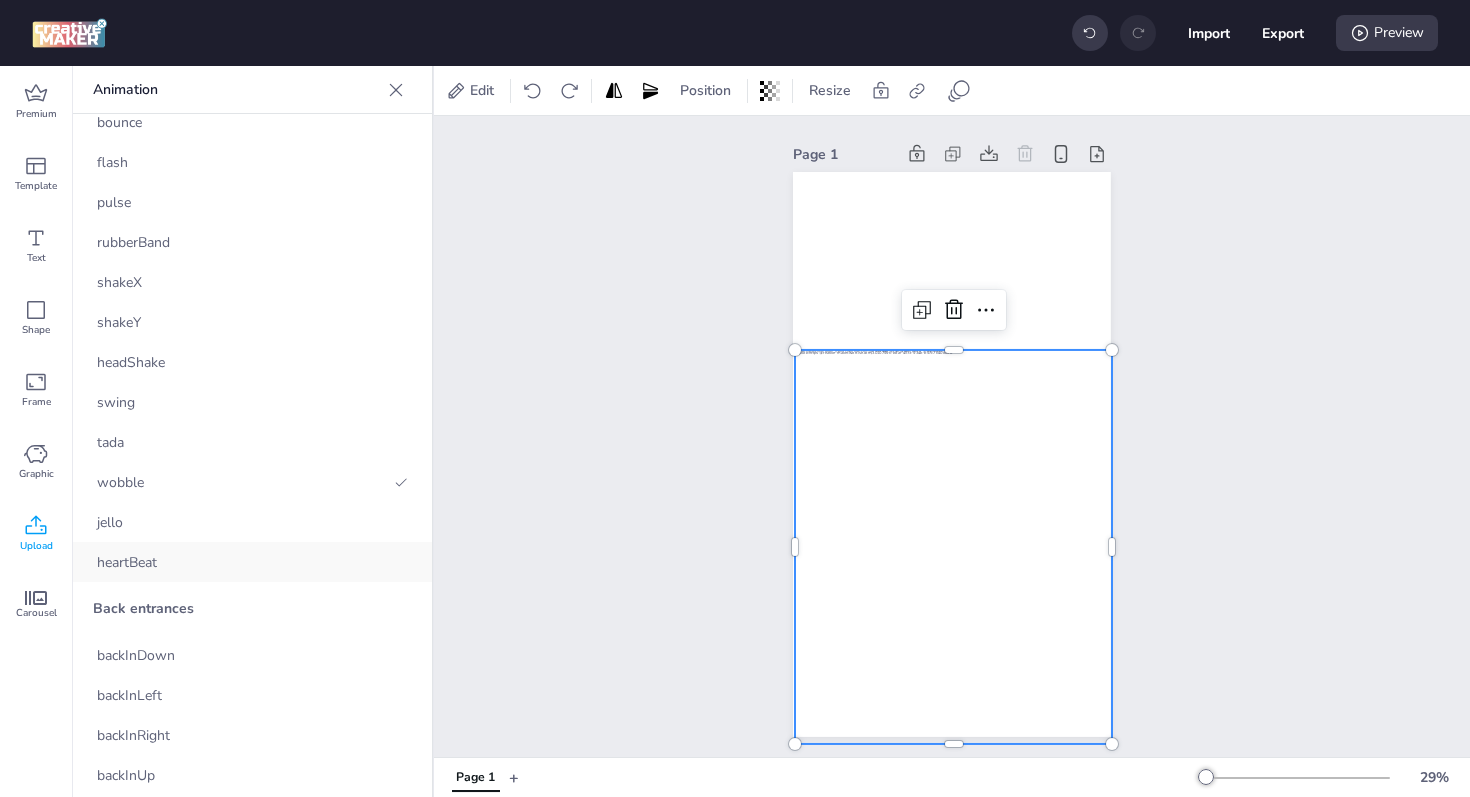 scroll, scrollTop: 68, scrollLeft: 0, axis: vertical 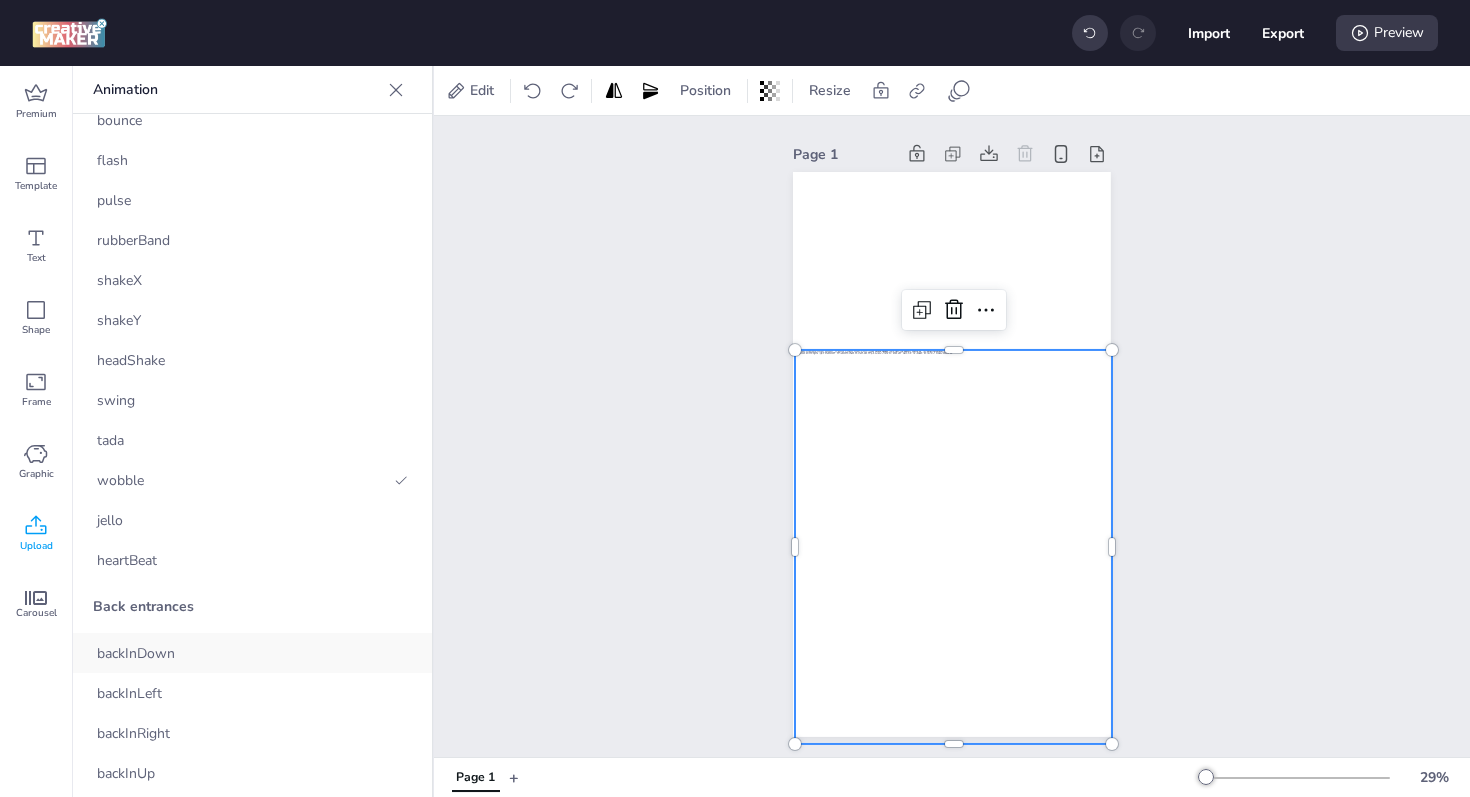 click on "backInDown" at bounding box center (136, 653) 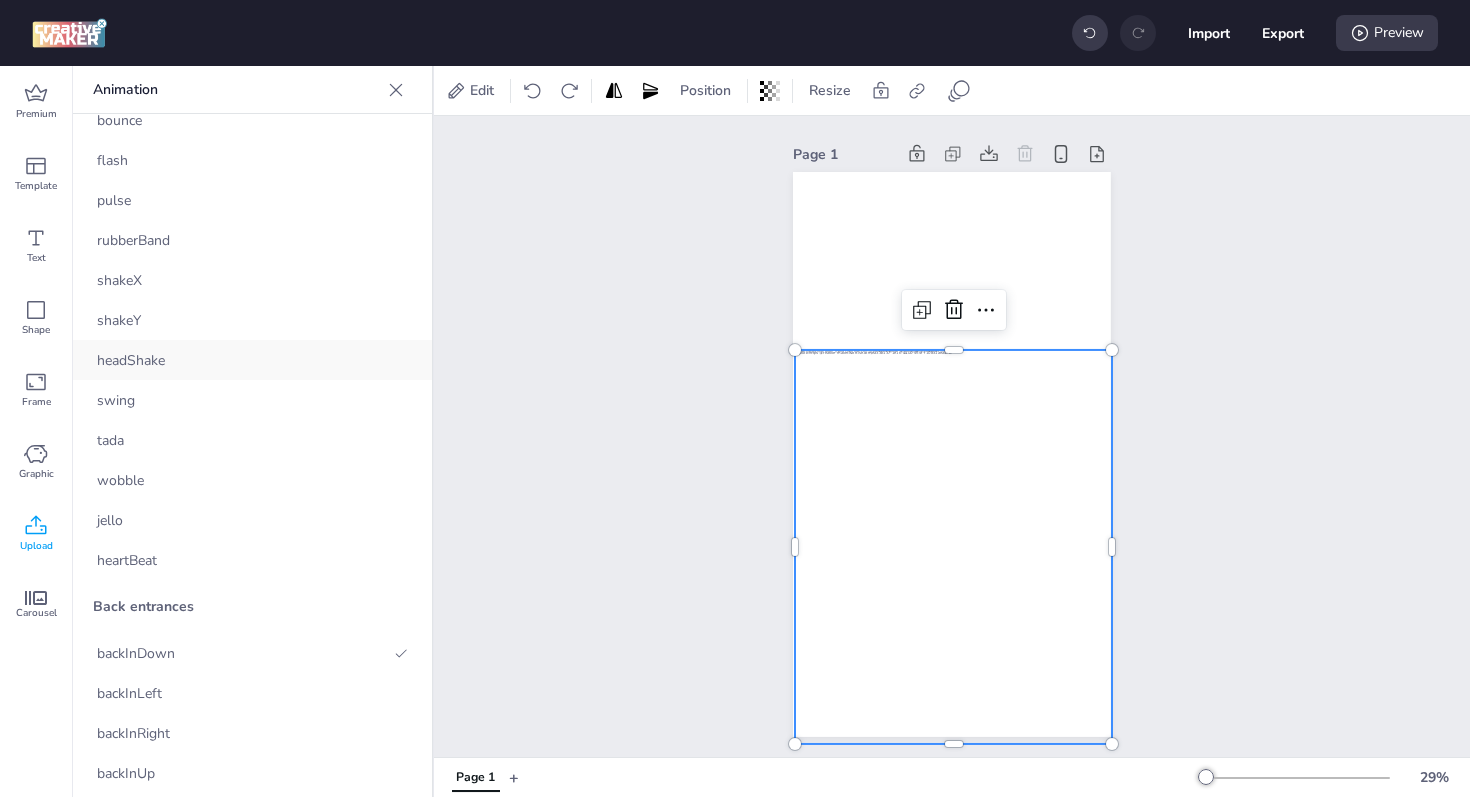 click on "headShake" at bounding box center [252, 360] 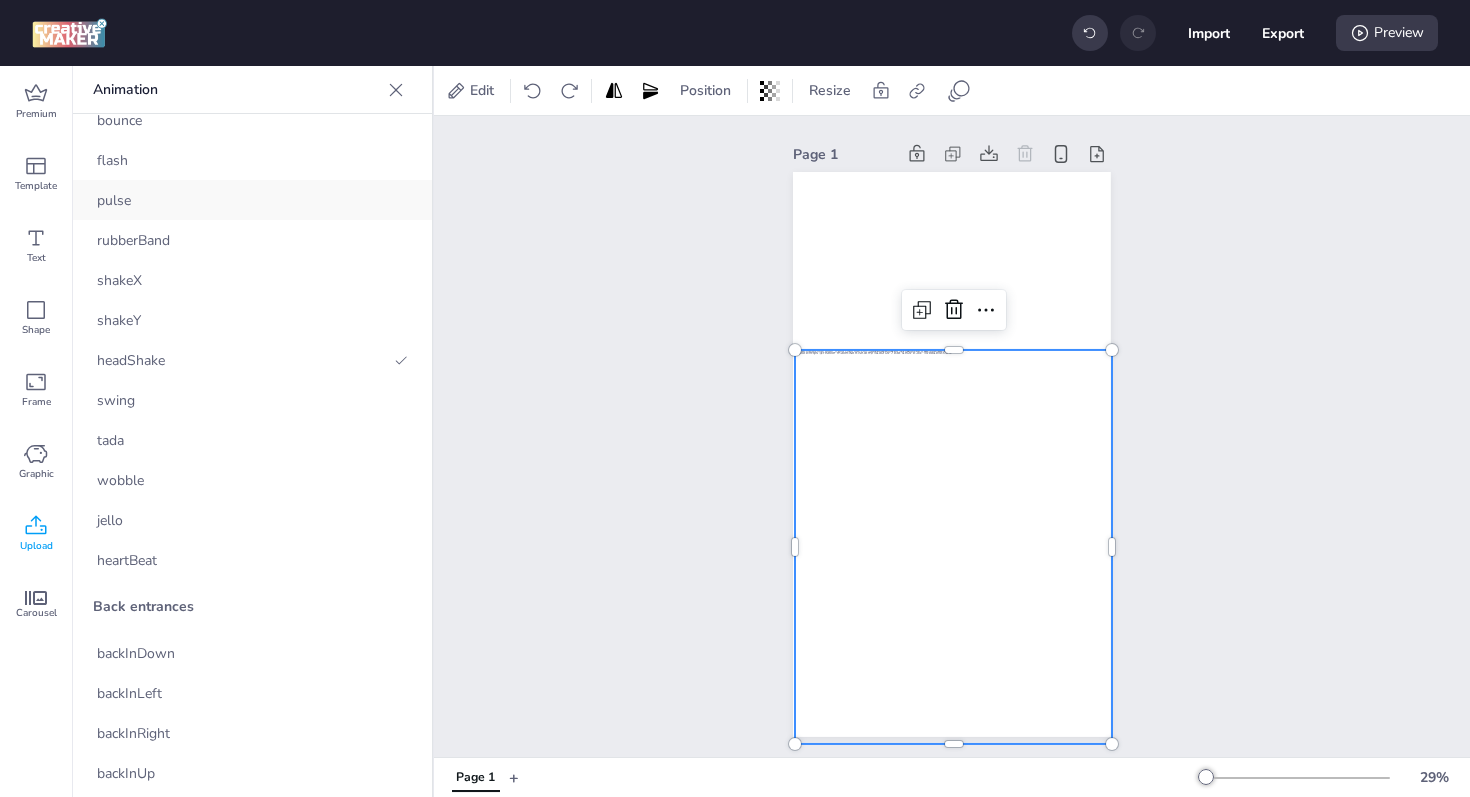 scroll, scrollTop: 0, scrollLeft: 0, axis: both 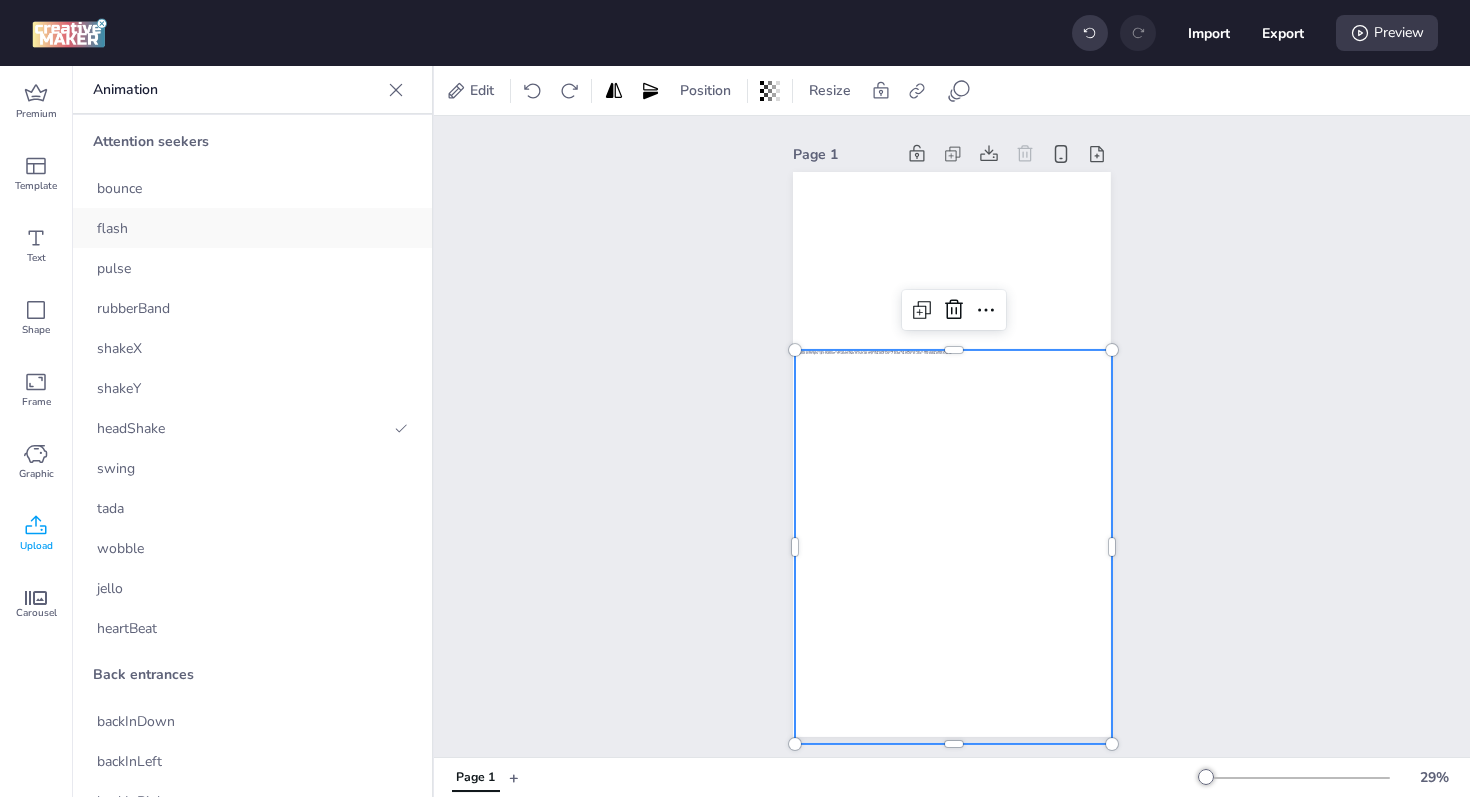 click on "flash" at bounding box center (252, 228) 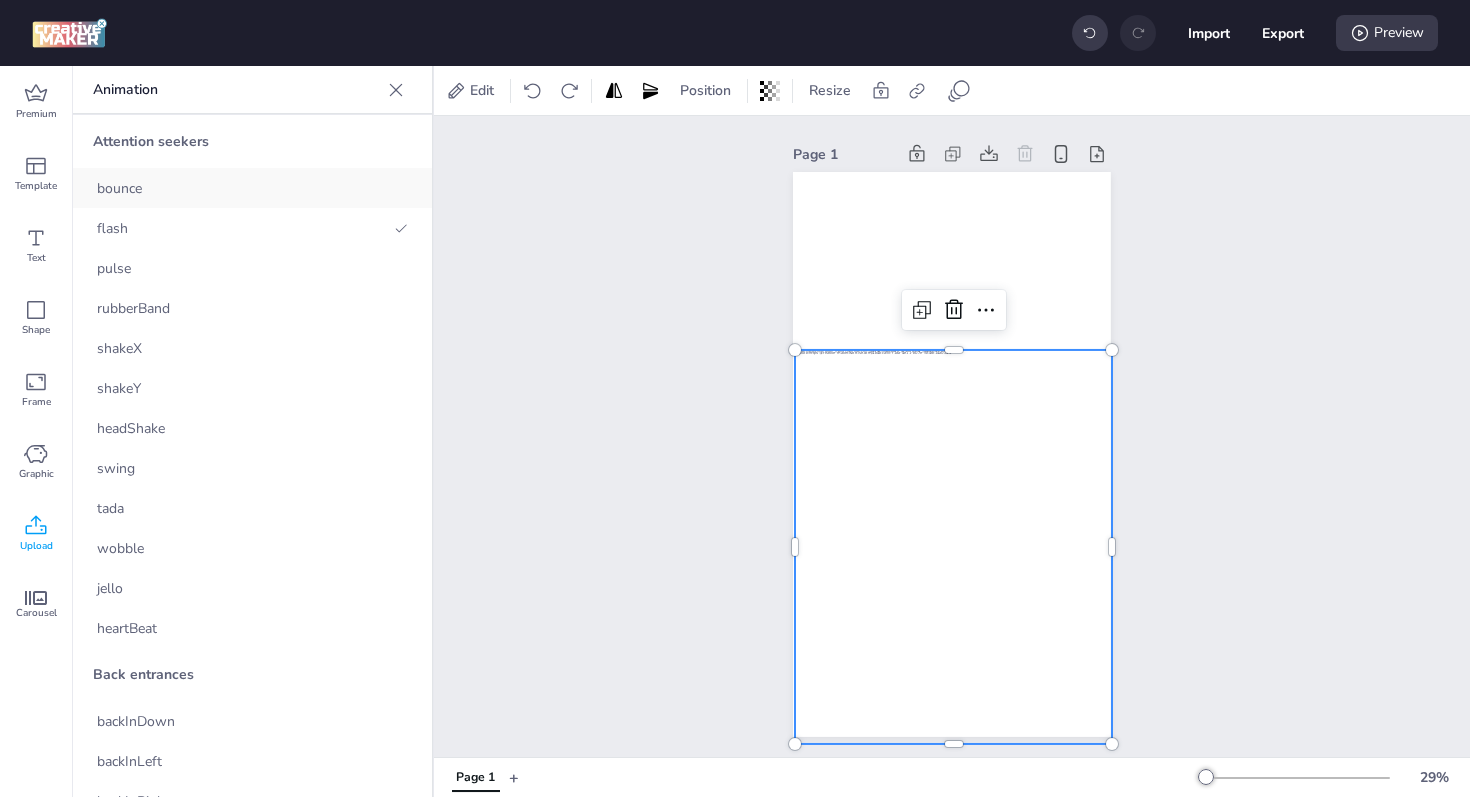 click on "bounce" at bounding box center [252, 188] 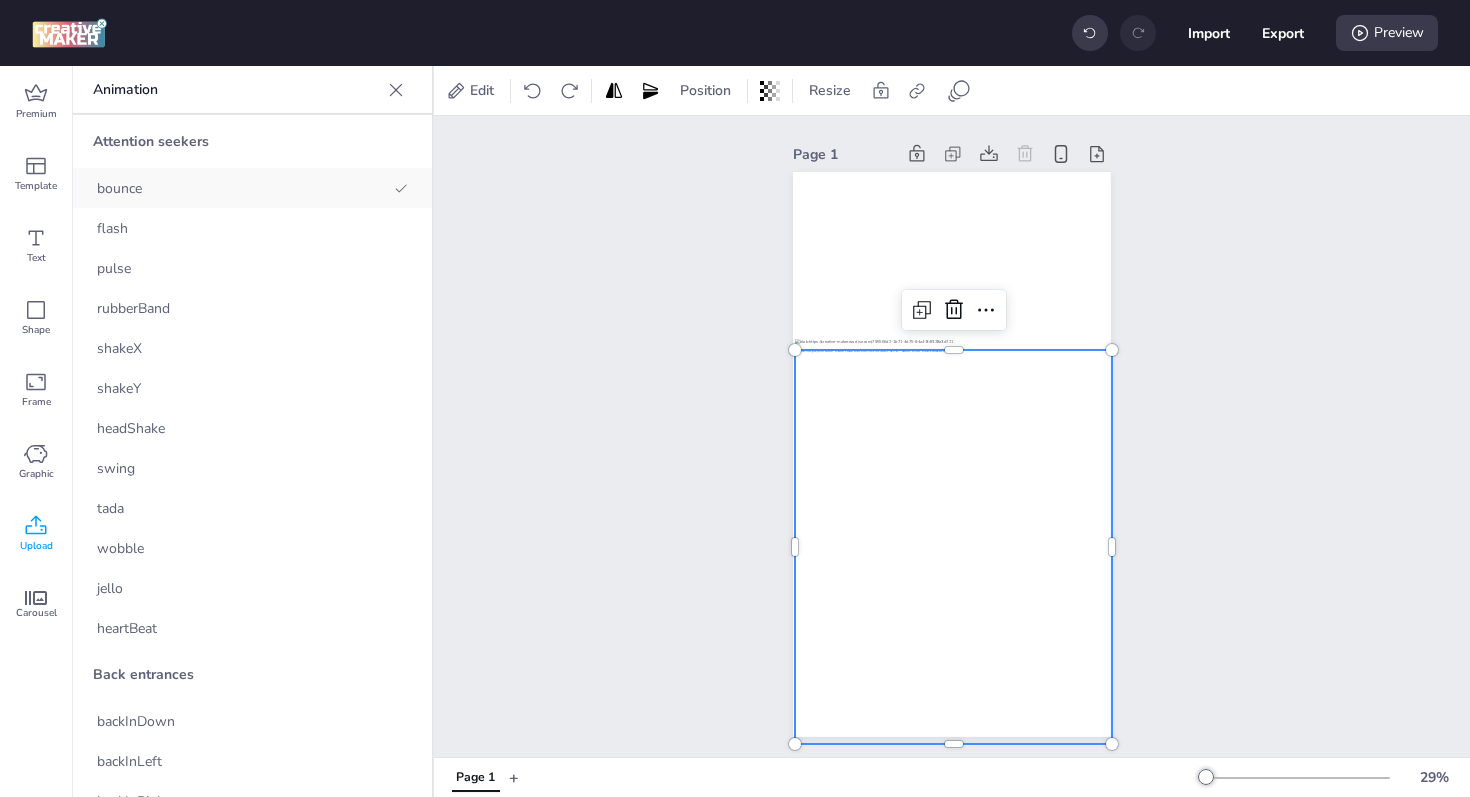 click on "bounce" at bounding box center [252, 188] 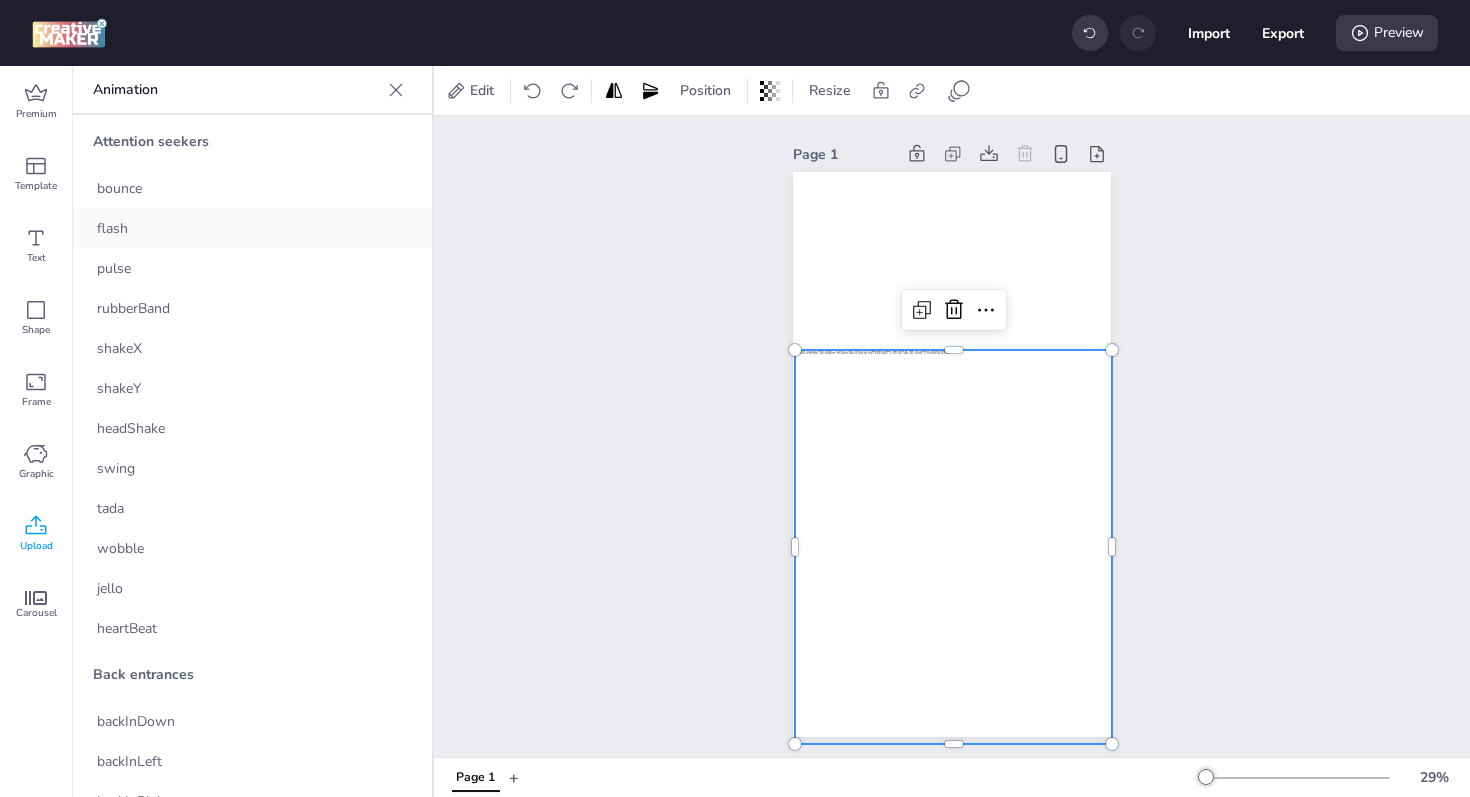 click on "flash" at bounding box center (252, 228) 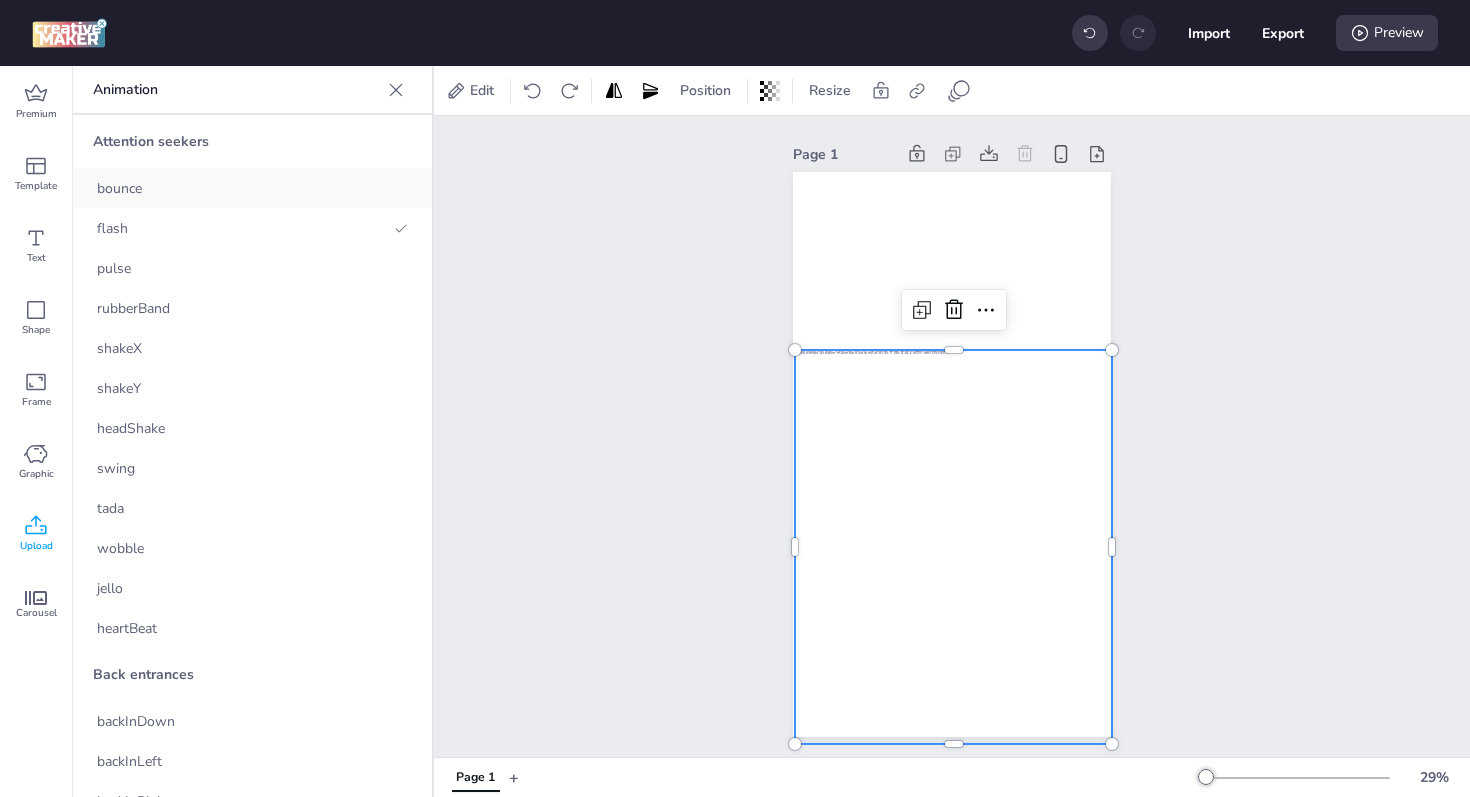 click on "bounce" at bounding box center [252, 188] 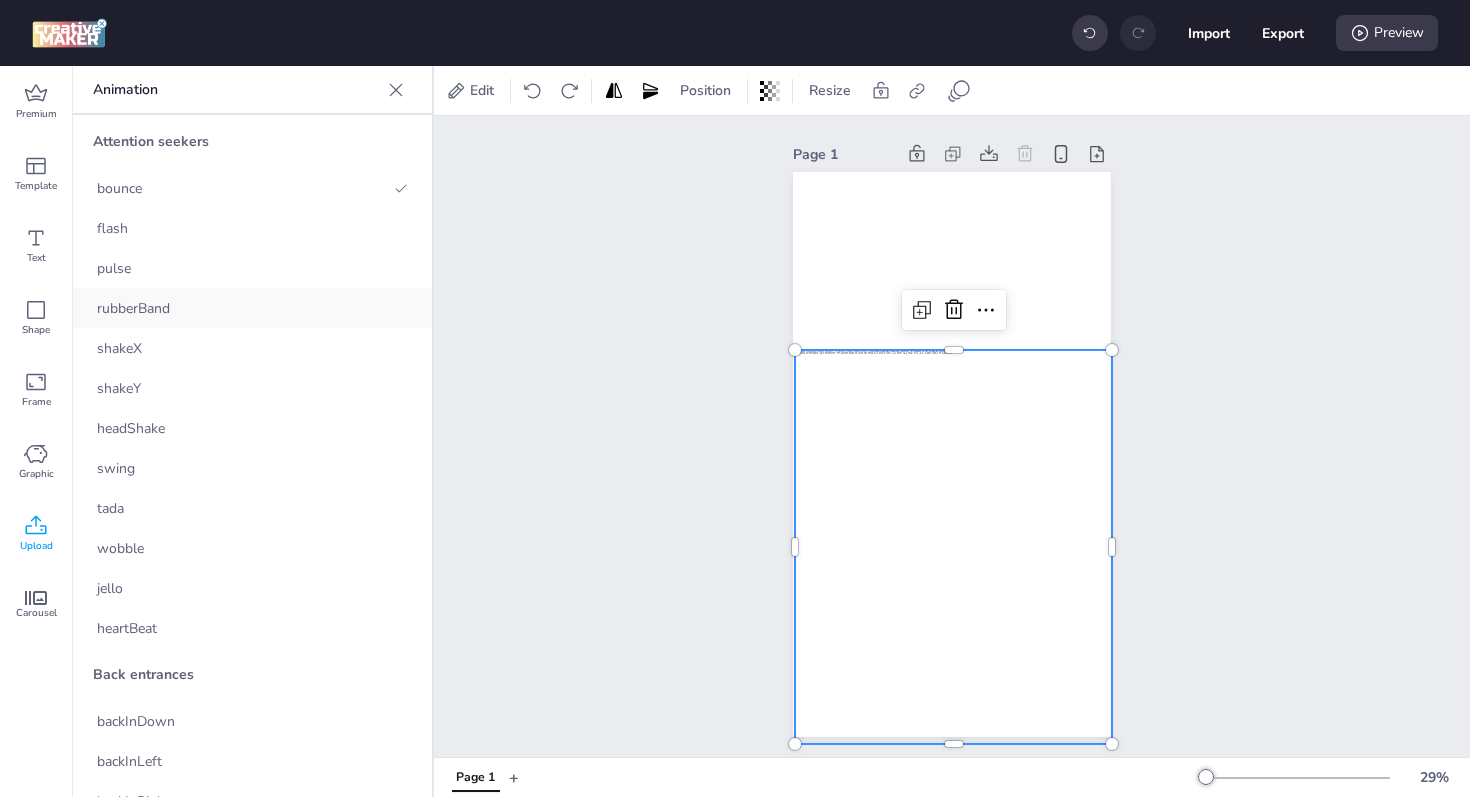 click on "rubberBand" at bounding box center (252, 308) 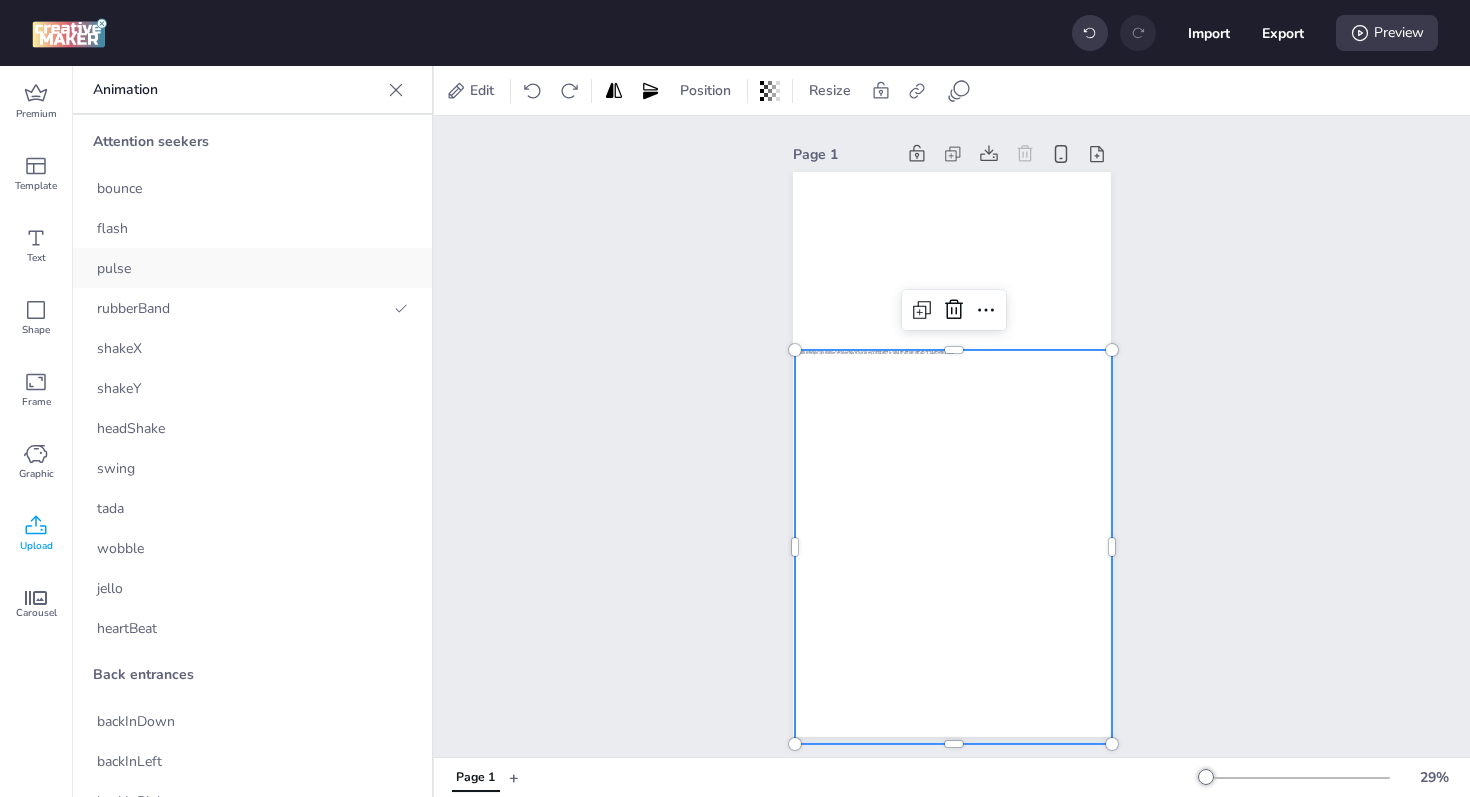 click on "pulse" at bounding box center [252, 268] 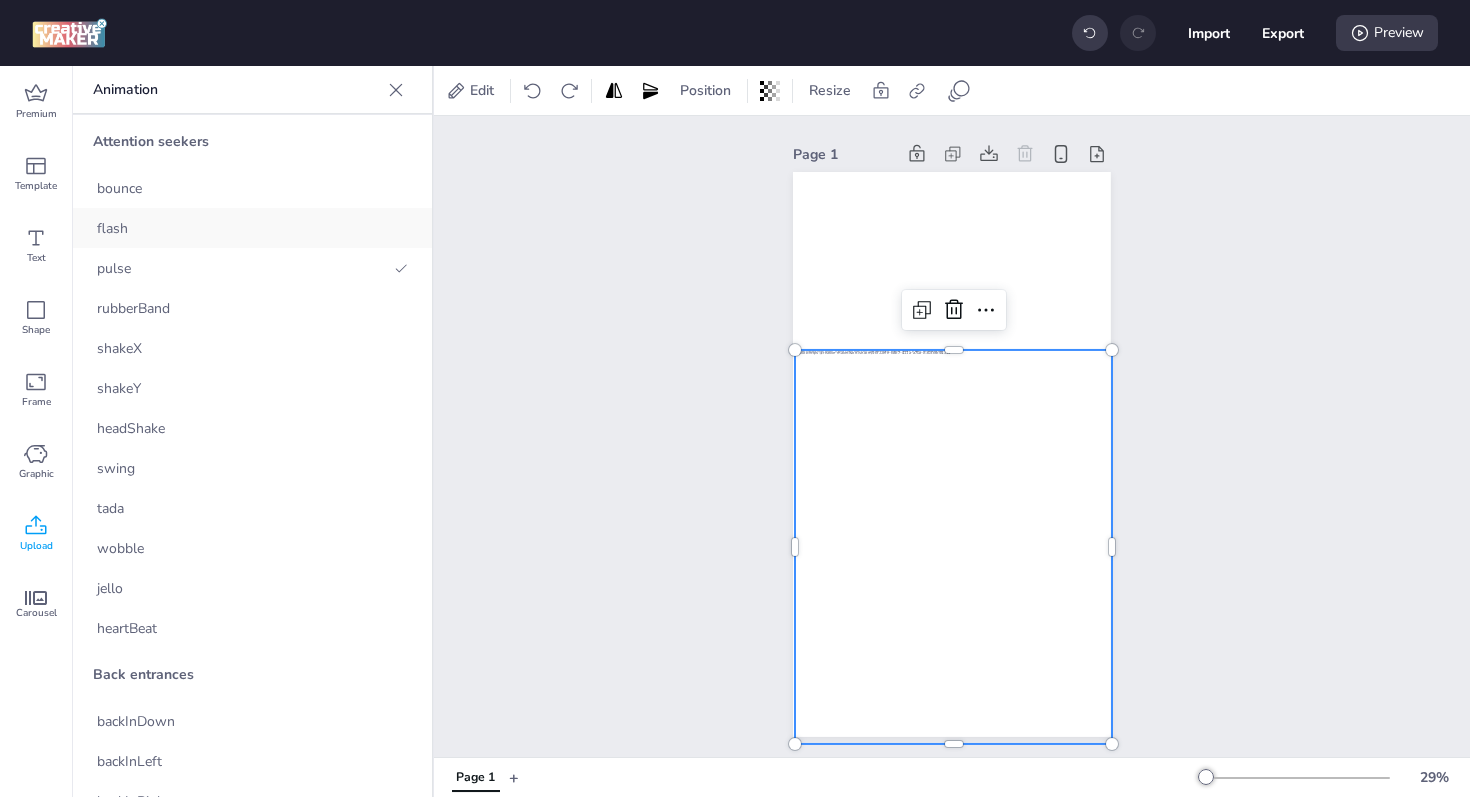 click on "flash" at bounding box center (252, 228) 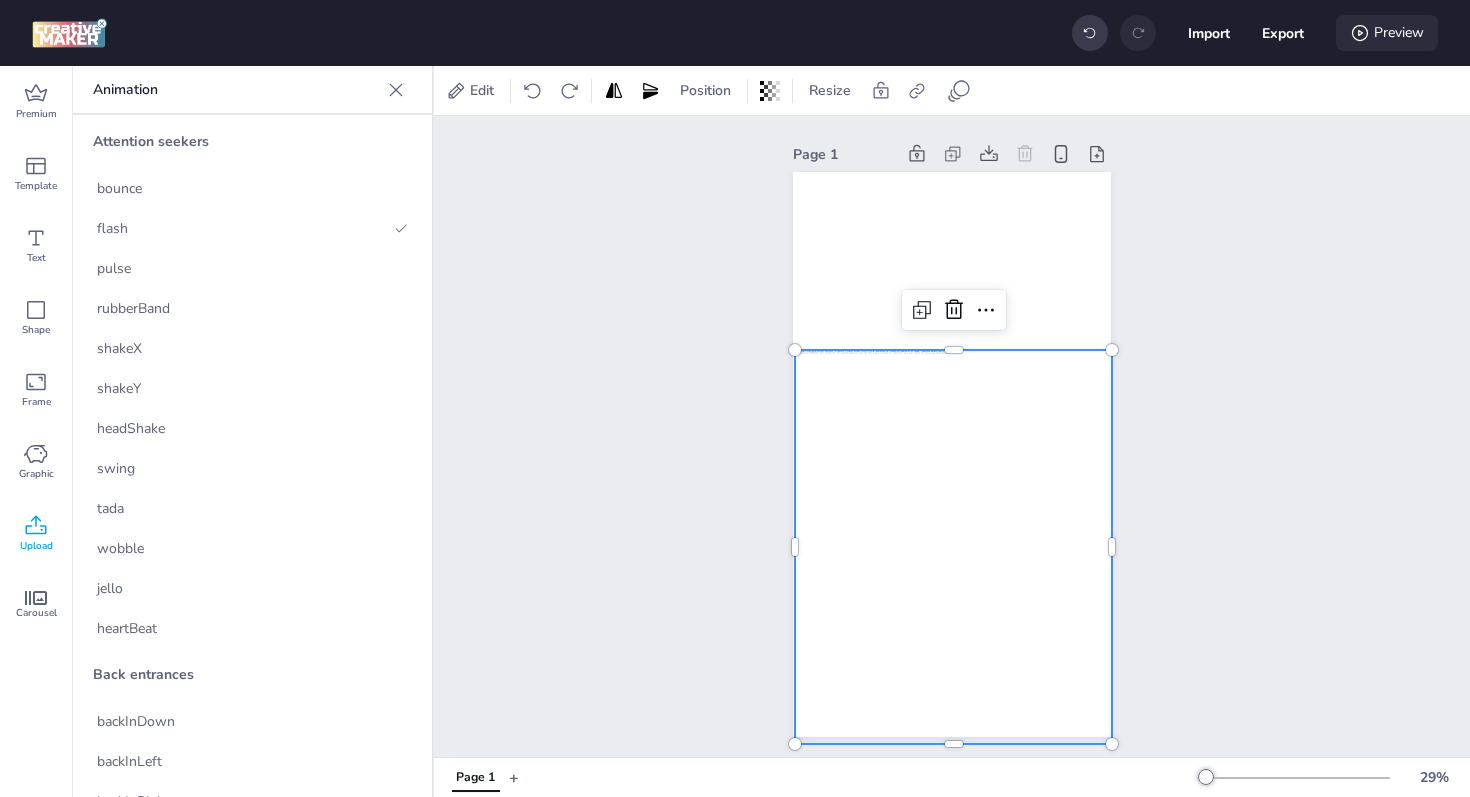 click on "Preview" at bounding box center (1387, 33) 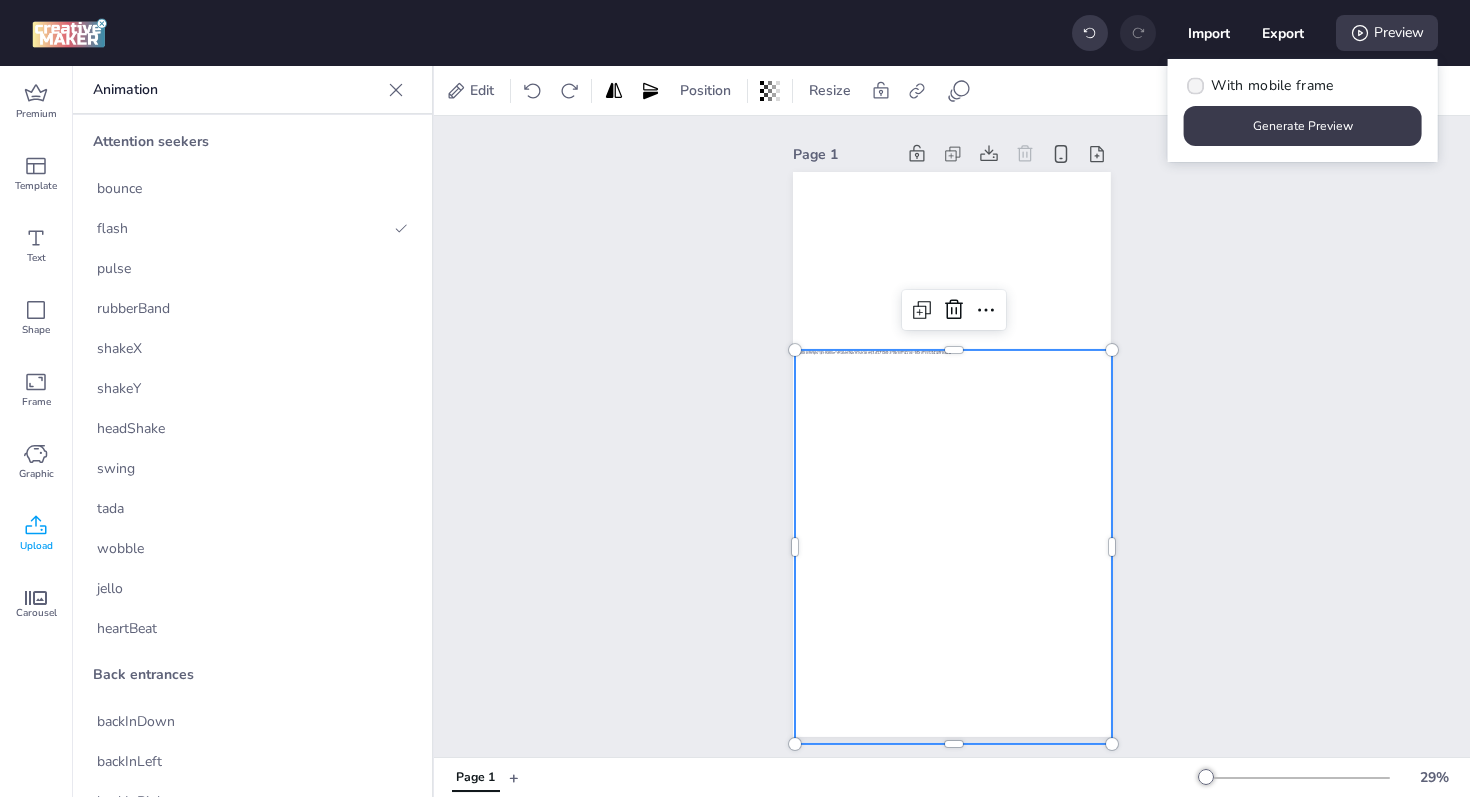click on "With mobile frame" at bounding box center [1272, 85] 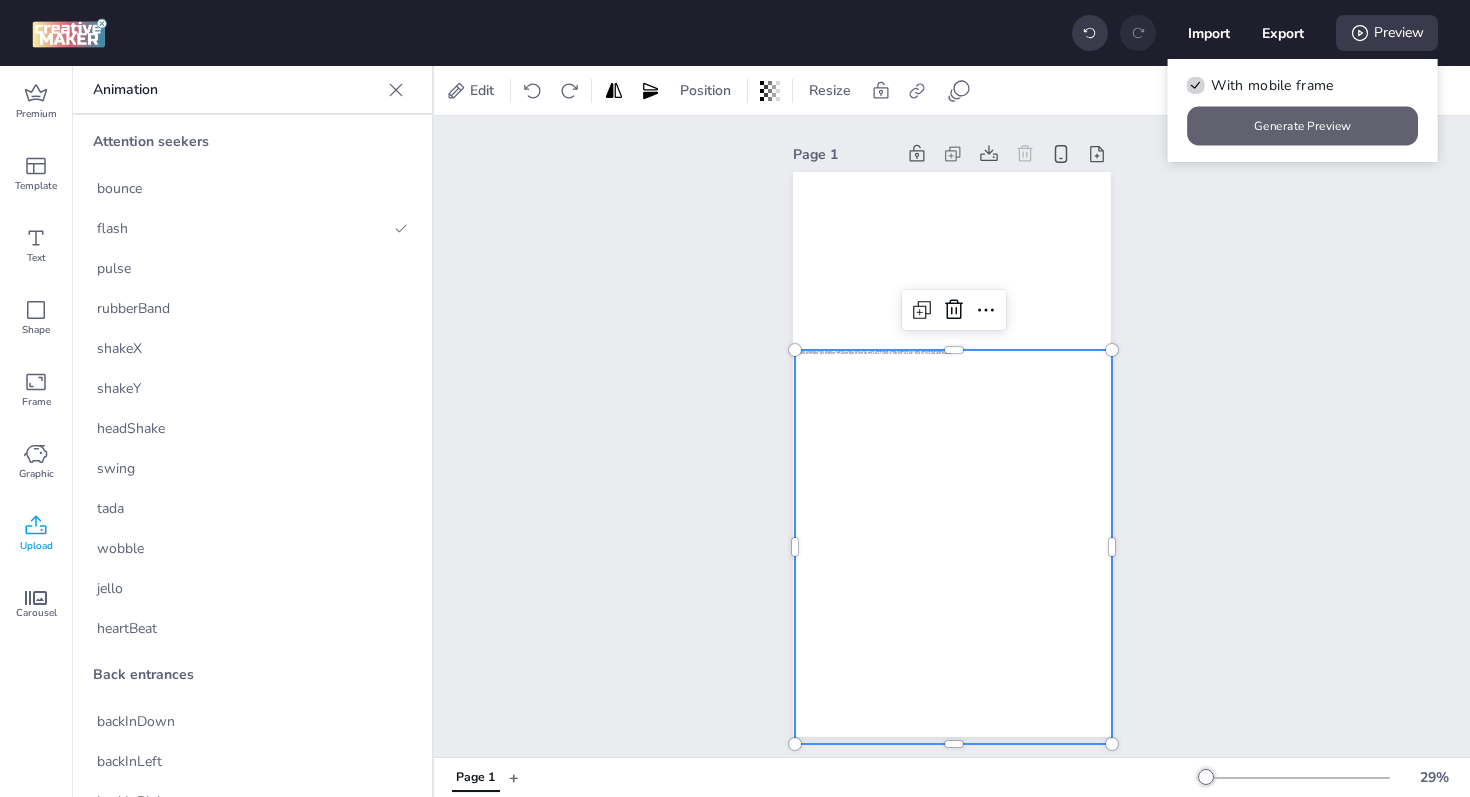 click on "Generate Preview" at bounding box center (1303, 126) 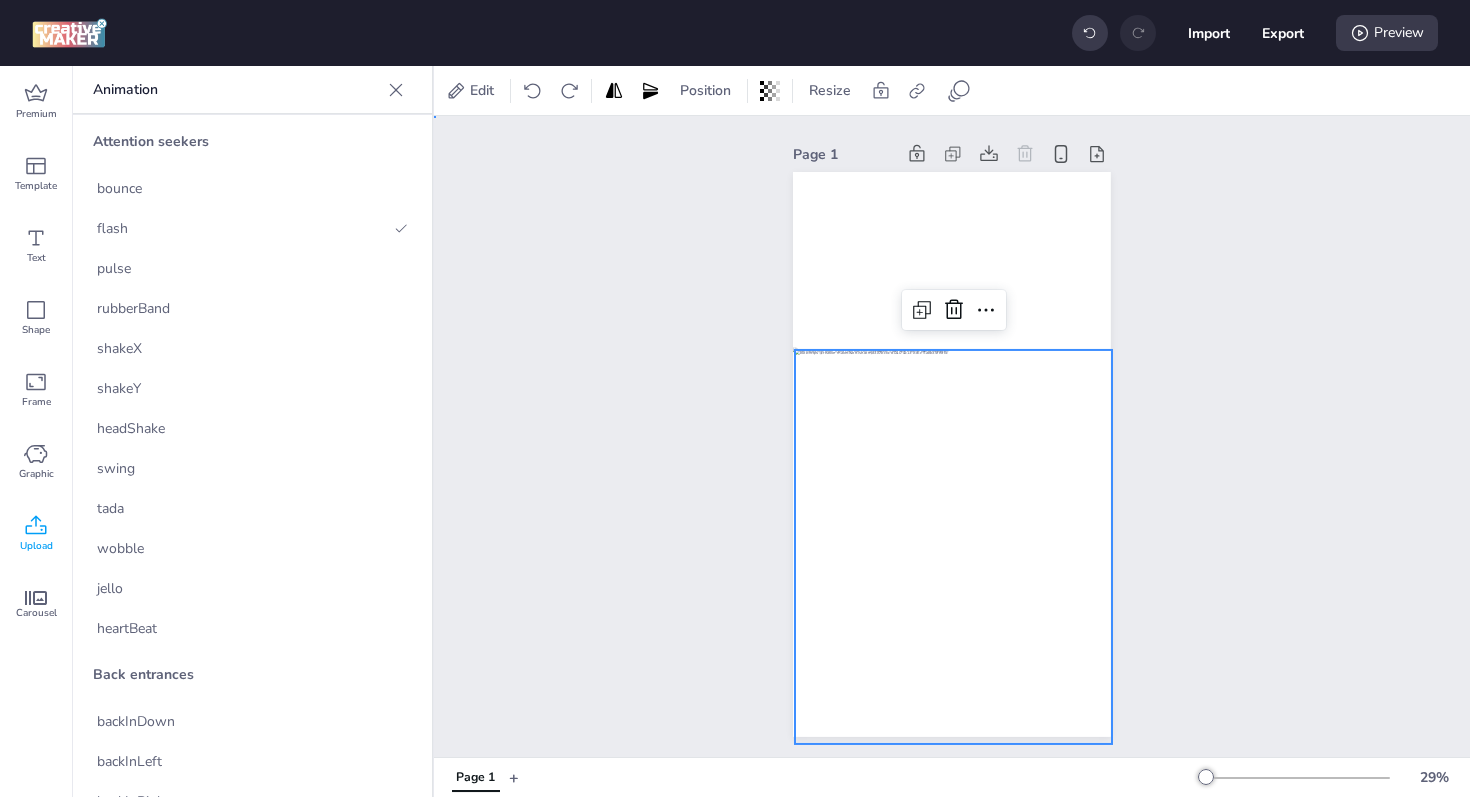 click on "Page 1" at bounding box center [952, 438] 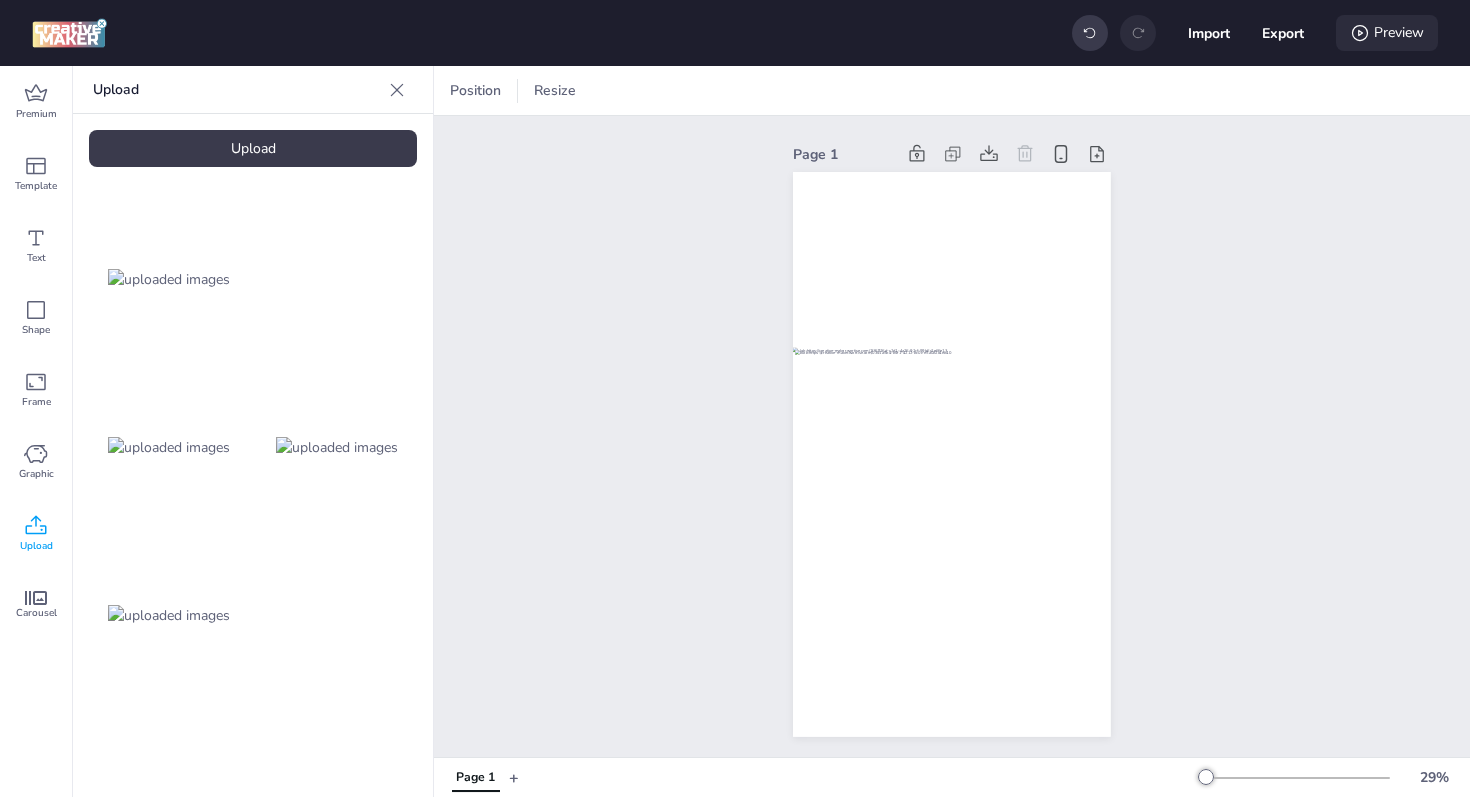 click on "Preview" at bounding box center [1387, 33] 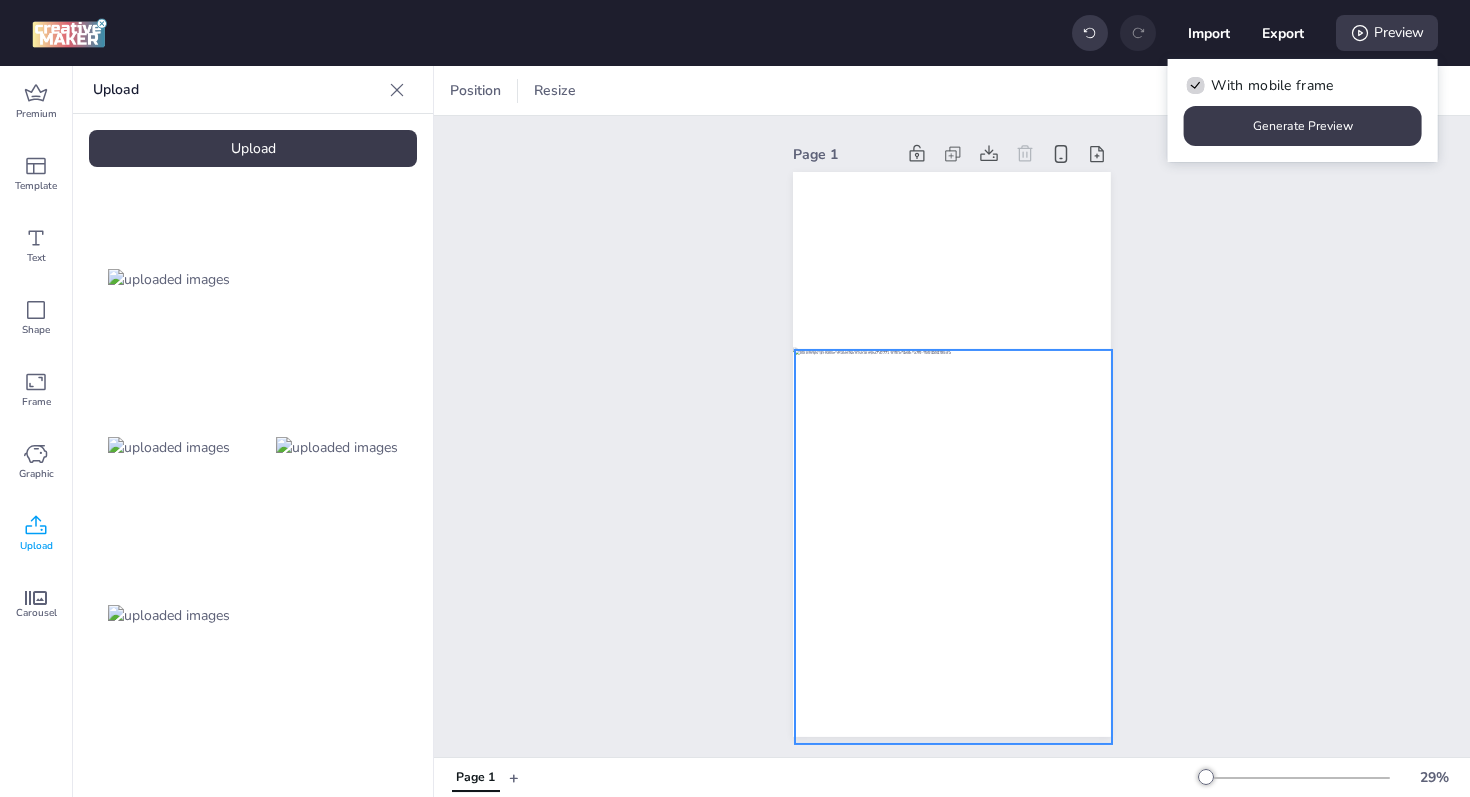 click at bounding box center [953, 547] 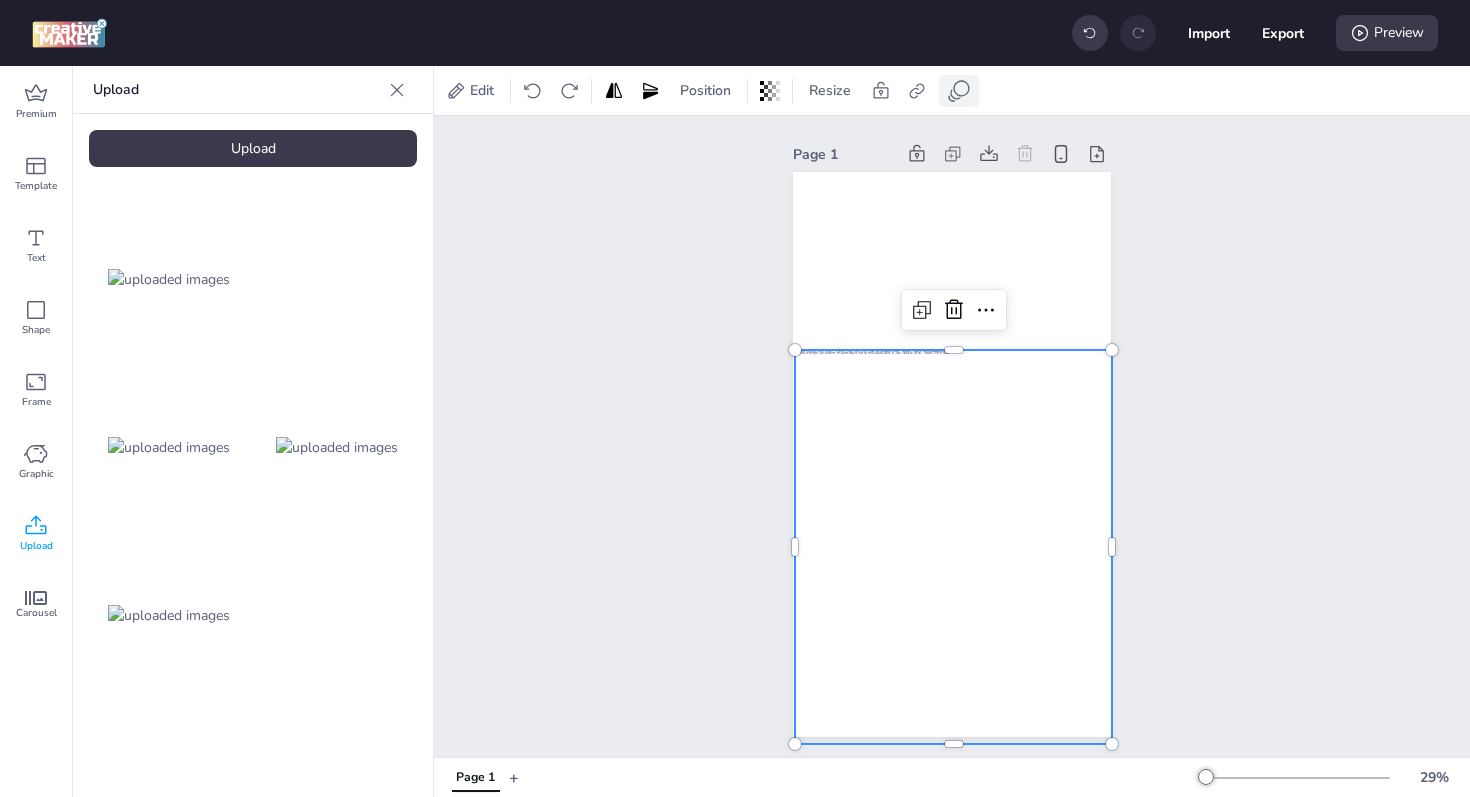 click 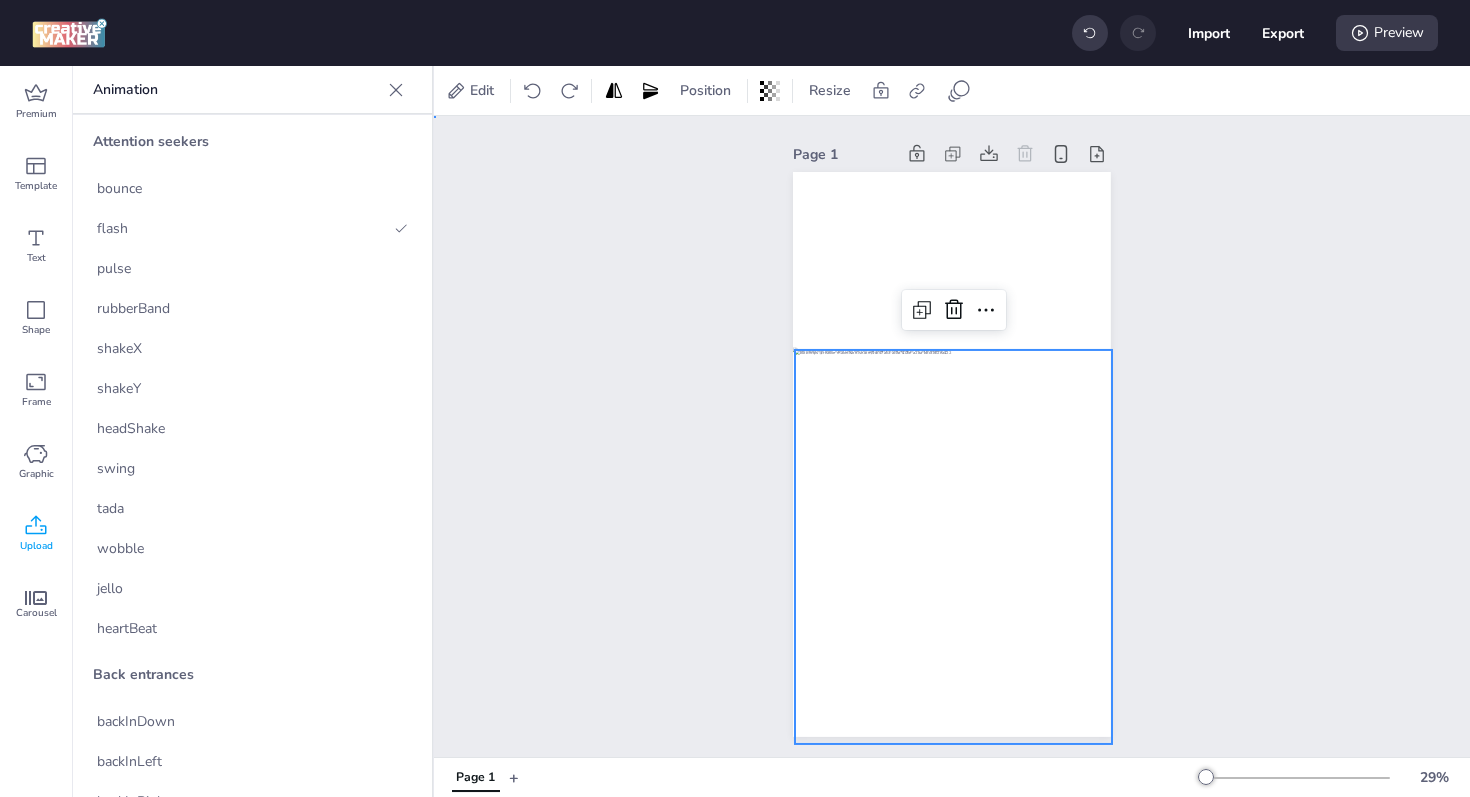 click on "Page 1" at bounding box center [952, 438] 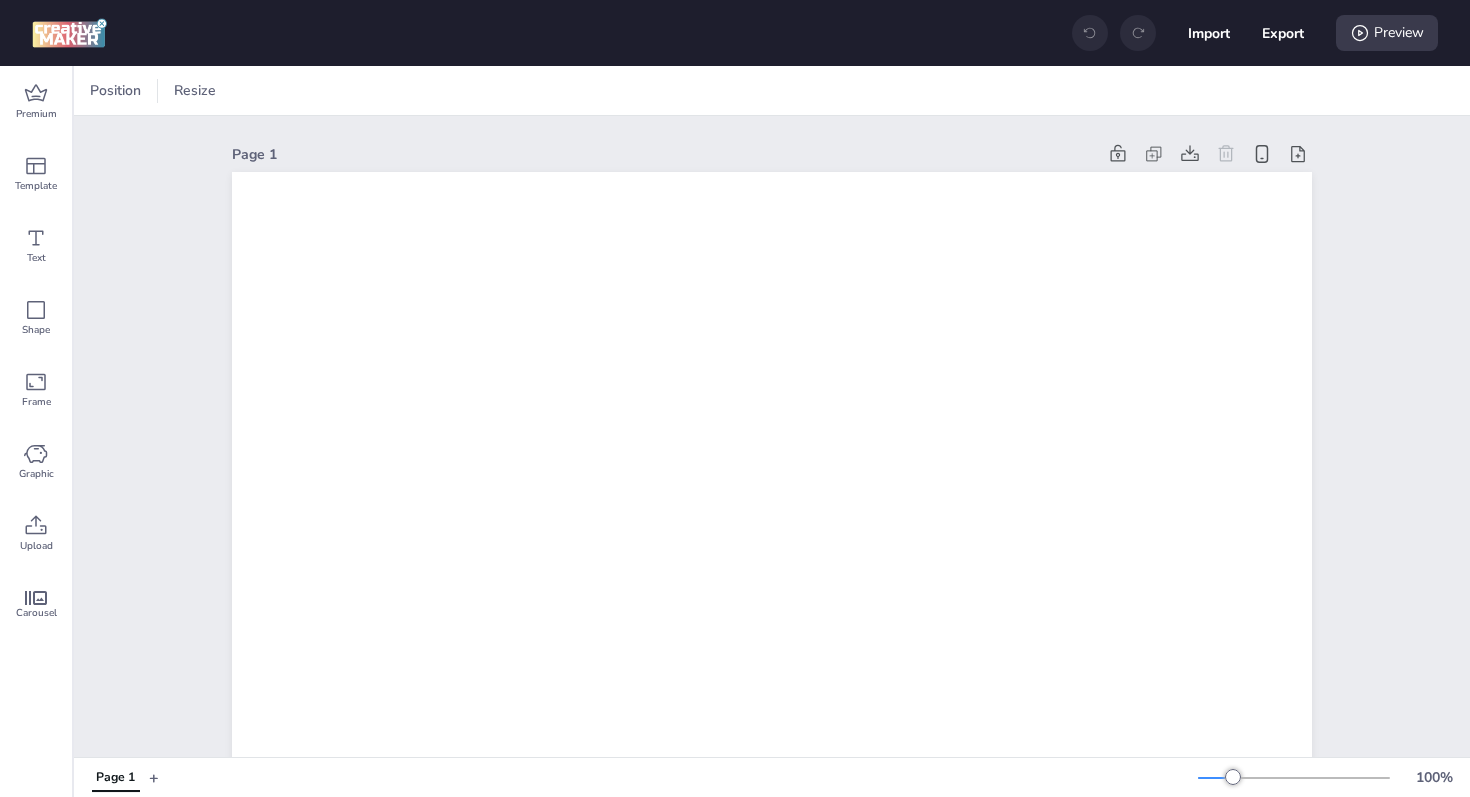 scroll, scrollTop: 0, scrollLeft: 0, axis: both 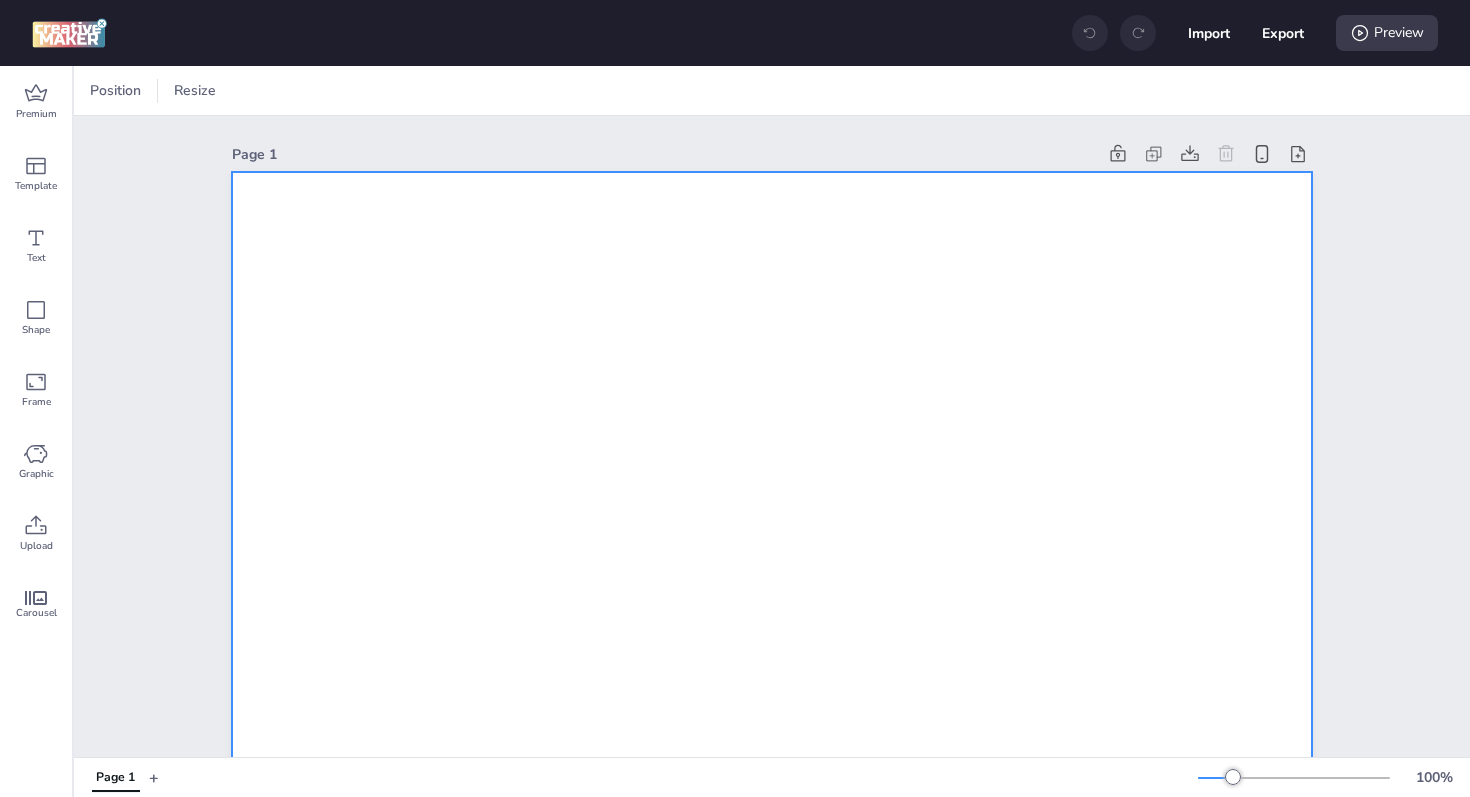 click at bounding box center (772, 1132) 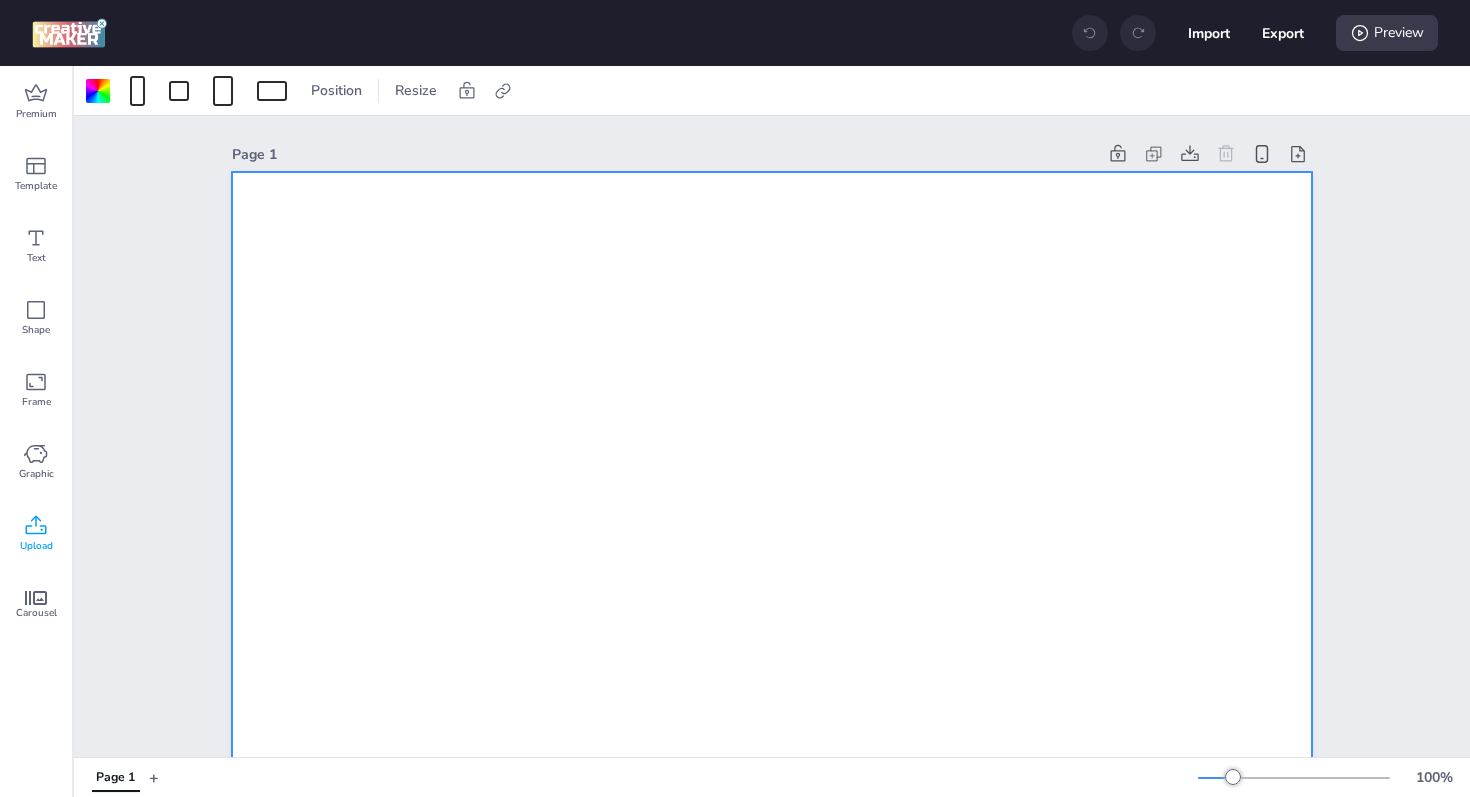 click 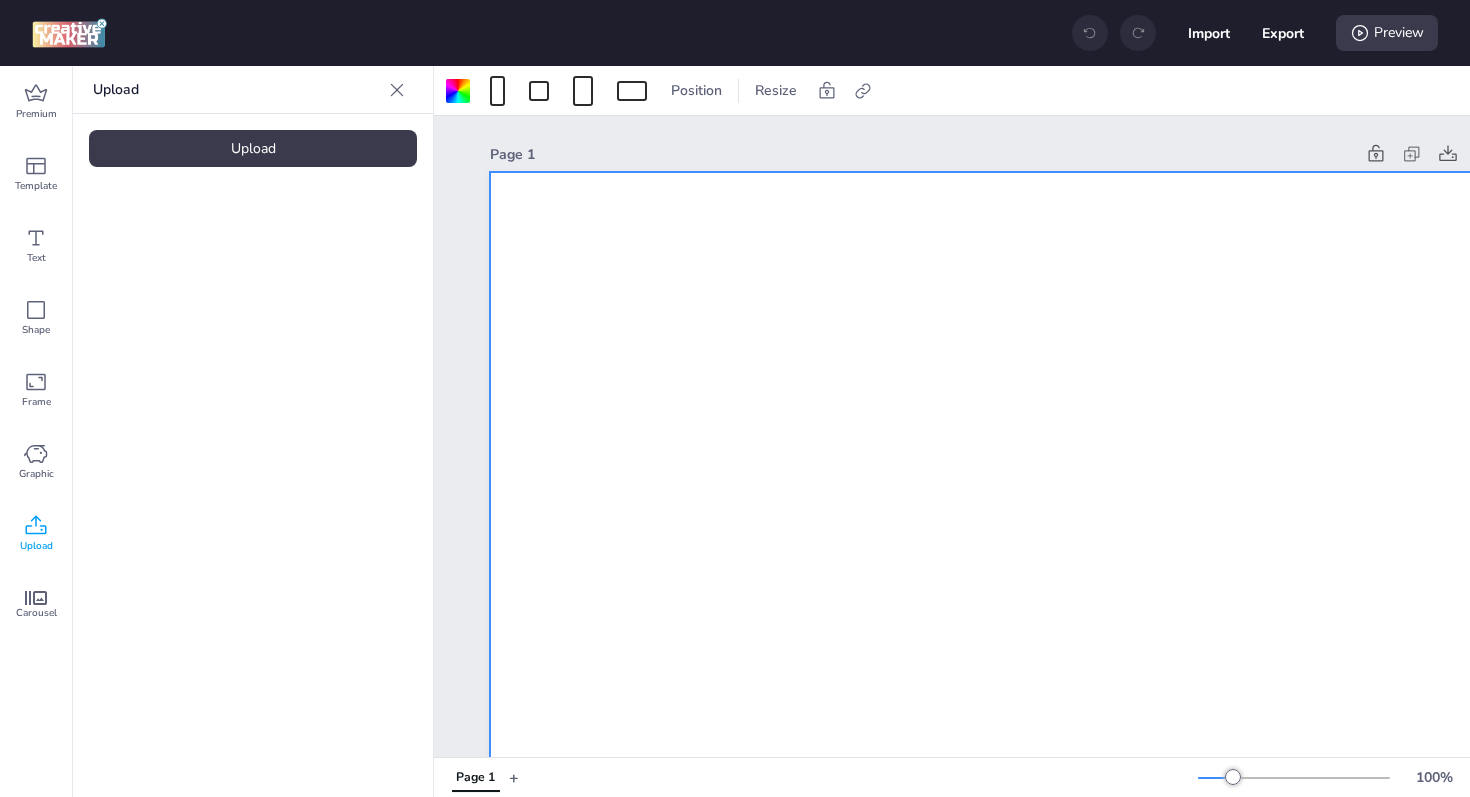 click on "Upload" at bounding box center (253, 148) 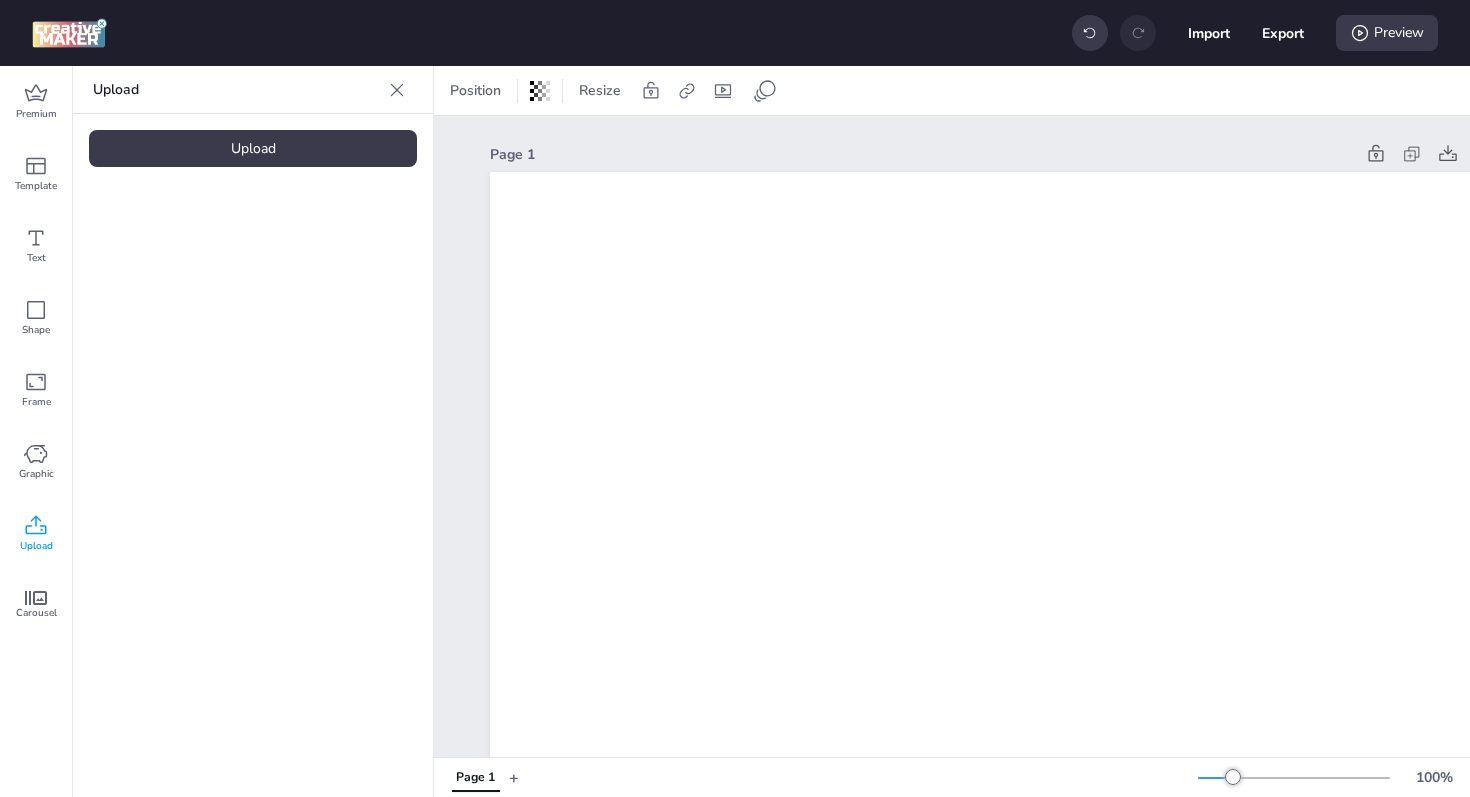 click at bounding box center [169, 279] 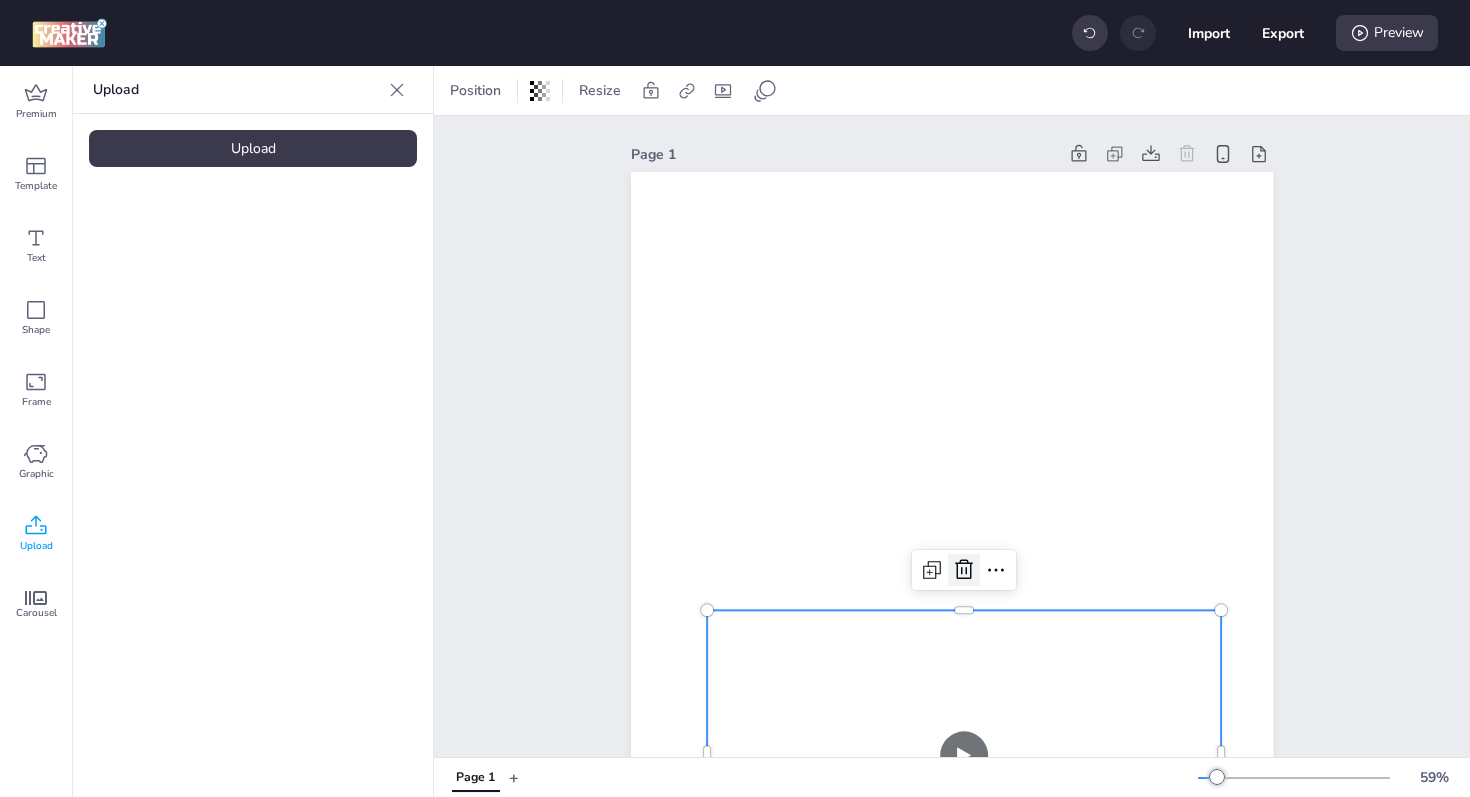 click 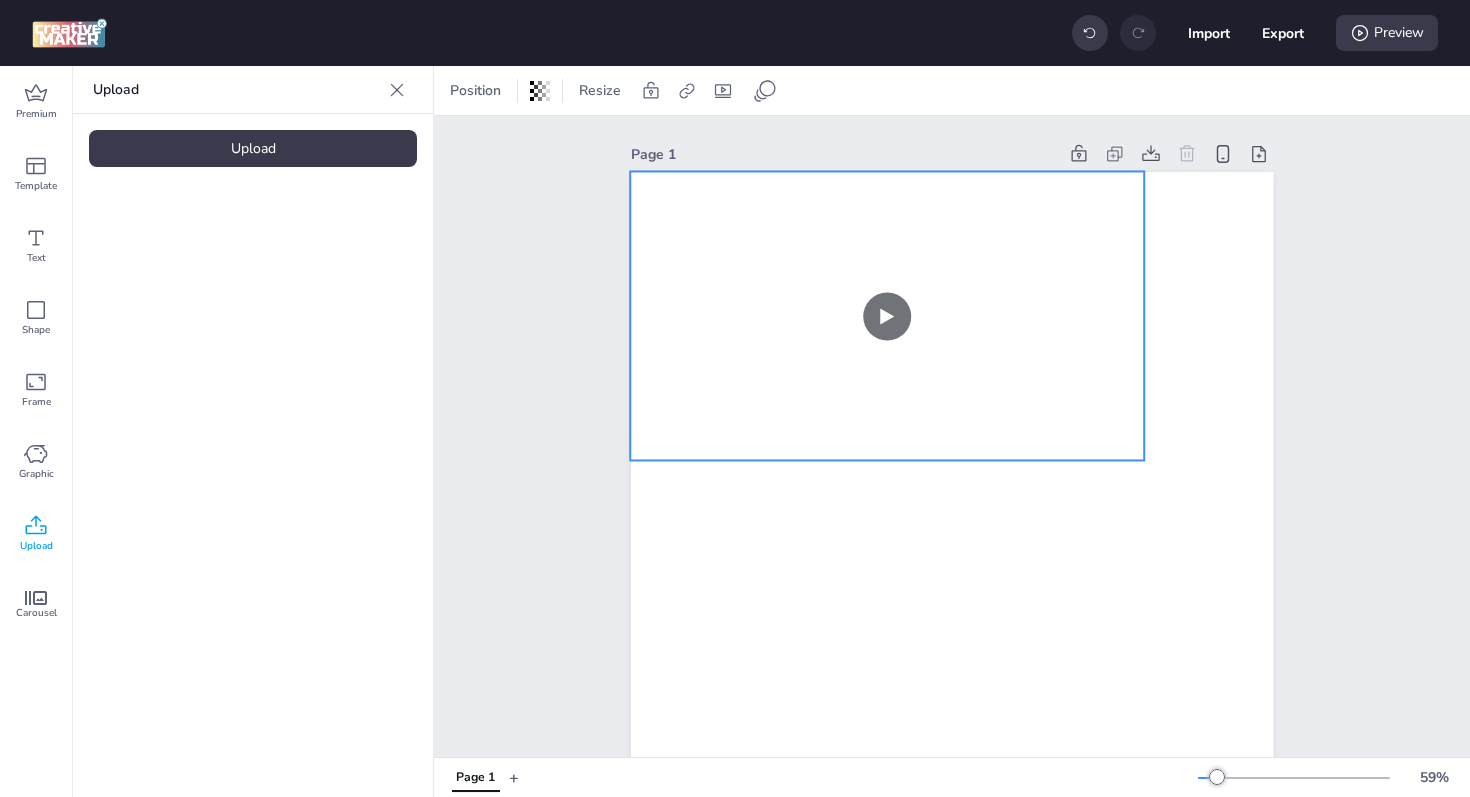 drag, startPoint x: 962, startPoint y: 673, endPoint x: 897, endPoint y: 245, distance: 432.90762 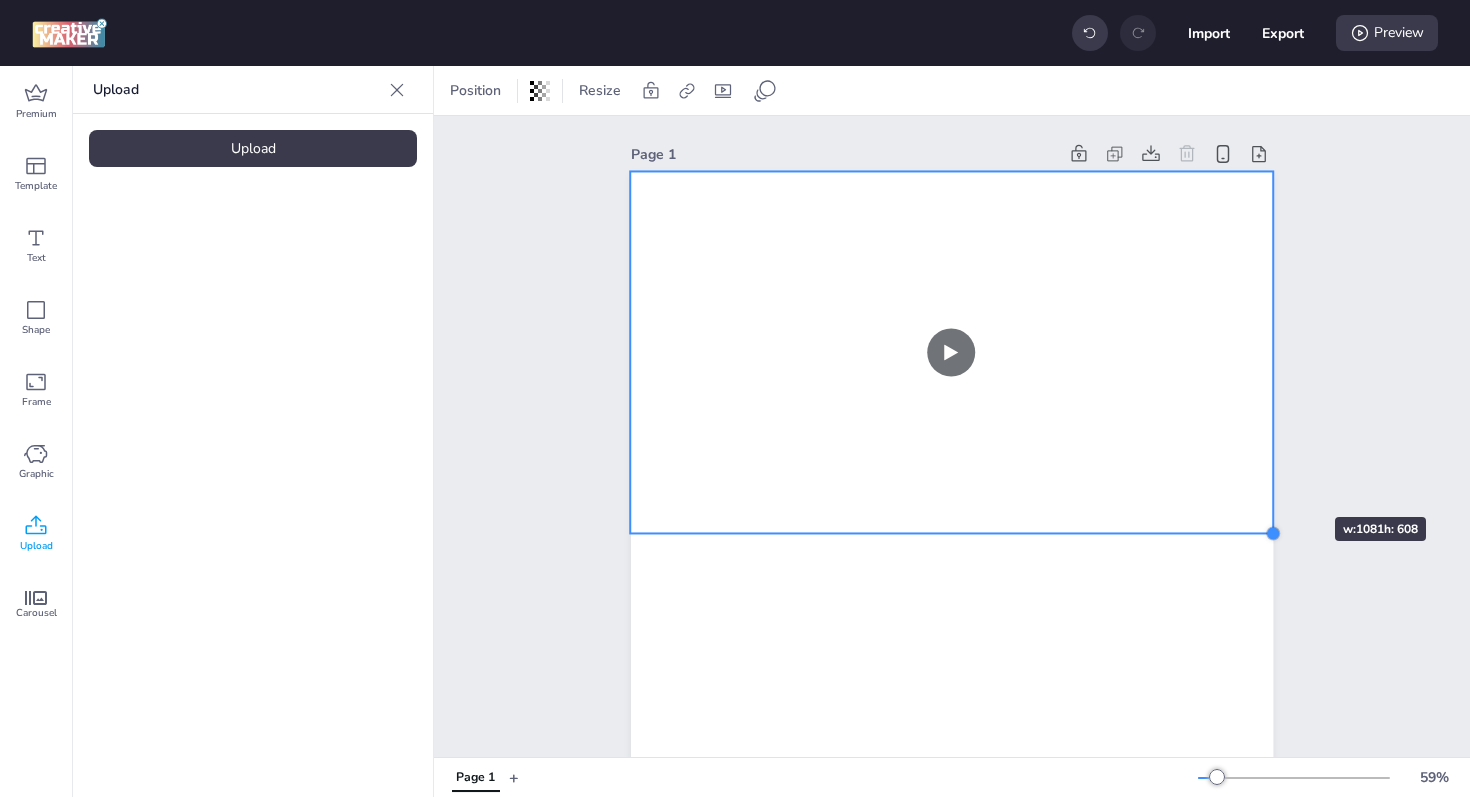 drag, startPoint x: 1146, startPoint y: 464, endPoint x: 1275, endPoint y: 481, distance: 130.11533 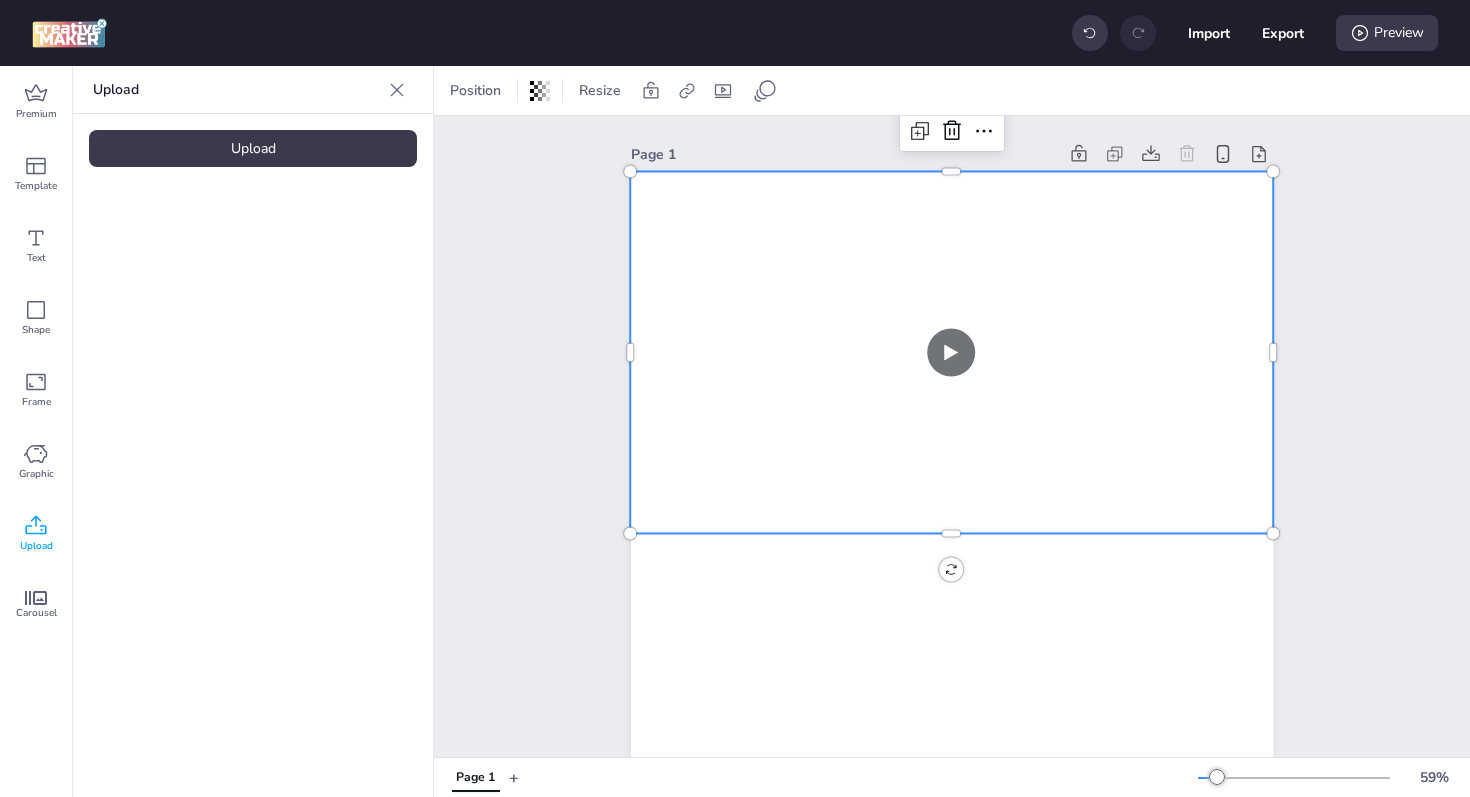 click on "Page 1" at bounding box center (952, 727) 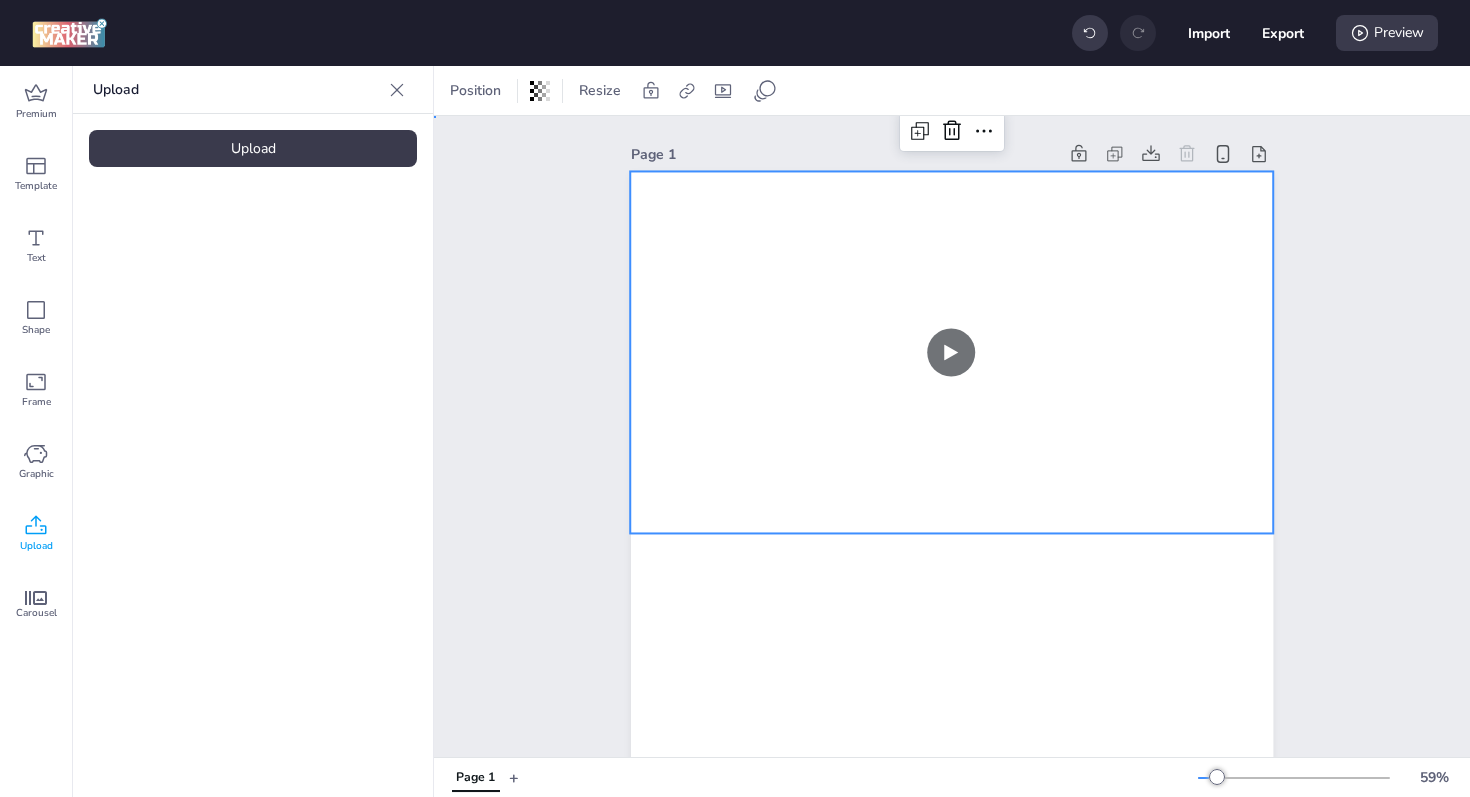 click on "Page 1" at bounding box center [952, 727] 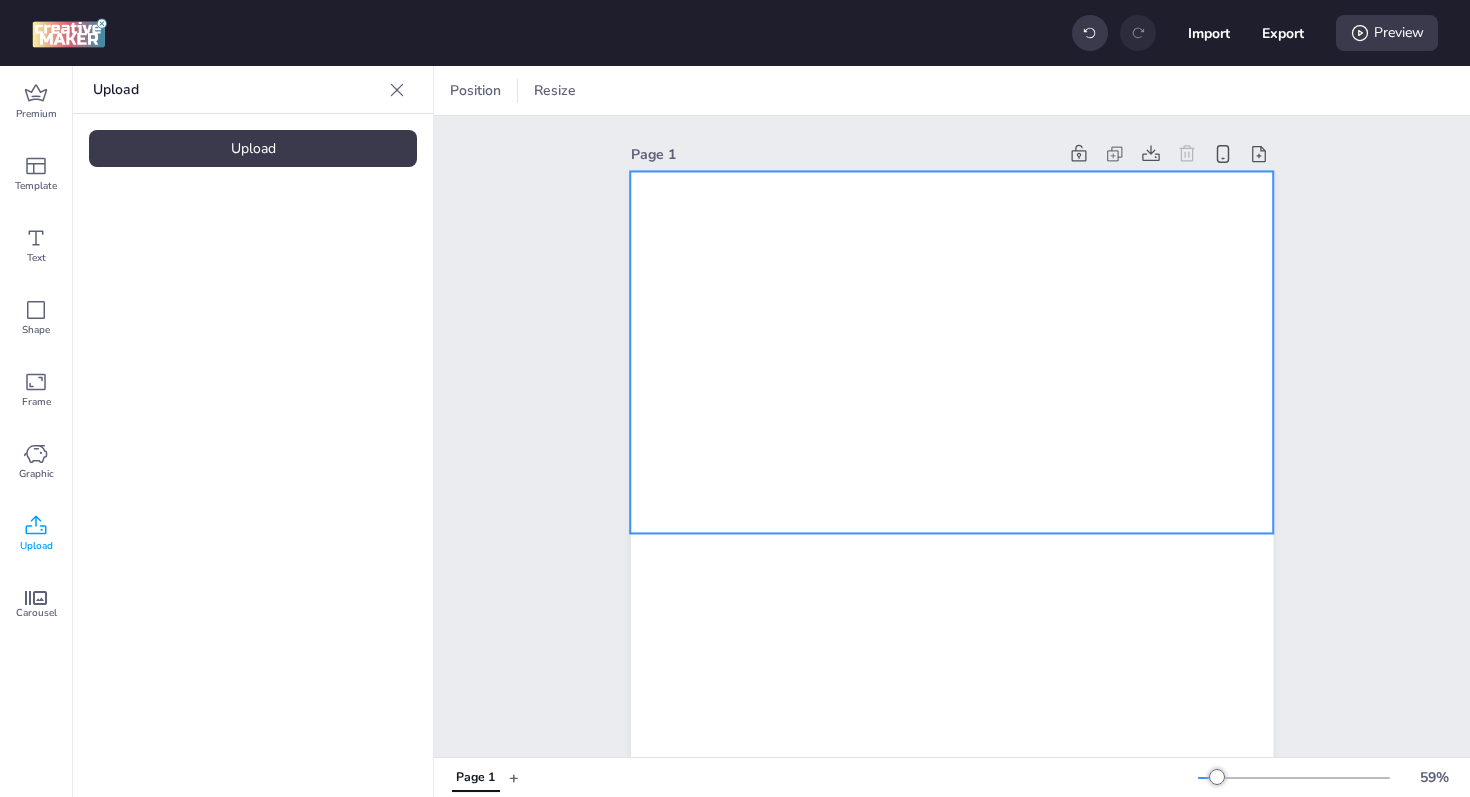 click at bounding box center [951, 352] 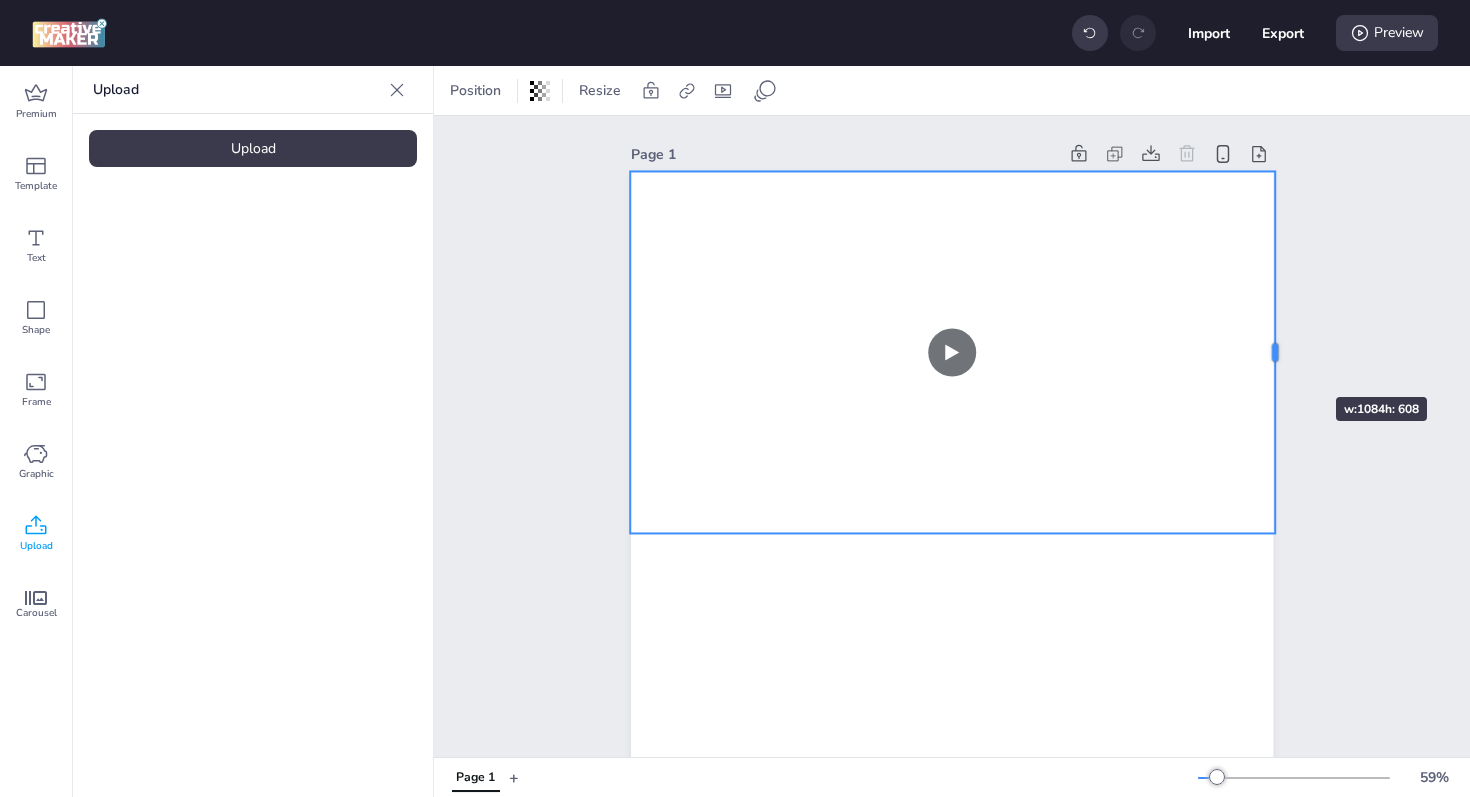 click at bounding box center [1283, 352] 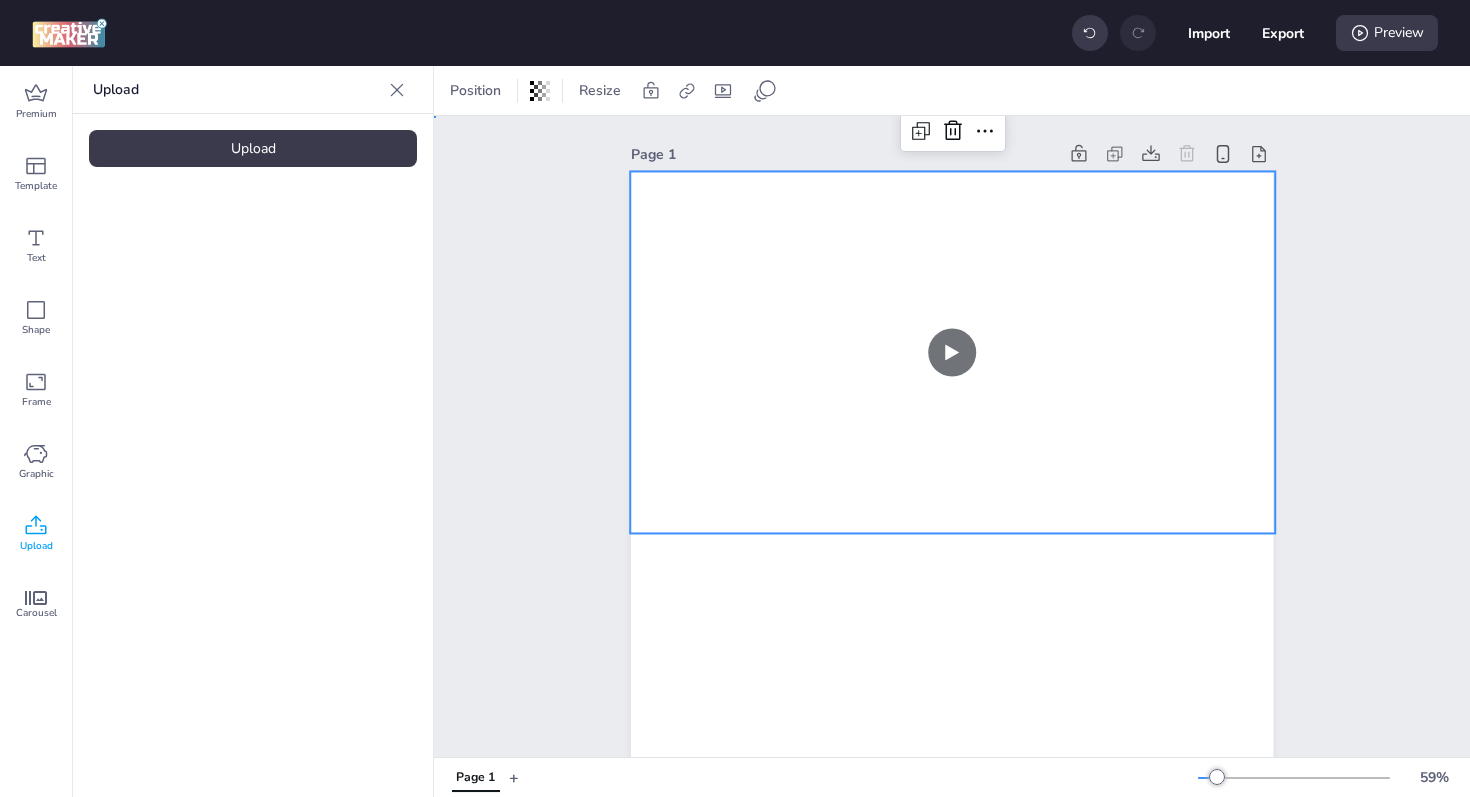click on "Page 1" at bounding box center (952, 727) 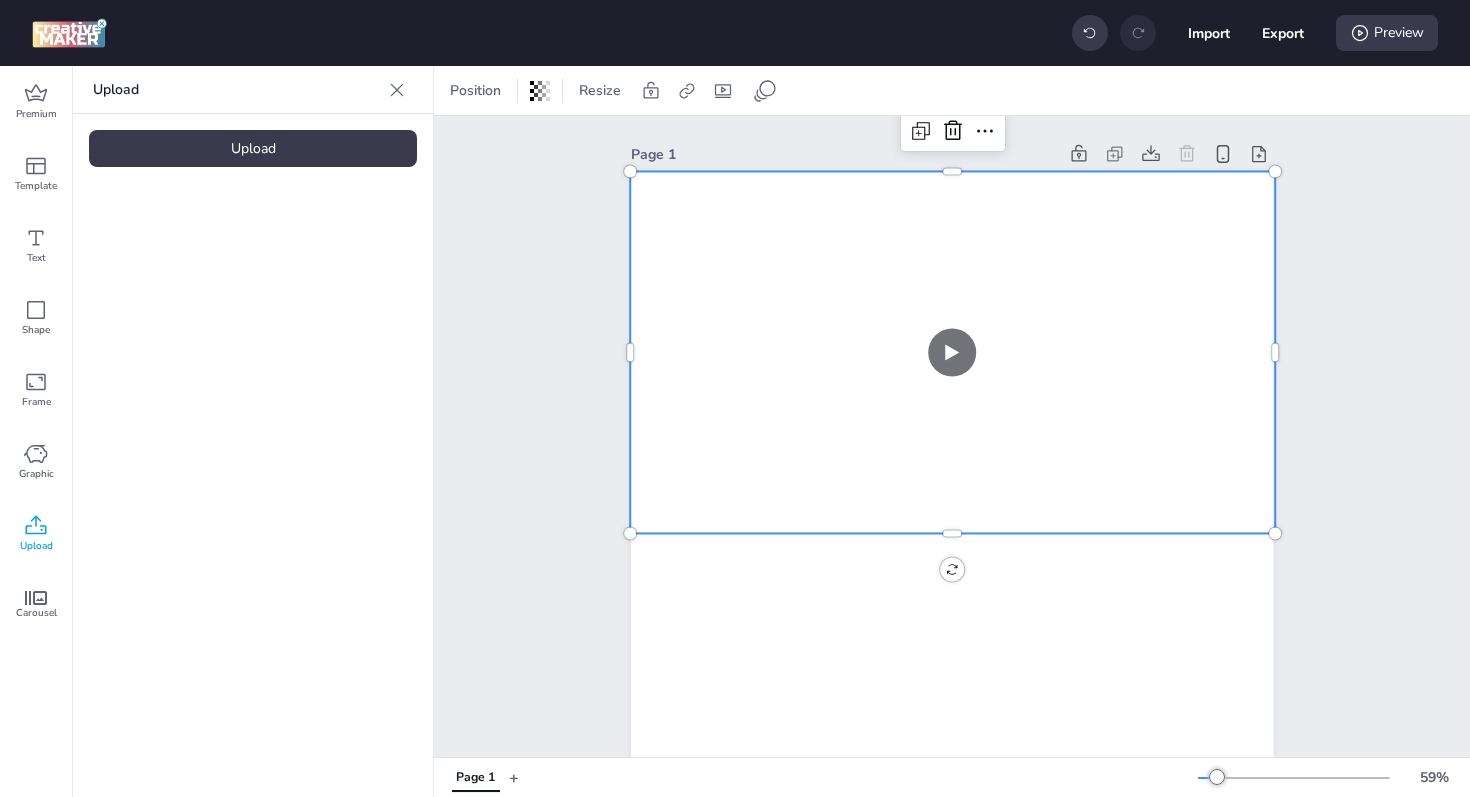 click at bounding box center [952, 353] 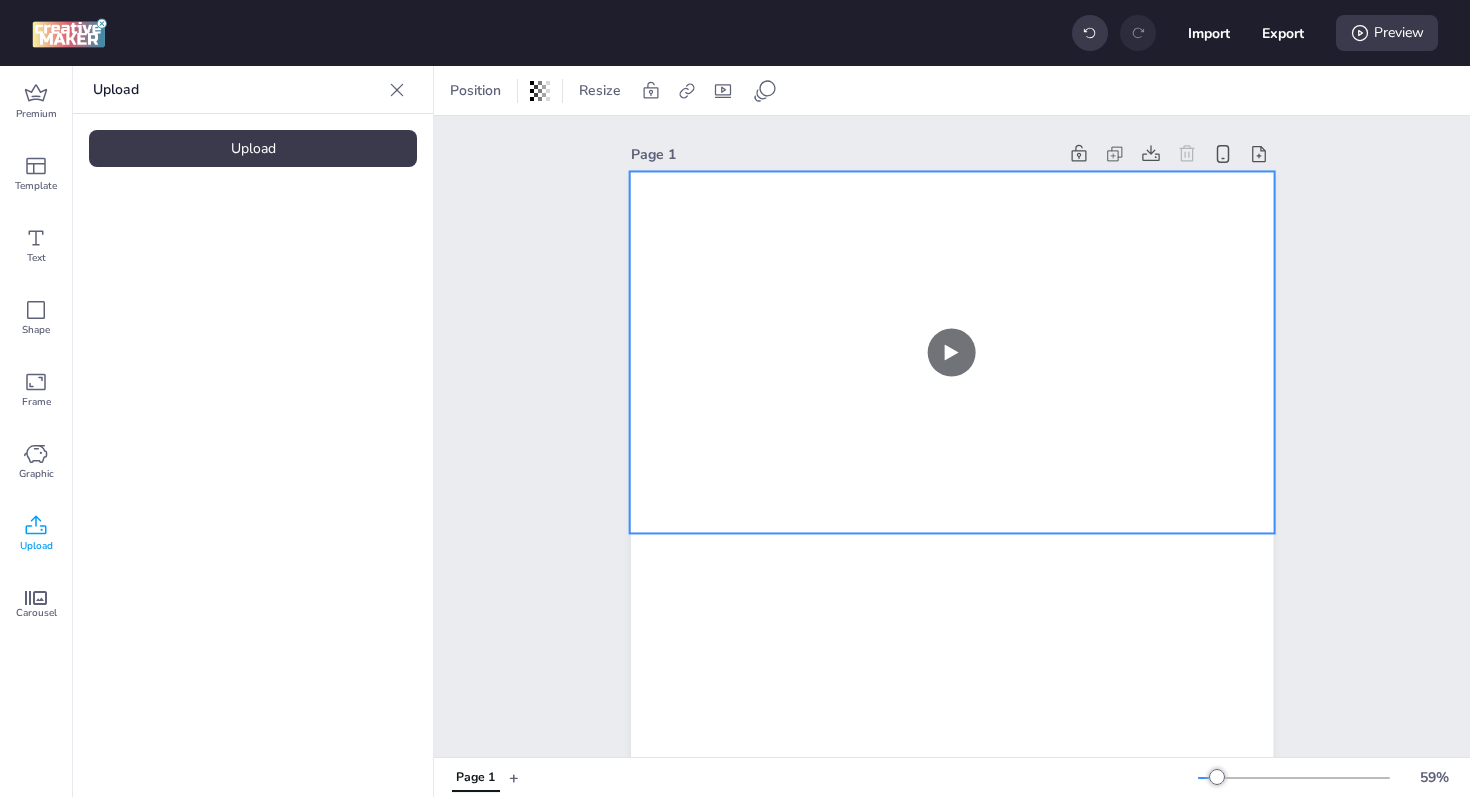 click on "Page 1" at bounding box center (952, 727) 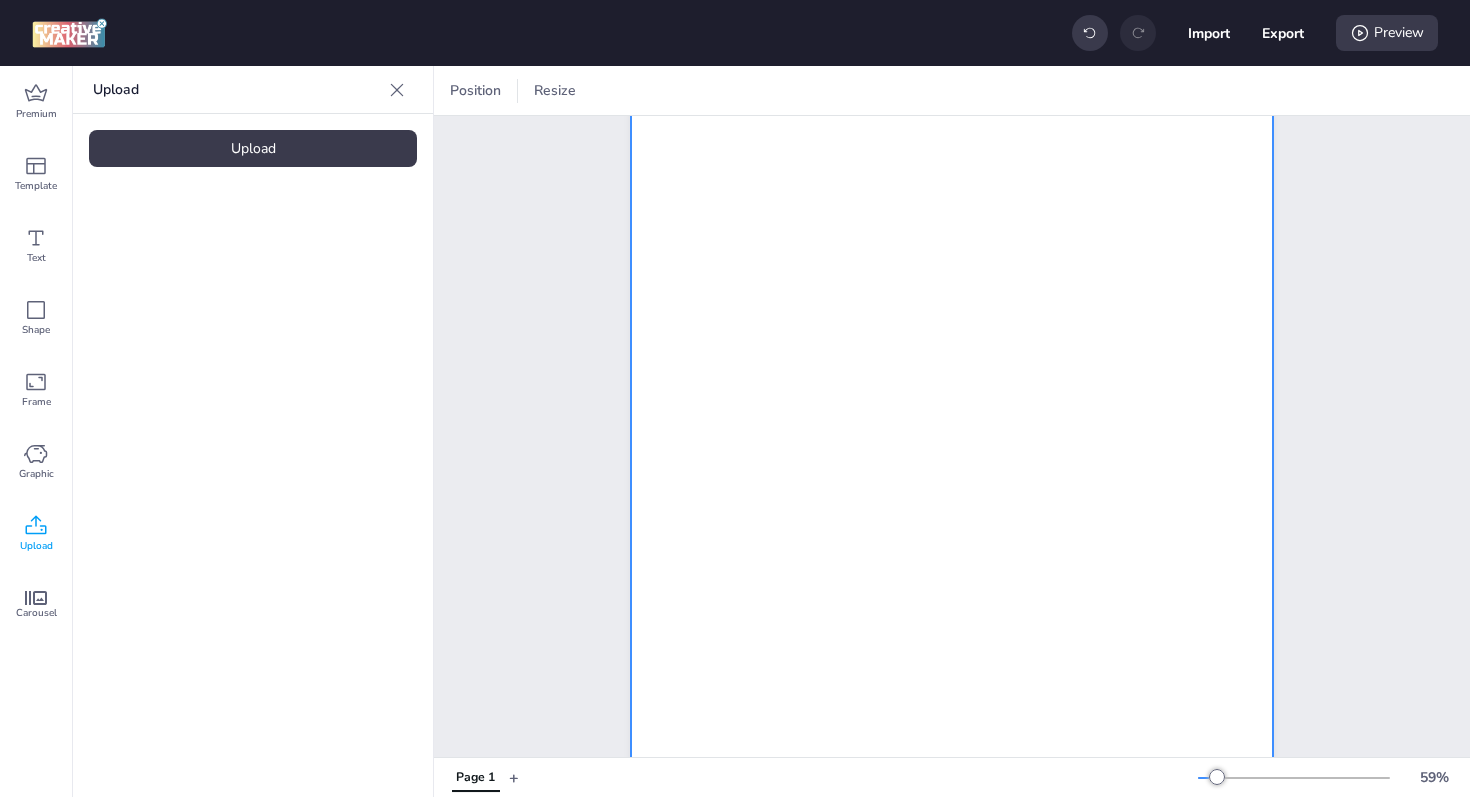 scroll, scrollTop: 438, scrollLeft: 0, axis: vertical 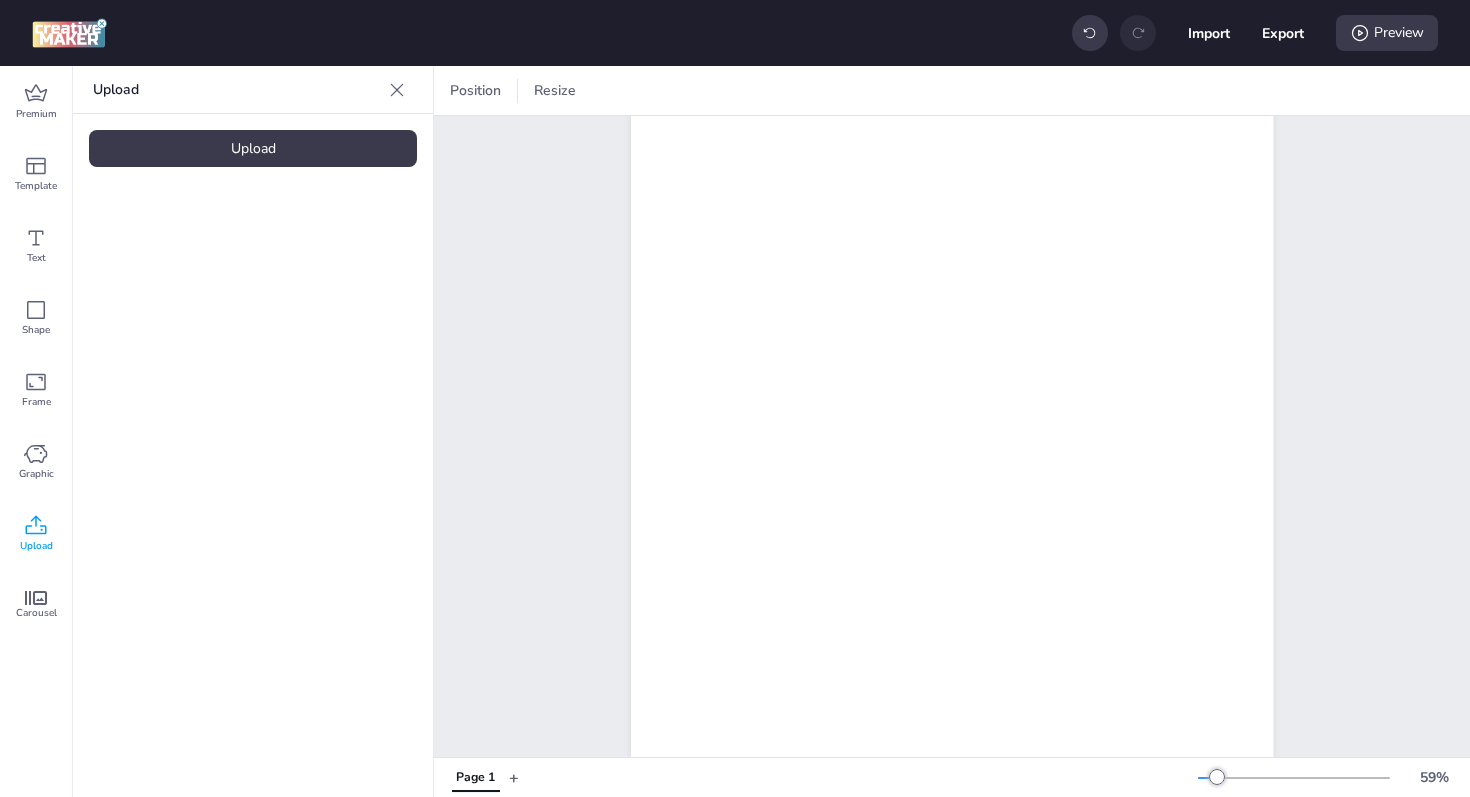 click on "Upload" at bounding box center (253, 148) 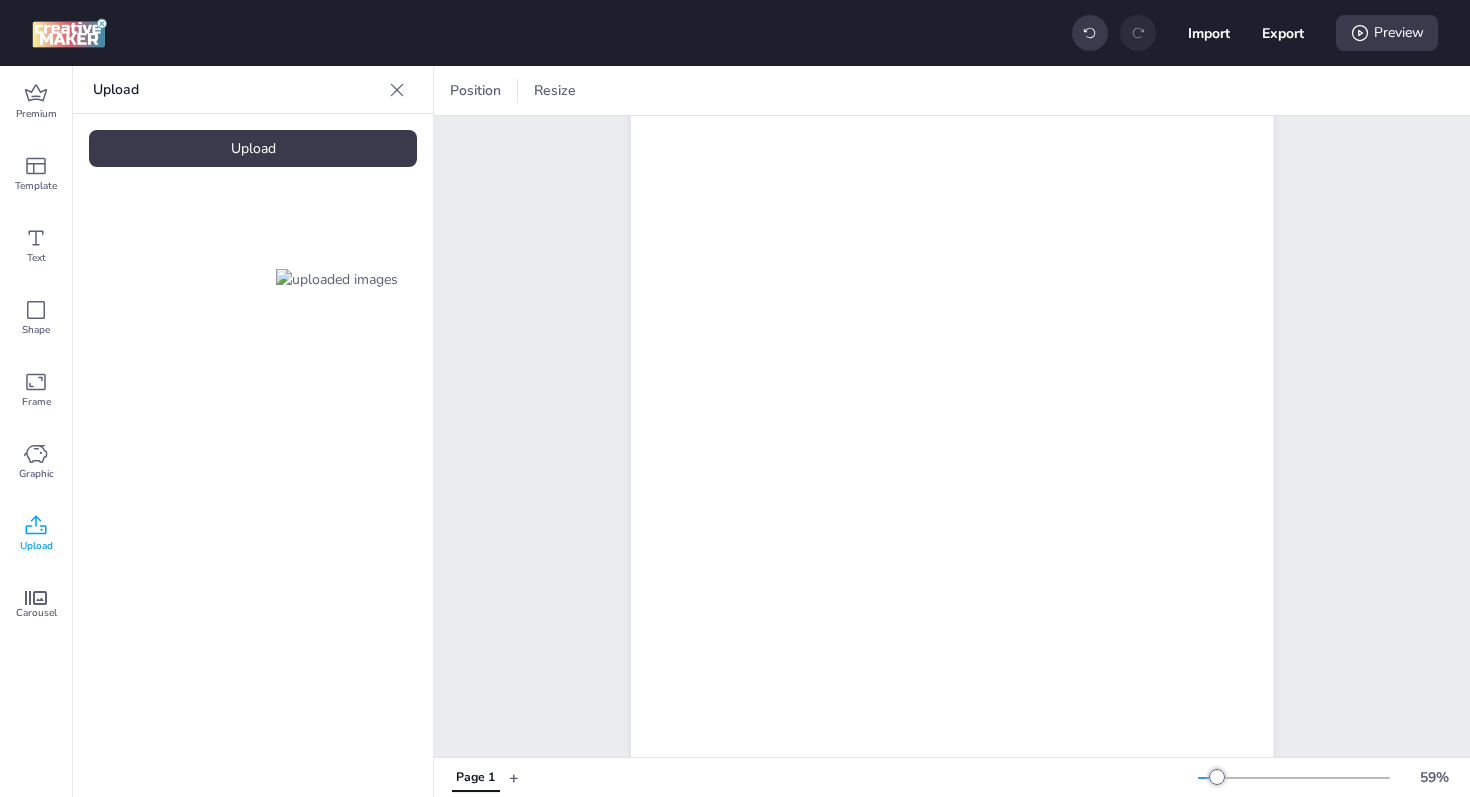 click at bounding box center [337, 279] 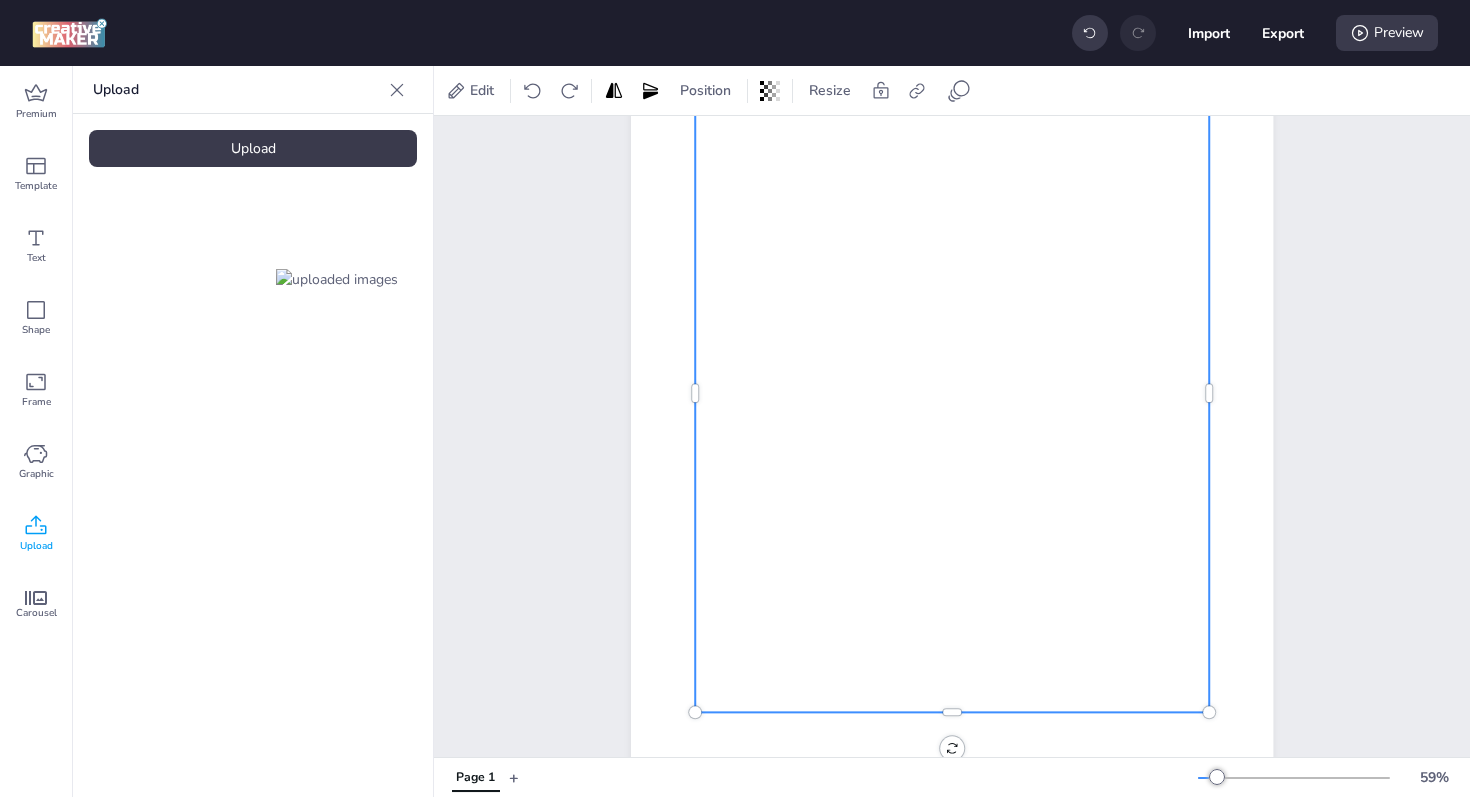 scroll, scrollTop: 263, scrollLeft: 0, axis: vertical 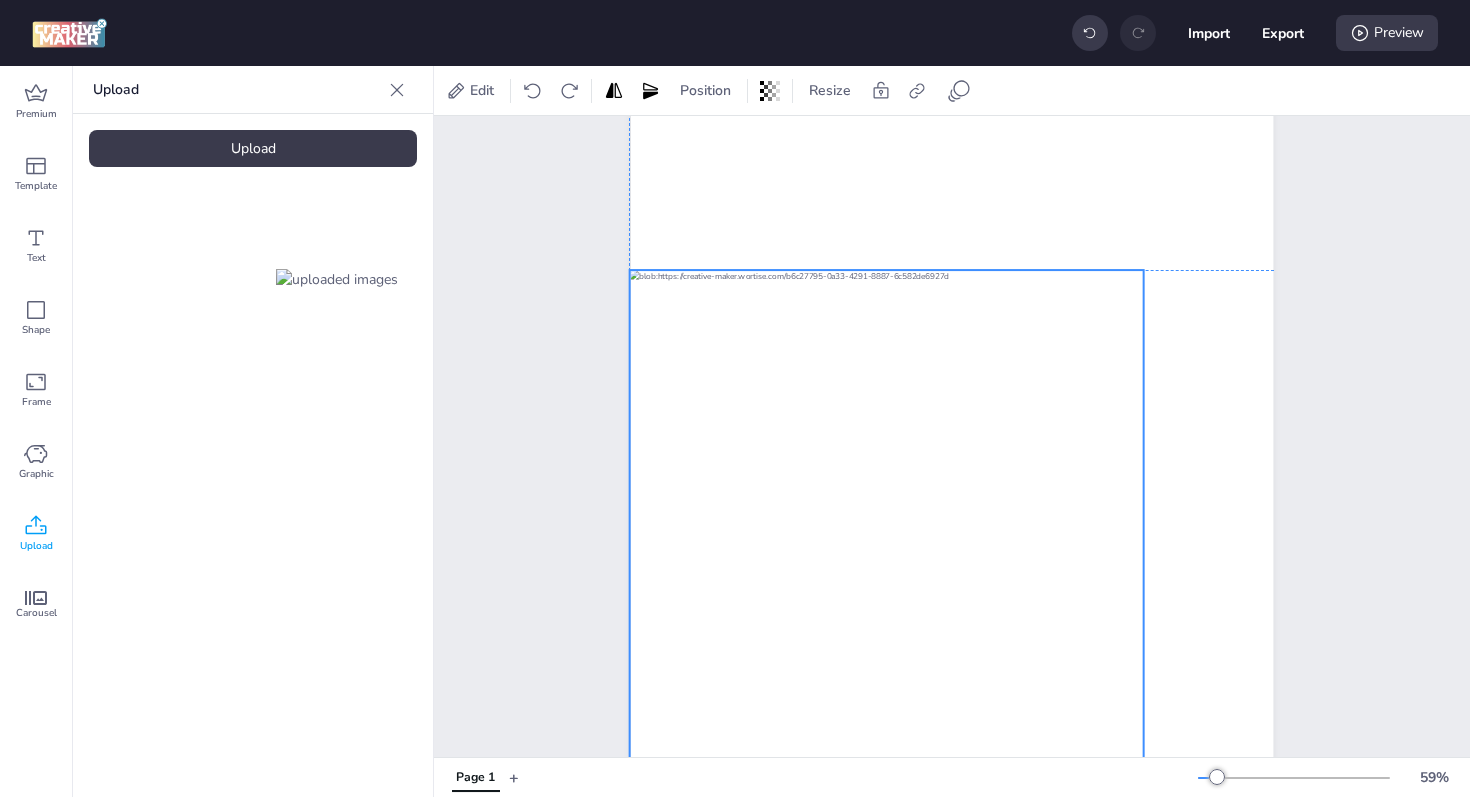 drag, startPoint x: 924, startPoint y: 336, endPoint x: 861, endPoint y: 447, distance: 127.632286 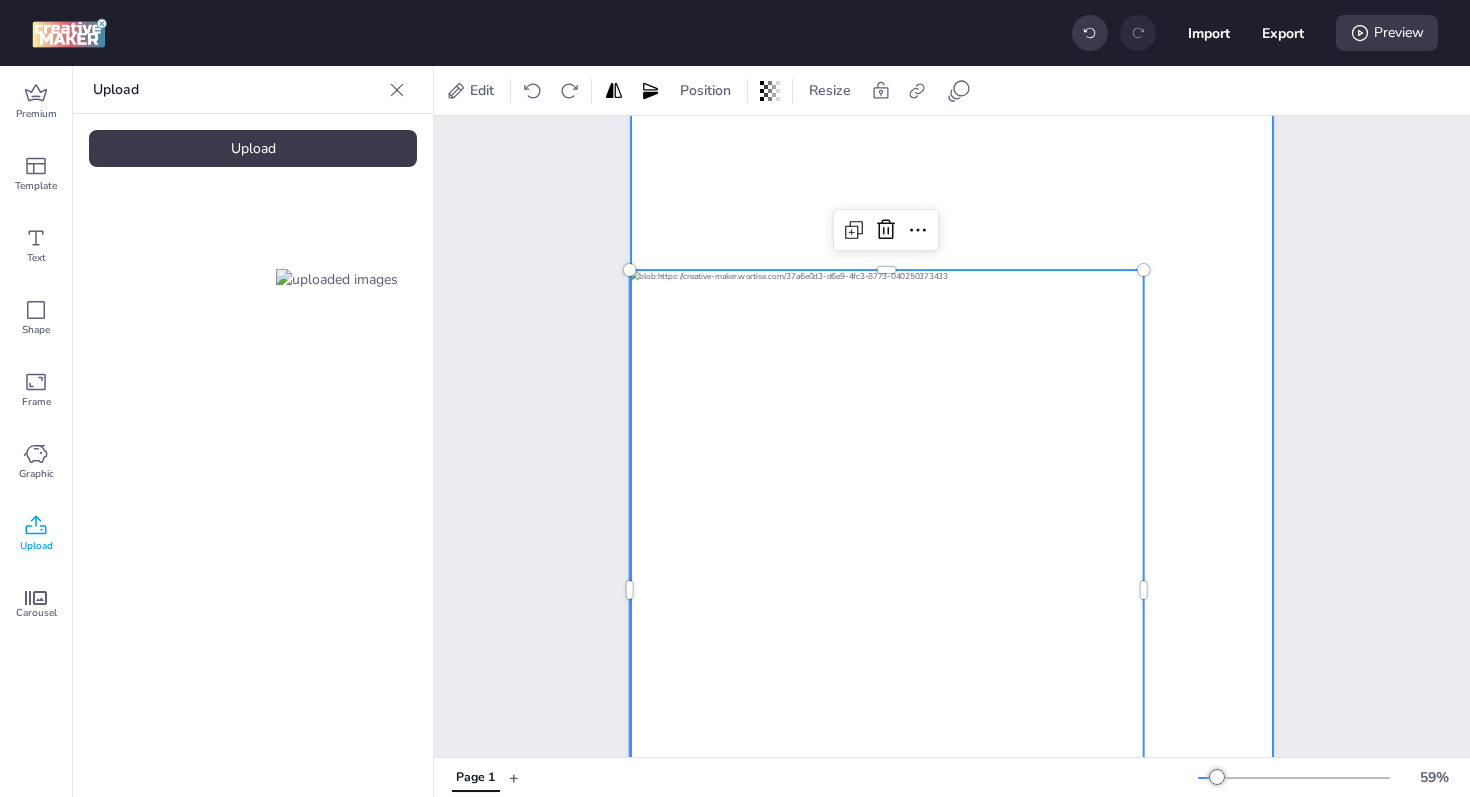 scroll, scrollTop: 581, scrollLeft: 0, axis: vertical 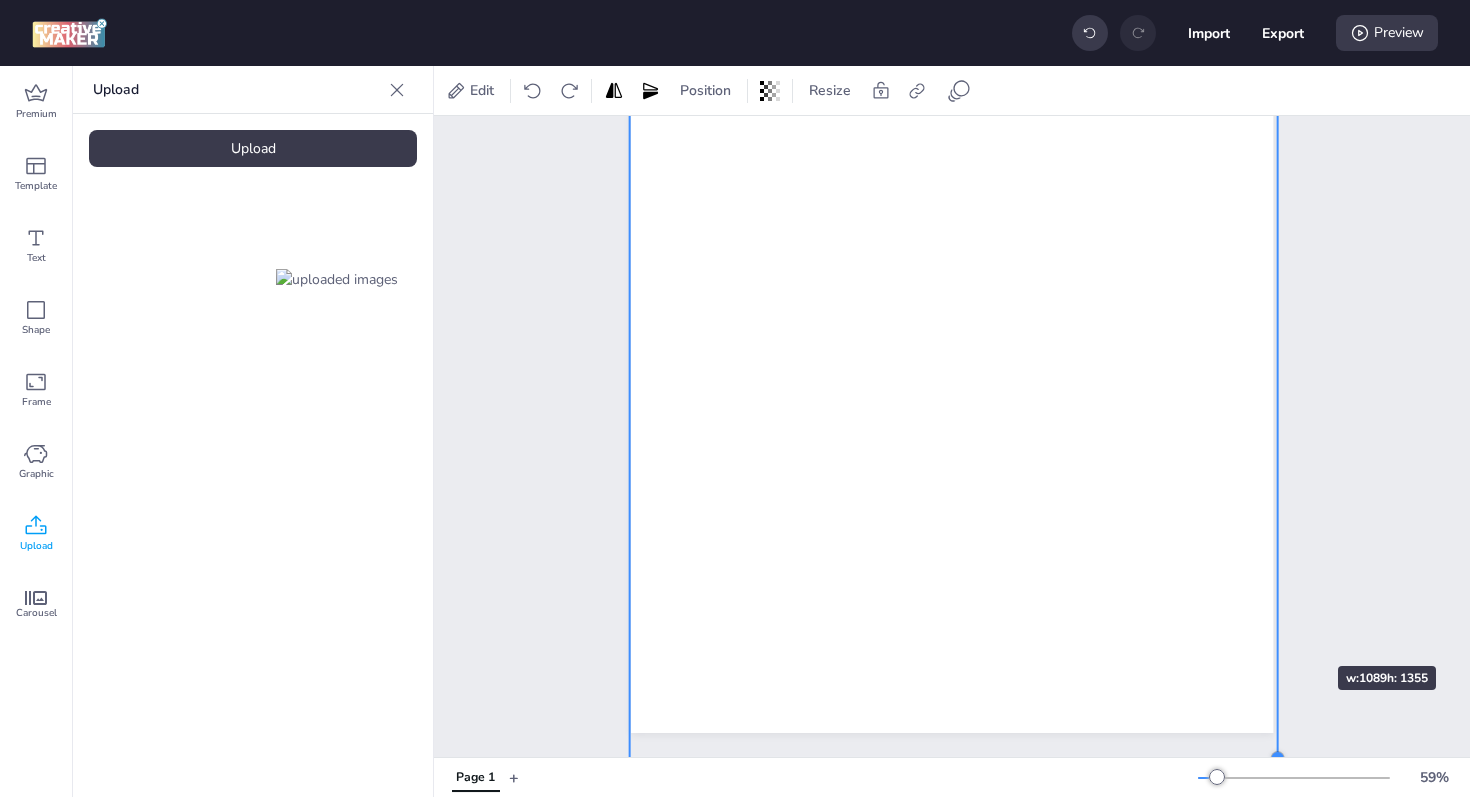 drag, startPoint x: 1144, startPoint y: 589, endPoint x: 1278, endPoint y: 630, distance: 140.13208 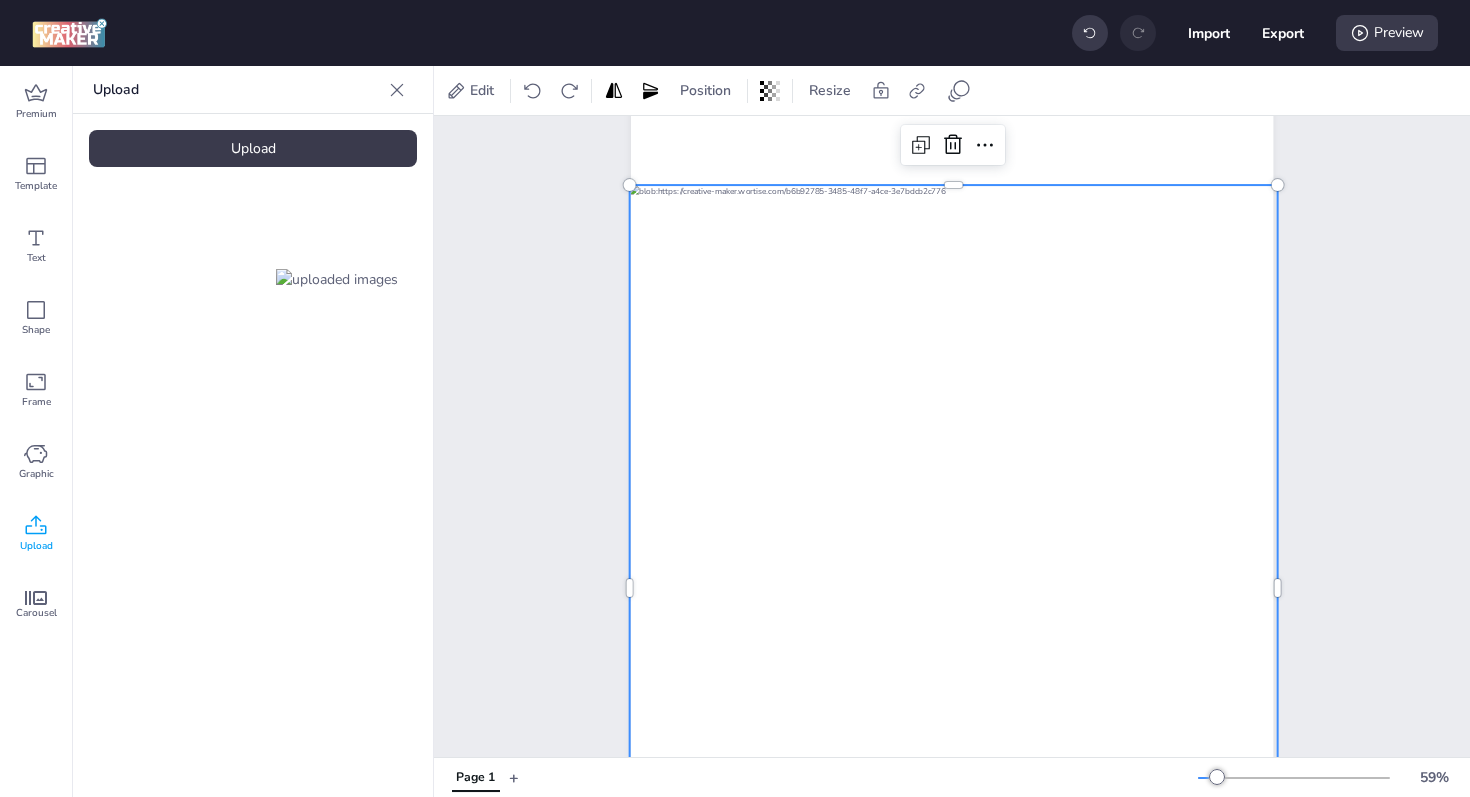 scroll, scrollTop: 345, scrollLeft: 0, axis: vertical 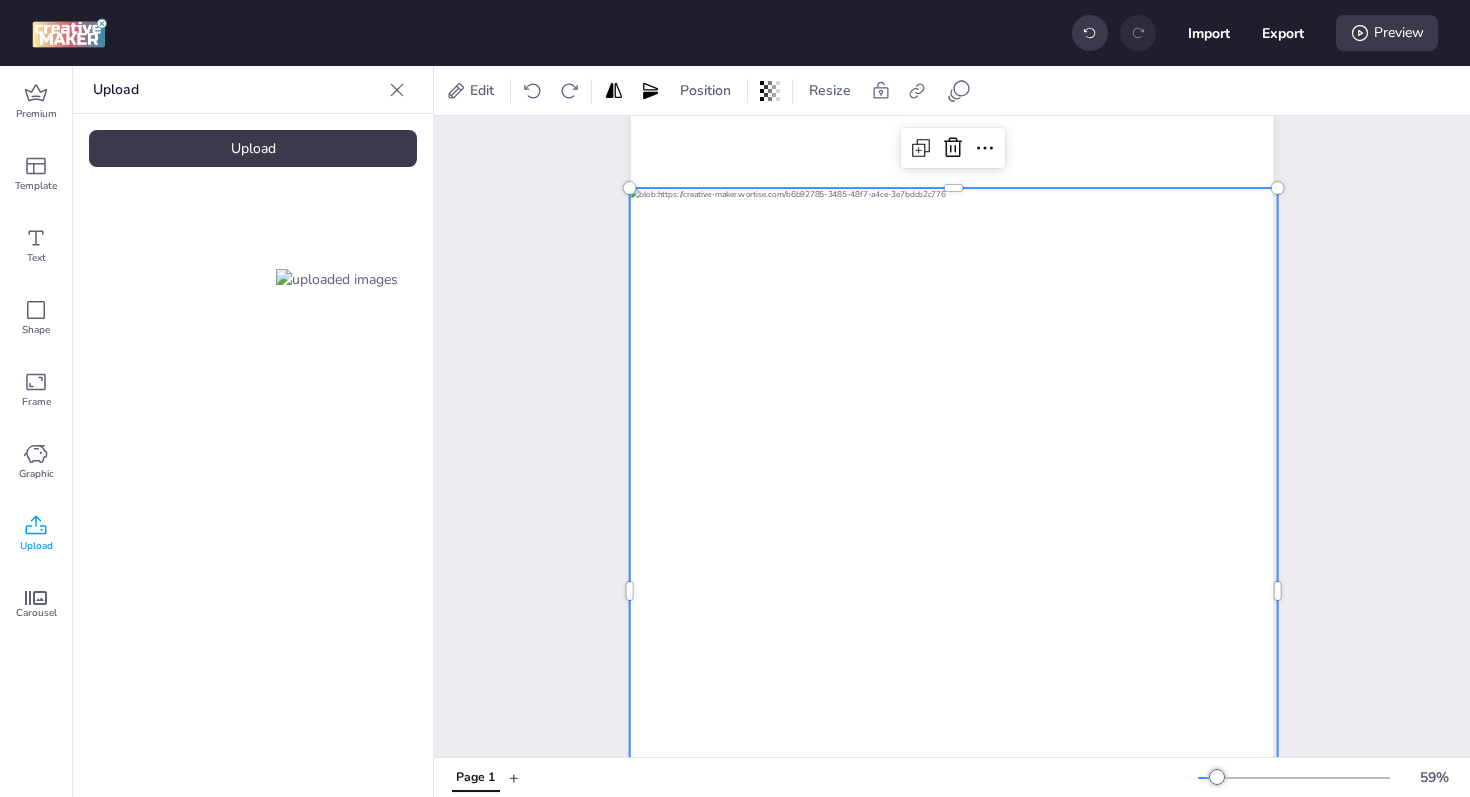click on "Page 1" at bounding box center [952, 382] 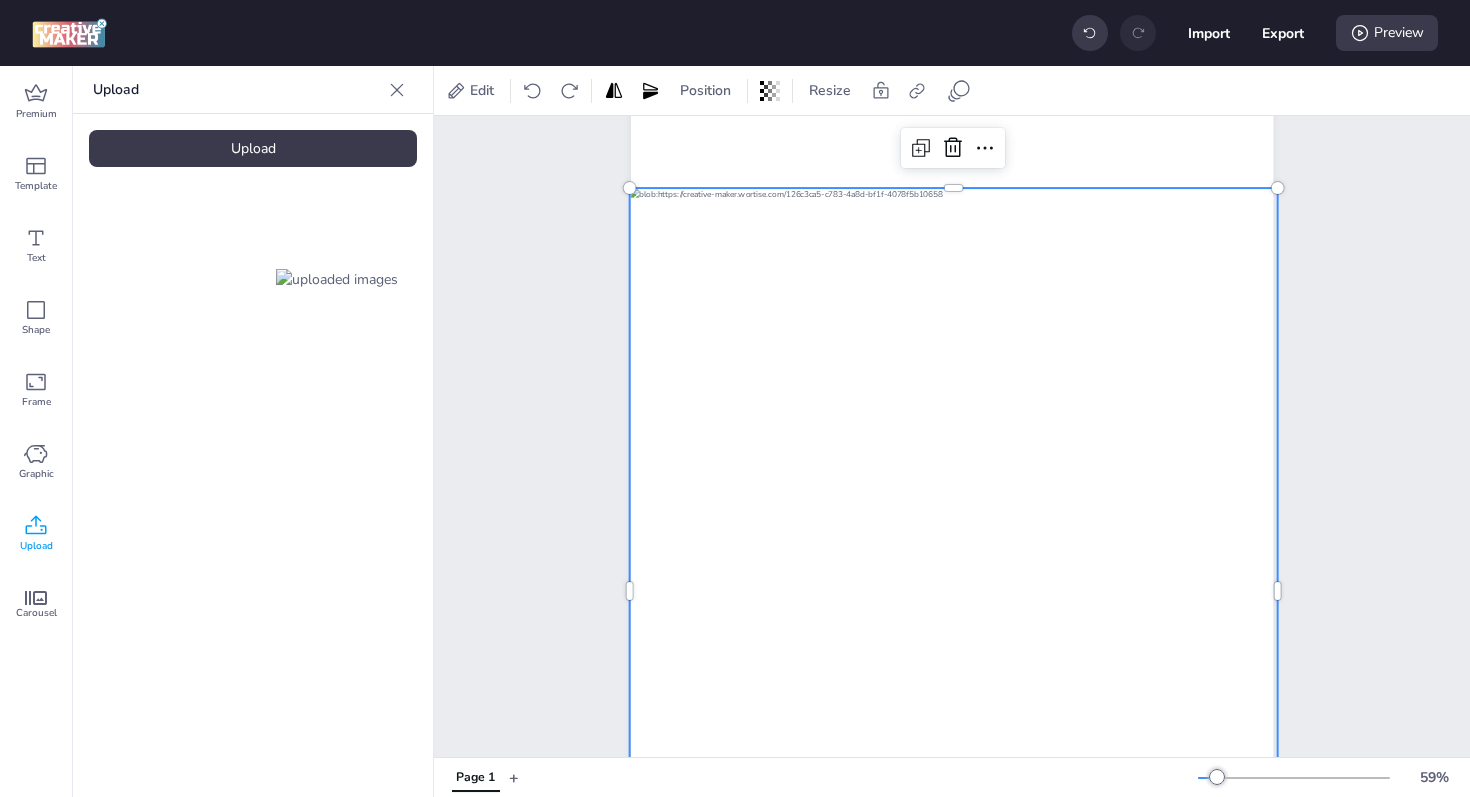 click at bounding box center [953, 591] 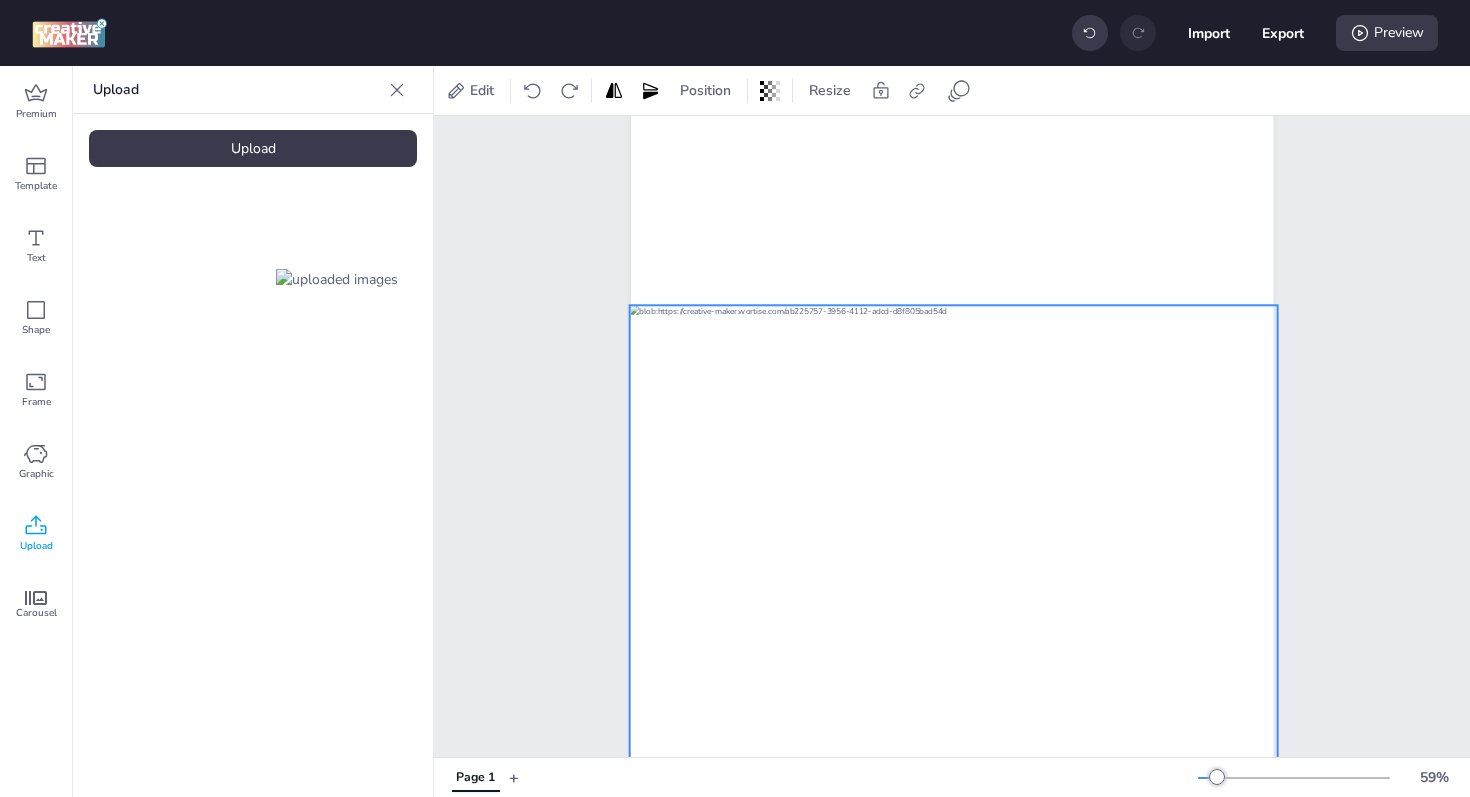 scroll, scrollTop: 225, scrollLeft: 0, axis: vertical 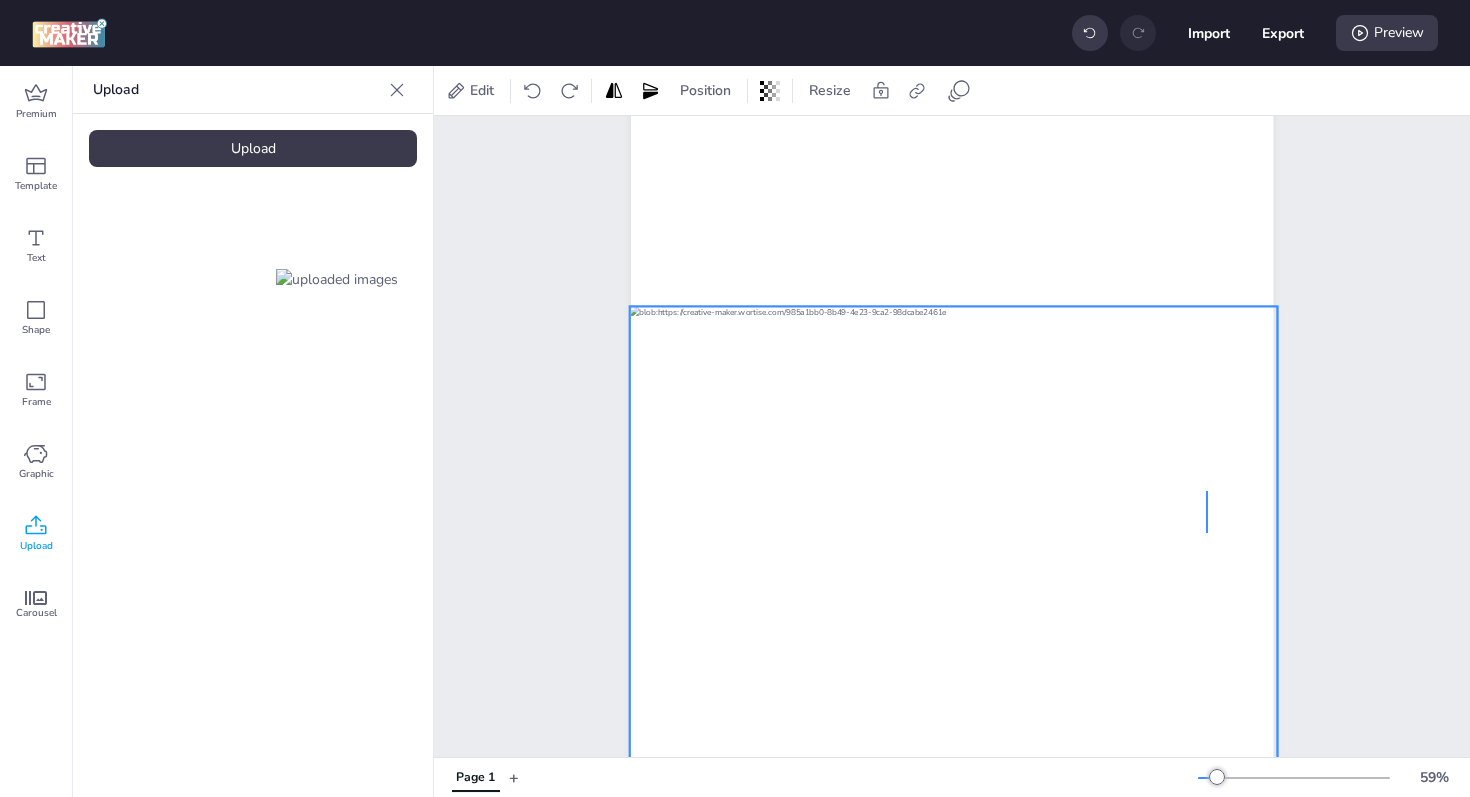 drag, startPoint x: 1206, startPoint y: 533, endPoint x: 1206, endPoint y: 491, distance: 42 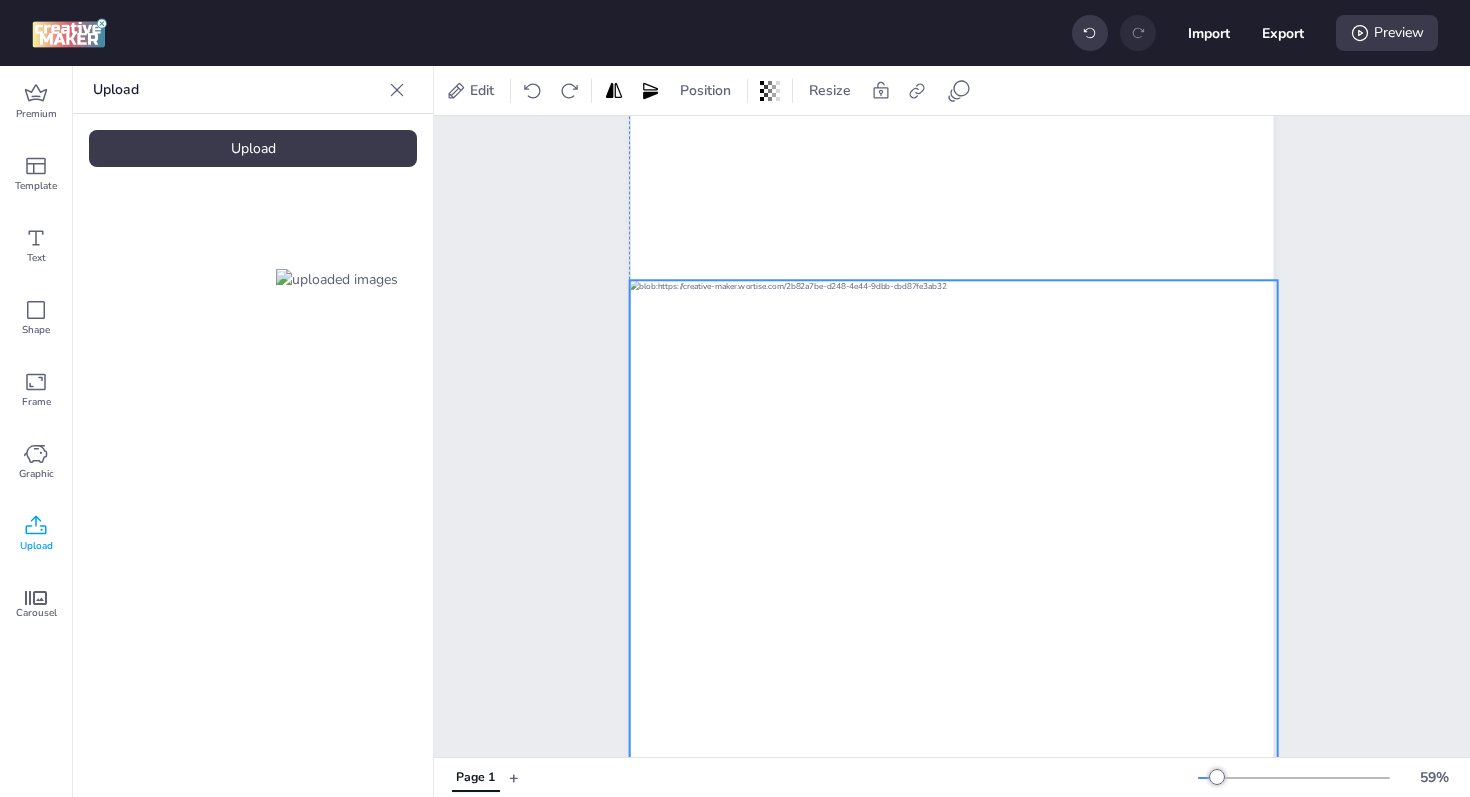 drag, startPoint x: 1206, startPoint y: 491, endPoint x: 1209, endPoint y: 465, distance: 26.172504 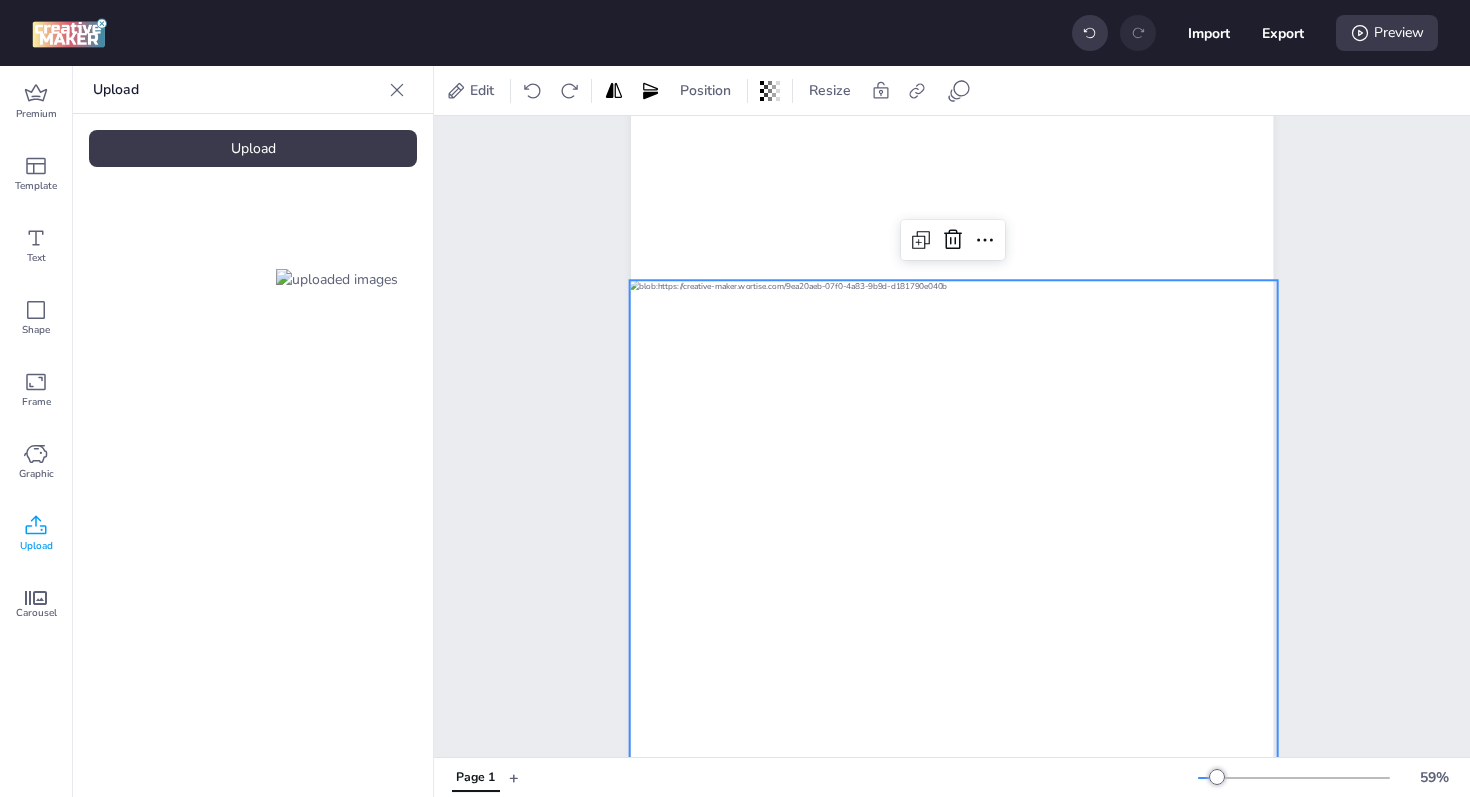 click on "Page 1" at bounding box center [952, 502] 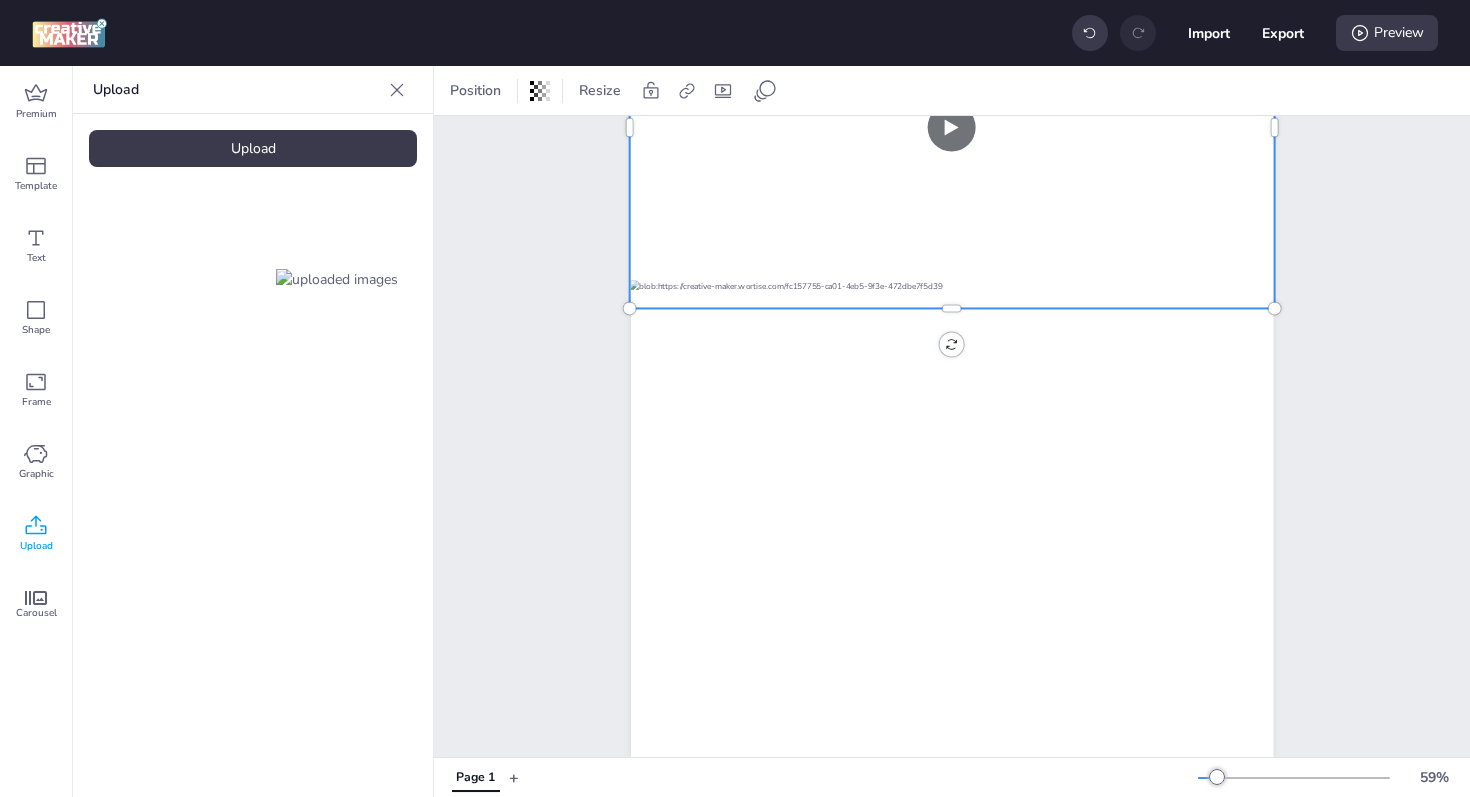 click at bounding box center (951, 128) 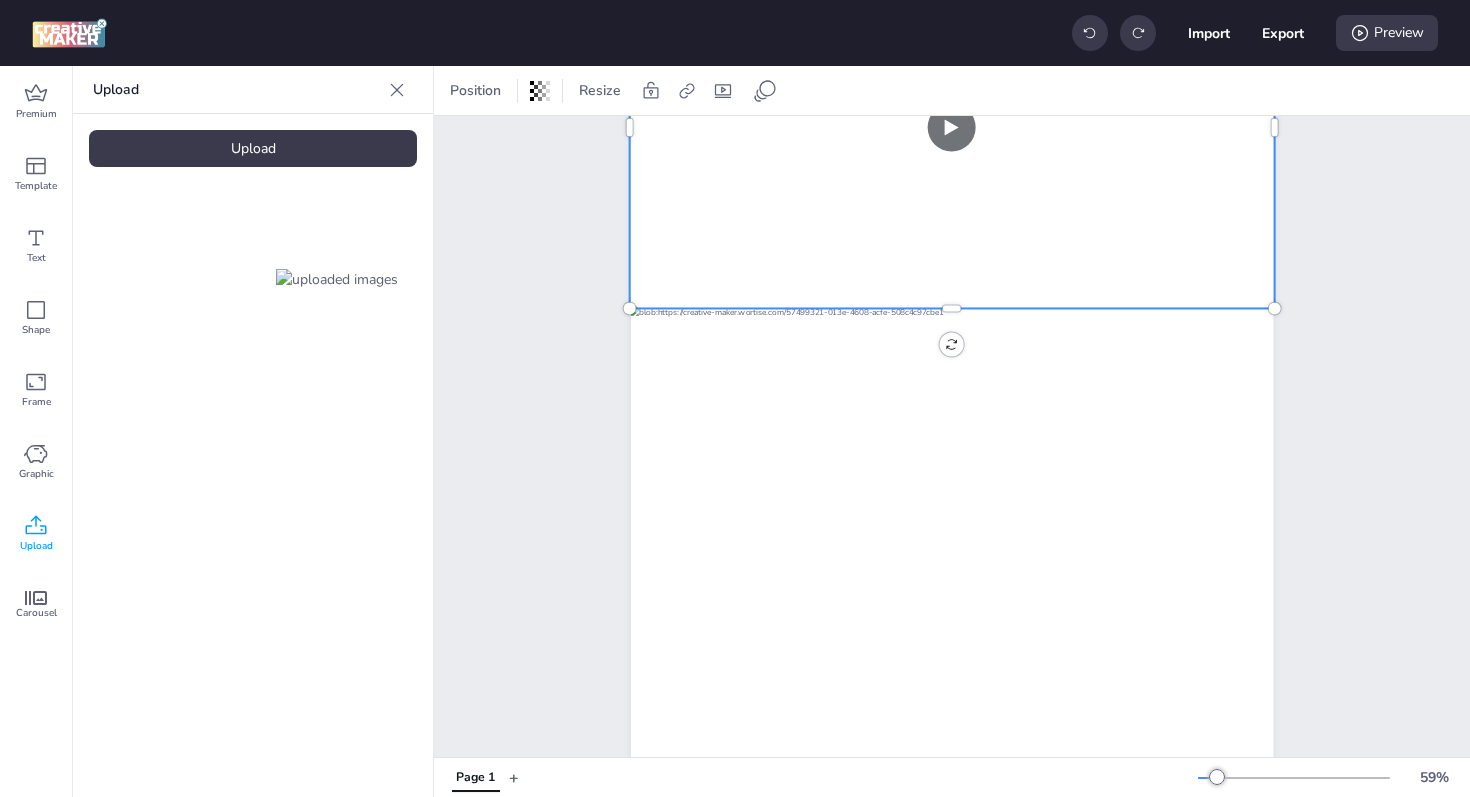 click on "Page 1" at bounding box center (952, 502) 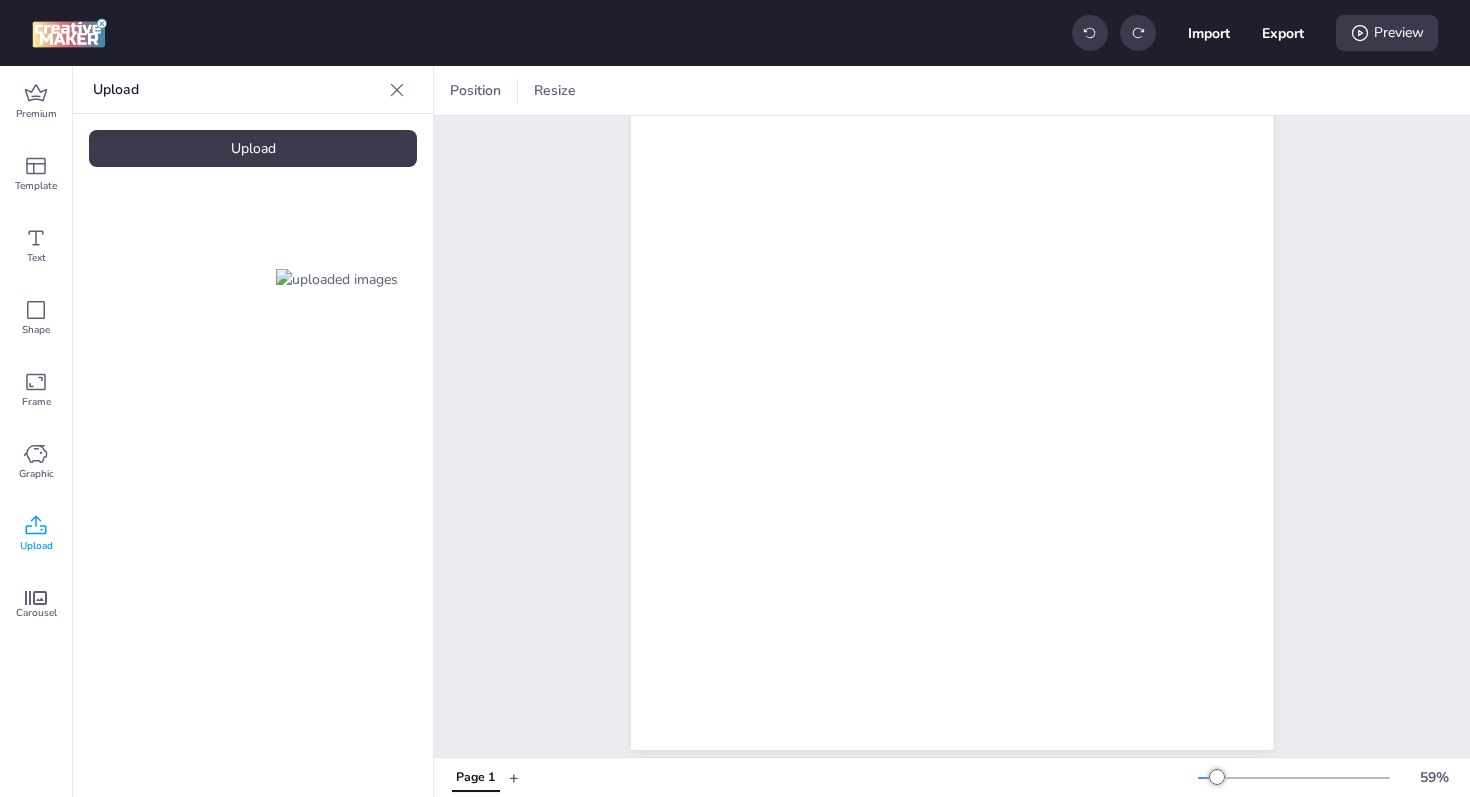 scroll, scrollTop: 581, scrollLeft: 0, axis: vertical 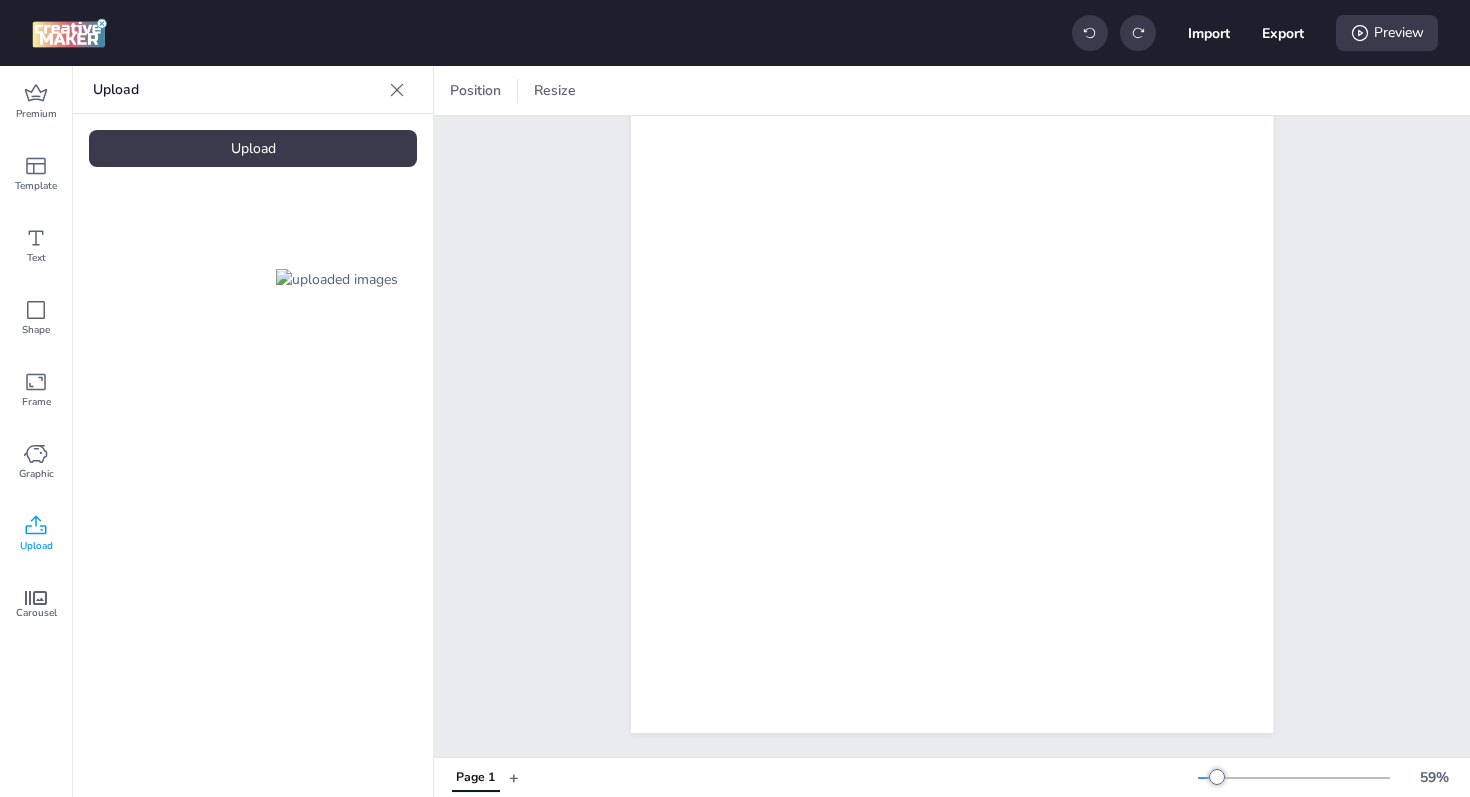 click on "Upload" at bounding box center (253, 148) 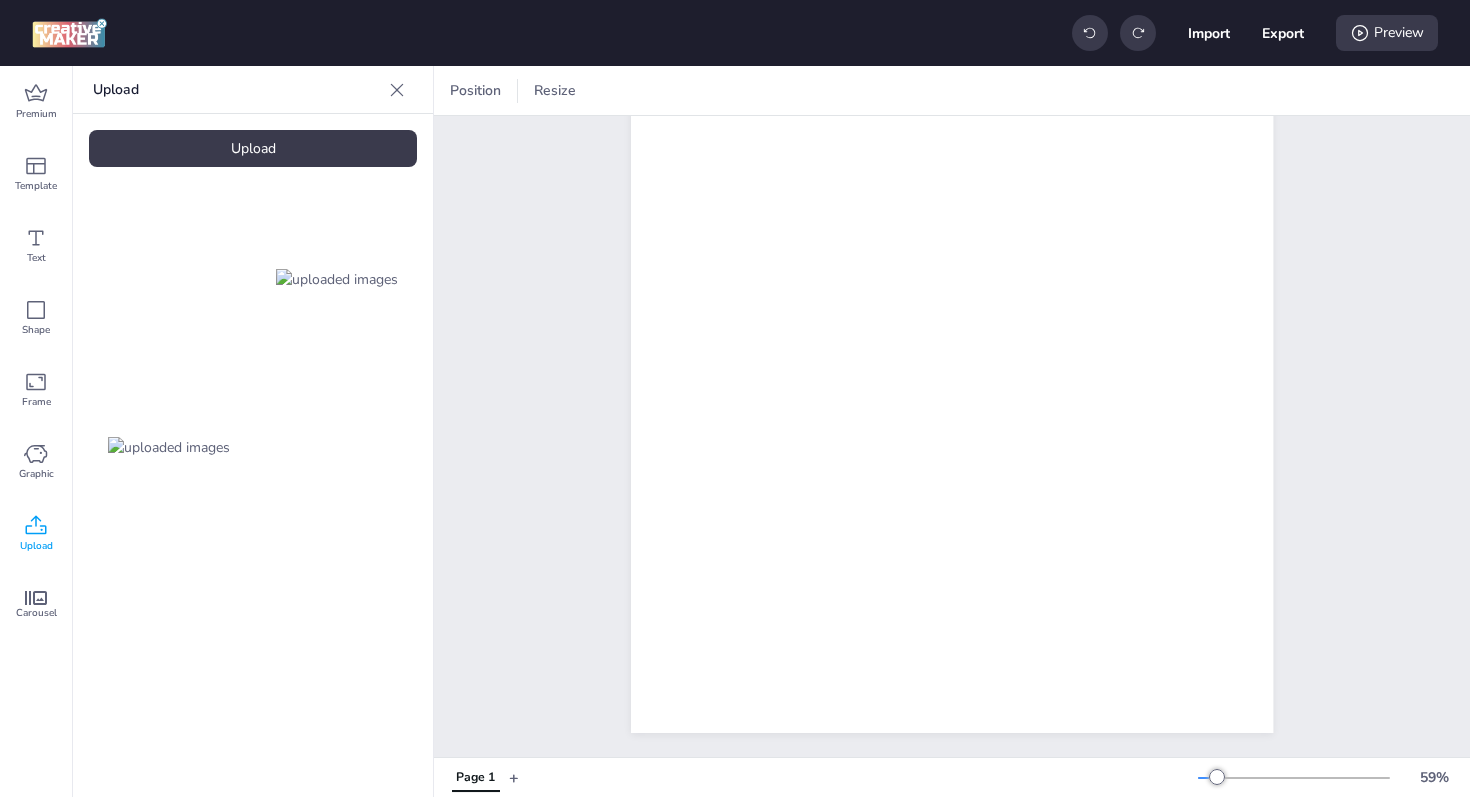 click at bounding box center (169, 447) 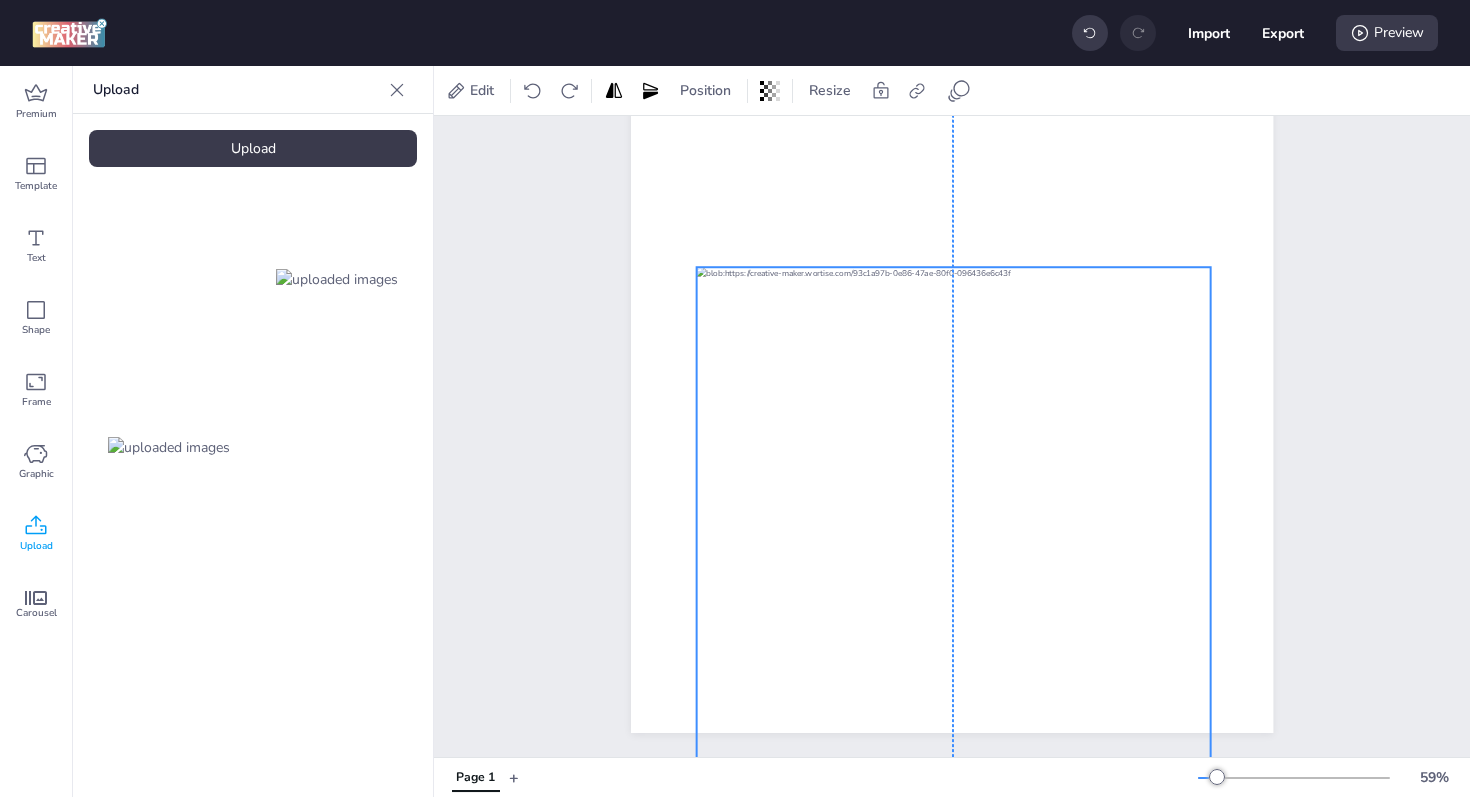 drag, startPoint x: 1045, startPoint y: 335, endPoint x: 1044, endPoint y: 760, distance: 425.0012 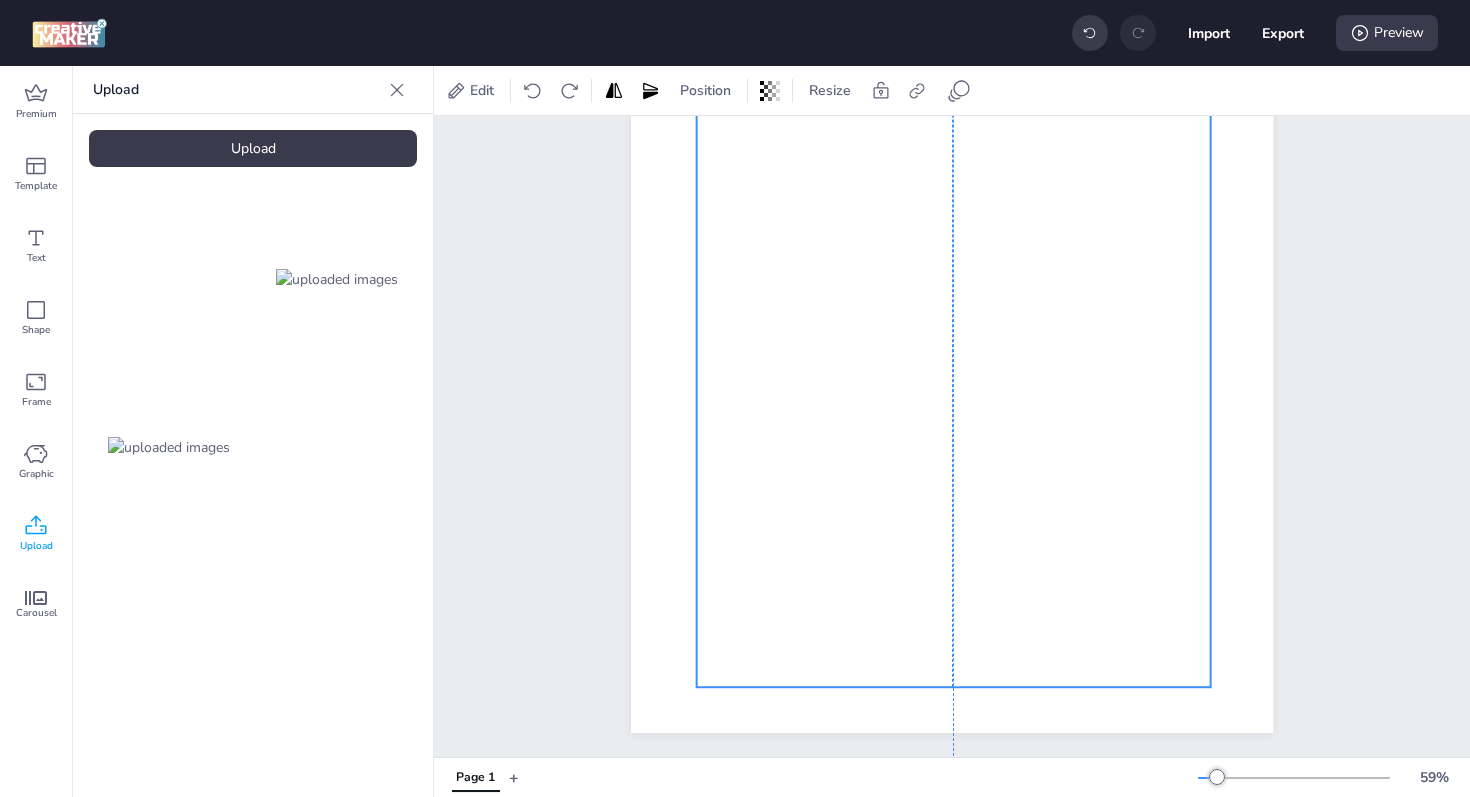 drag, startPoint x: 1057, startPoint y: 631, endPoint x: 1059, endPoint y: 411, distance: 220.0091 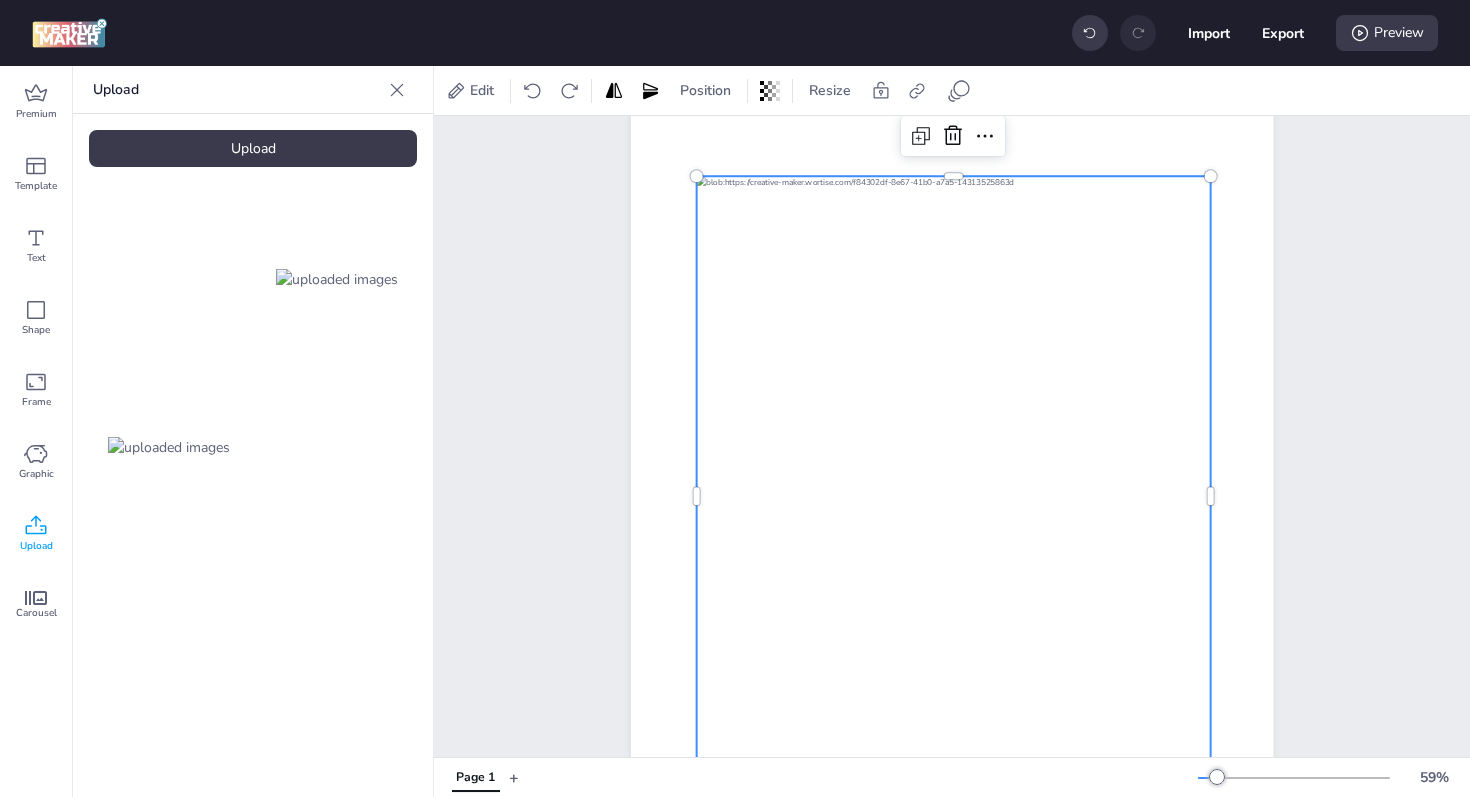 scroll, scrollTop: 450, scrollLeft: 0, axis: vertical 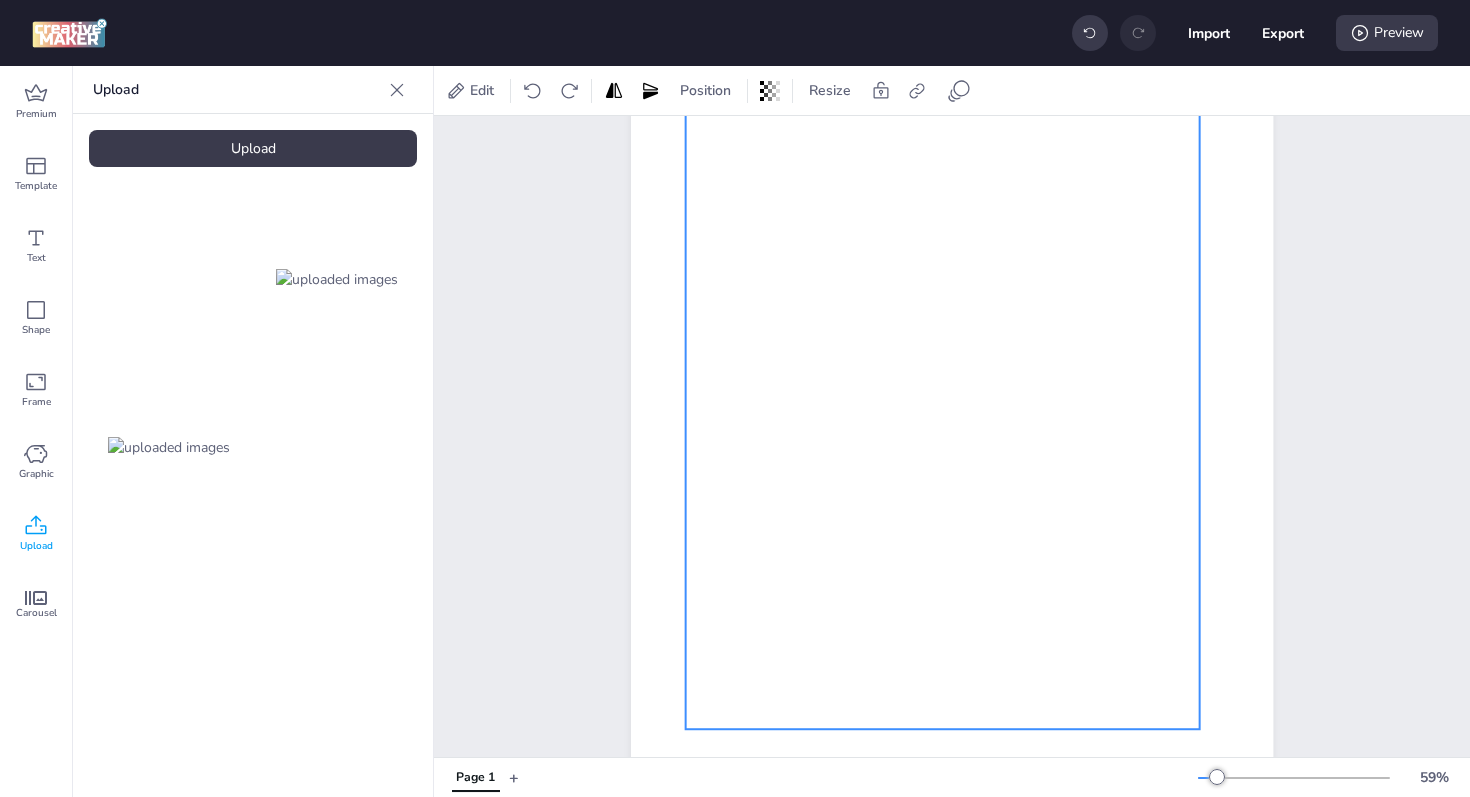 drag, startPoint x: 1053, startPoint y: 537, endPoint x: 1041, endPoint y: 448, distance: 89.80534 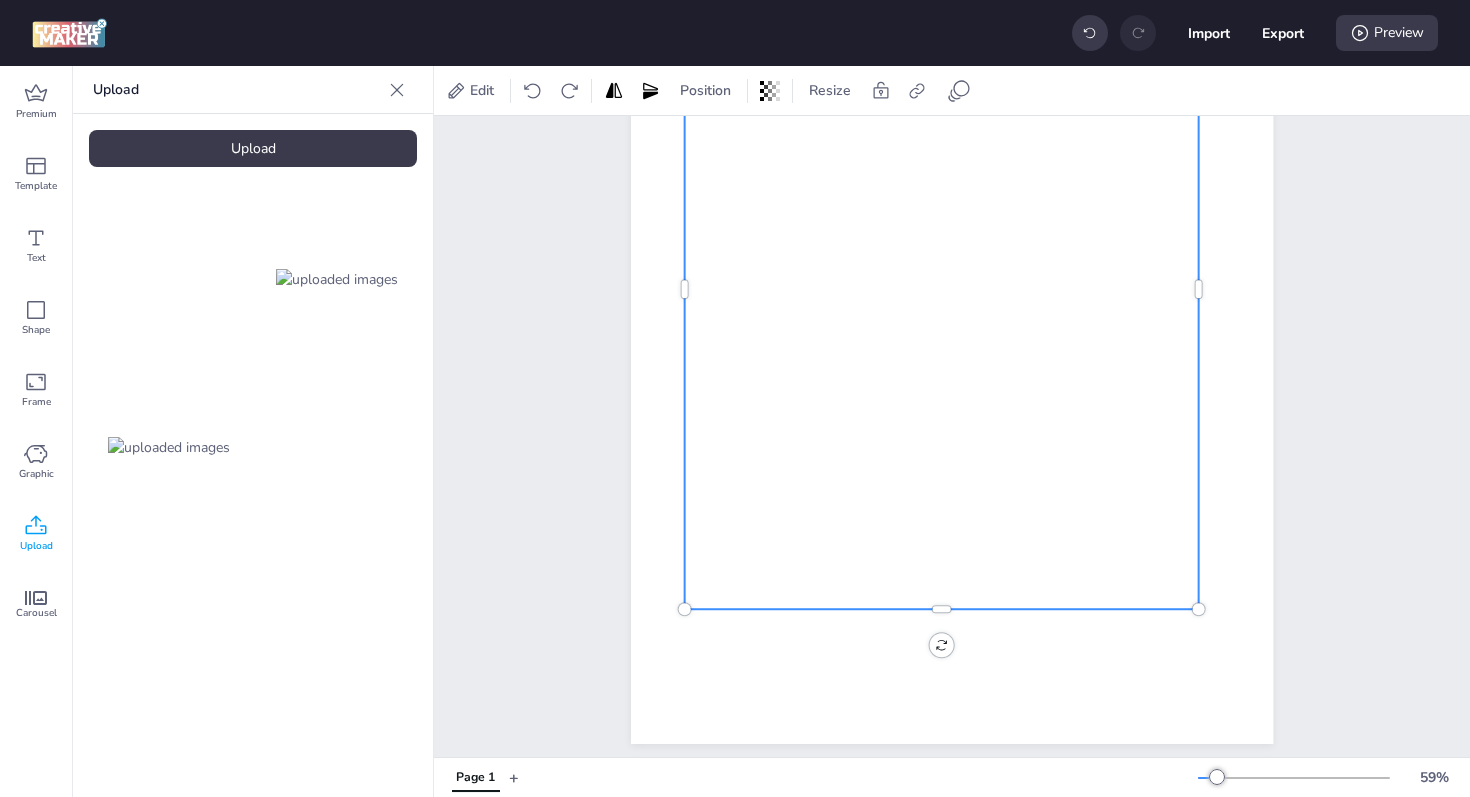 scroll, scrollTop: 581, scrollLeft: 0, axis: vertical 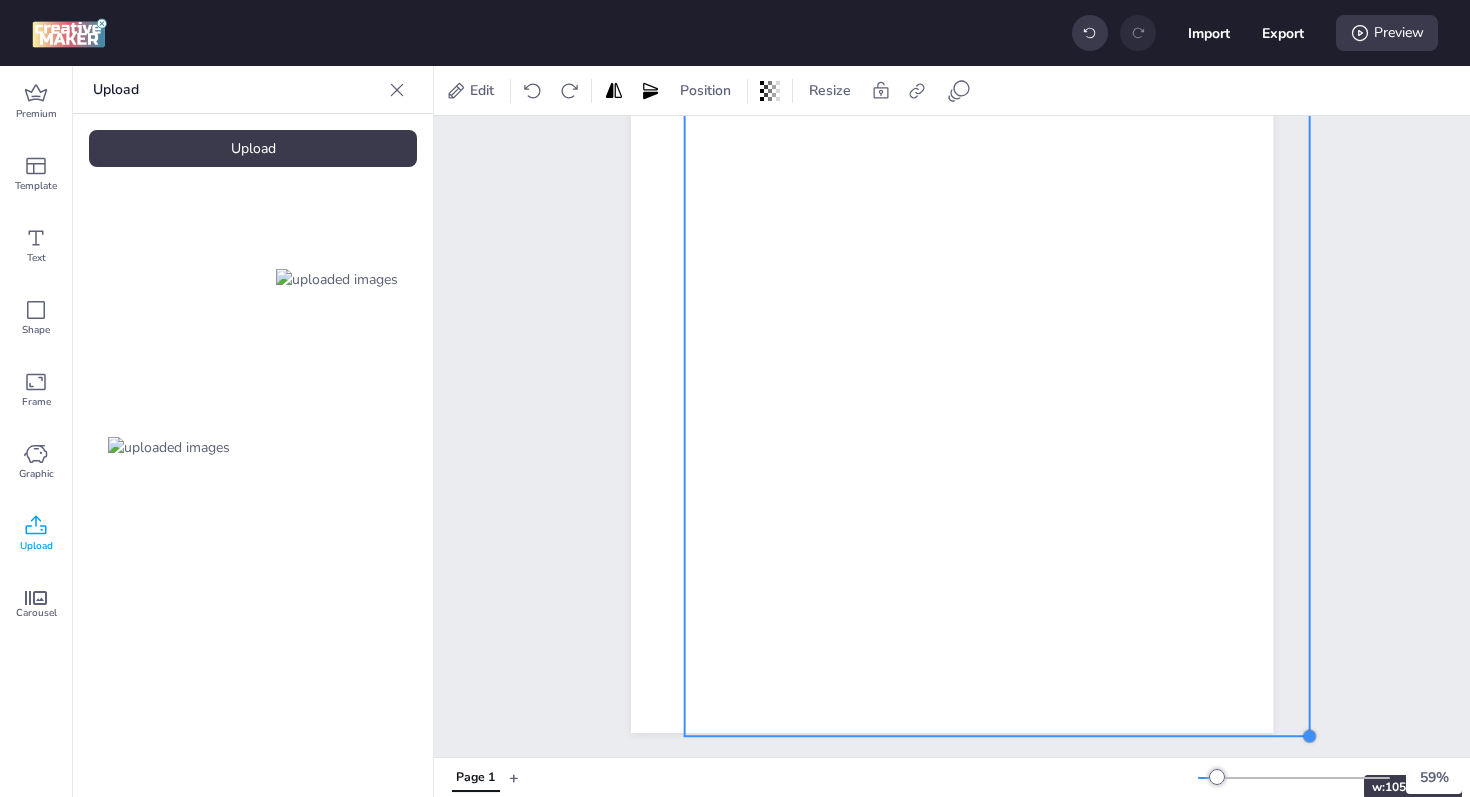 drag, startPoint x: 1200, startPoint y: 601, endPoint x: 1304, endPoint y: 739, distance: 172.80046 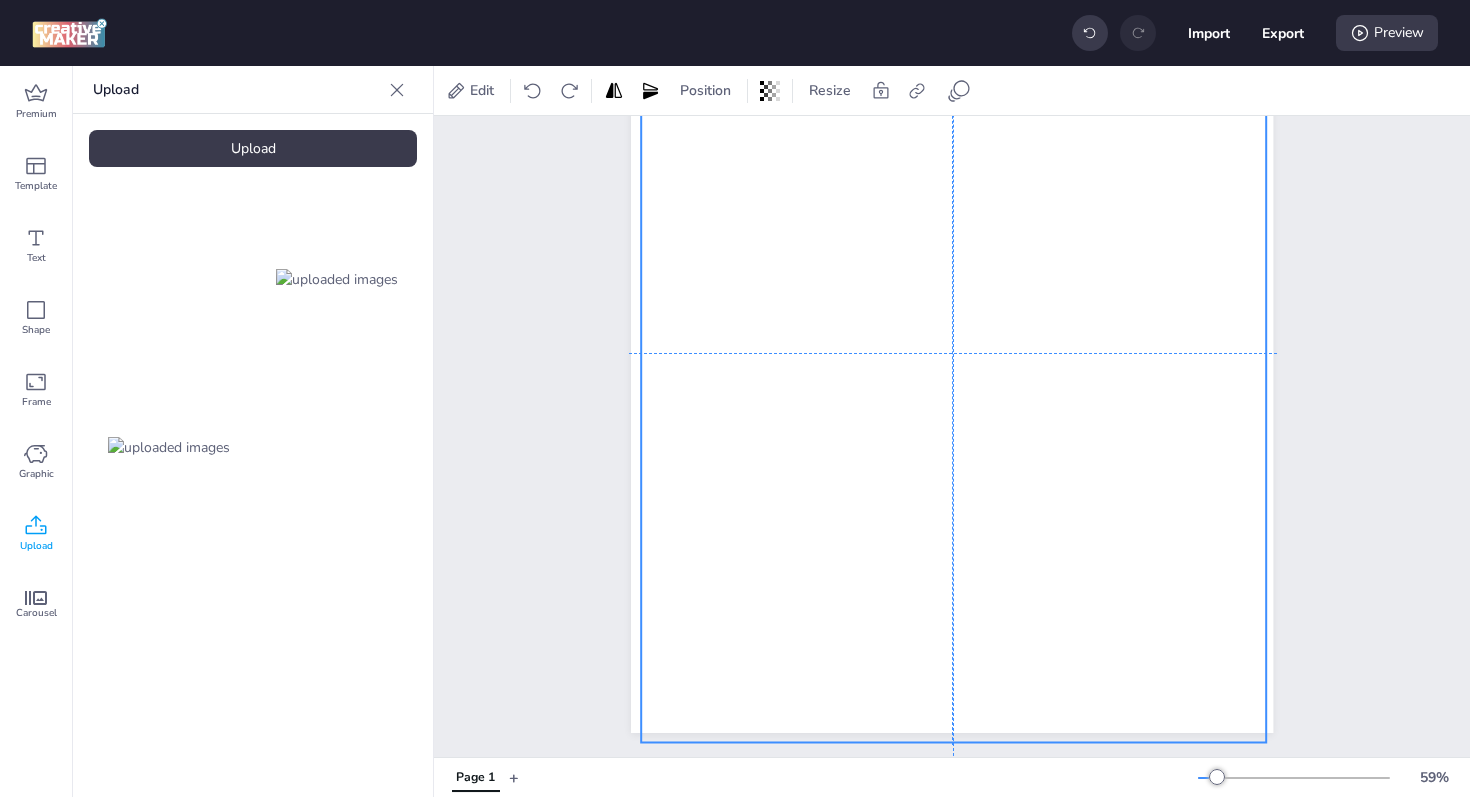 drag, startPoint x: 1111, startPoint y: 562, endPoint x: 1071, endPoint y: 568, distance: 40.4475 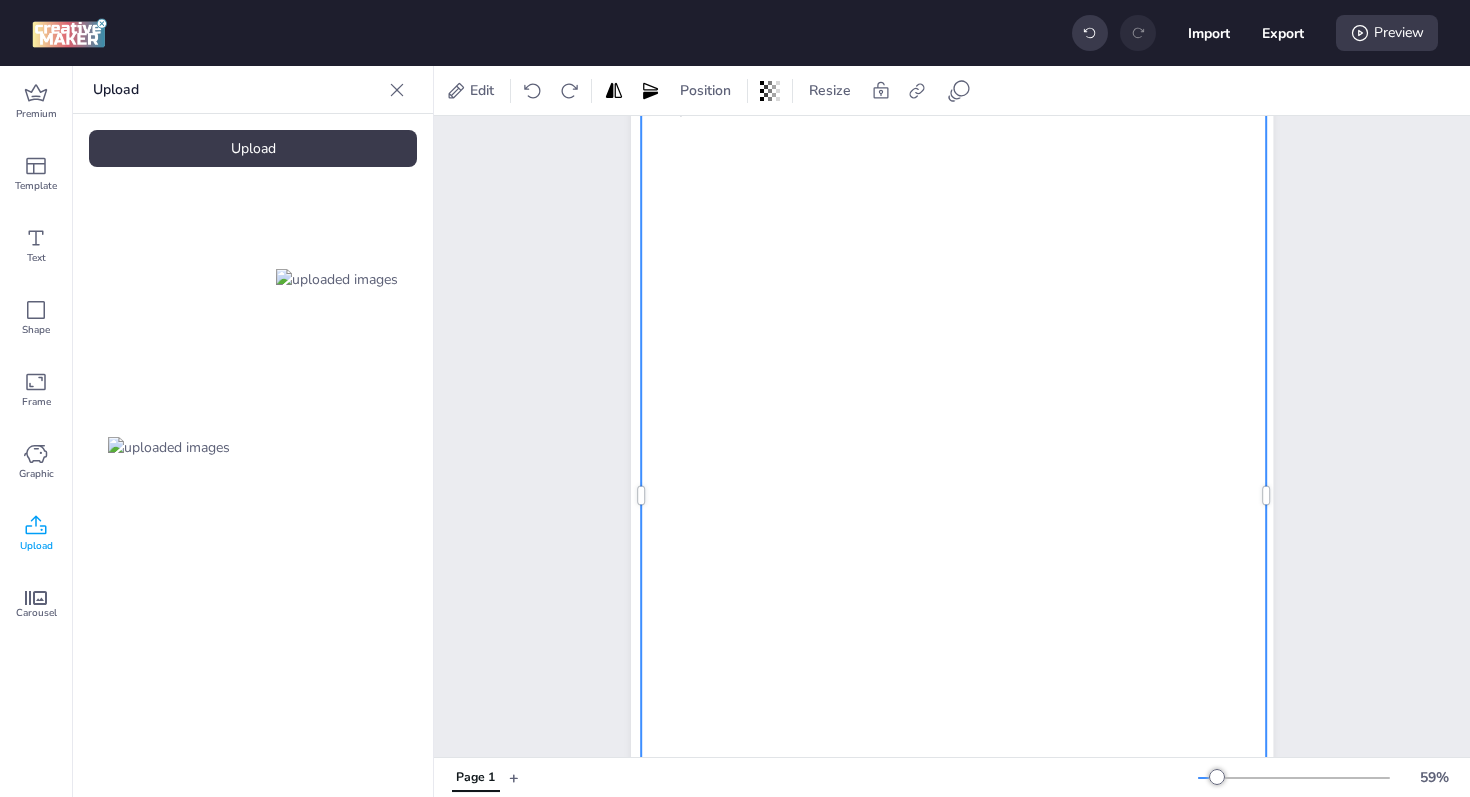scroll, scrollTop: 435, scrollLeft: 0, axis: vertical 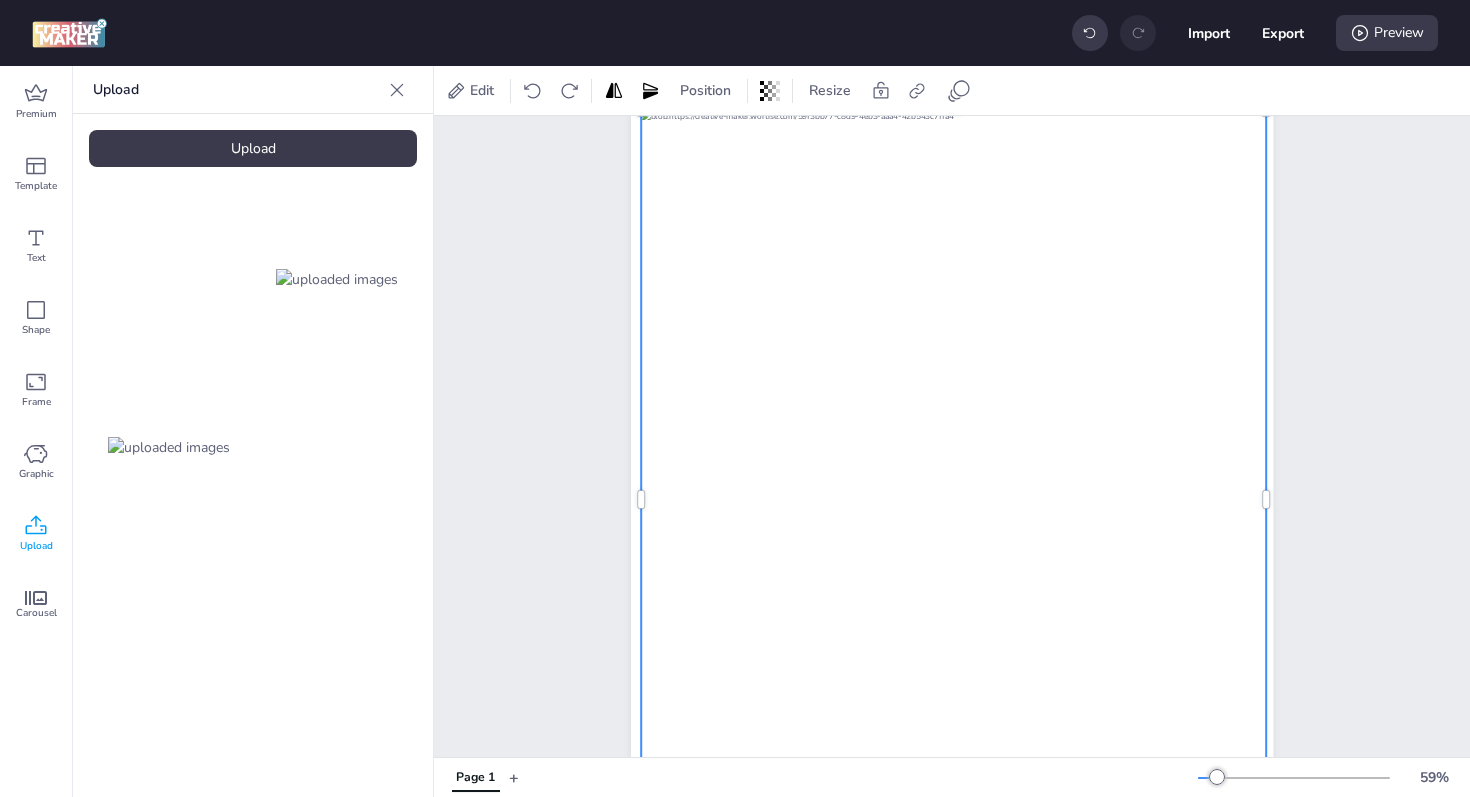 click on "Page 1" at bounding box center [952, 292] 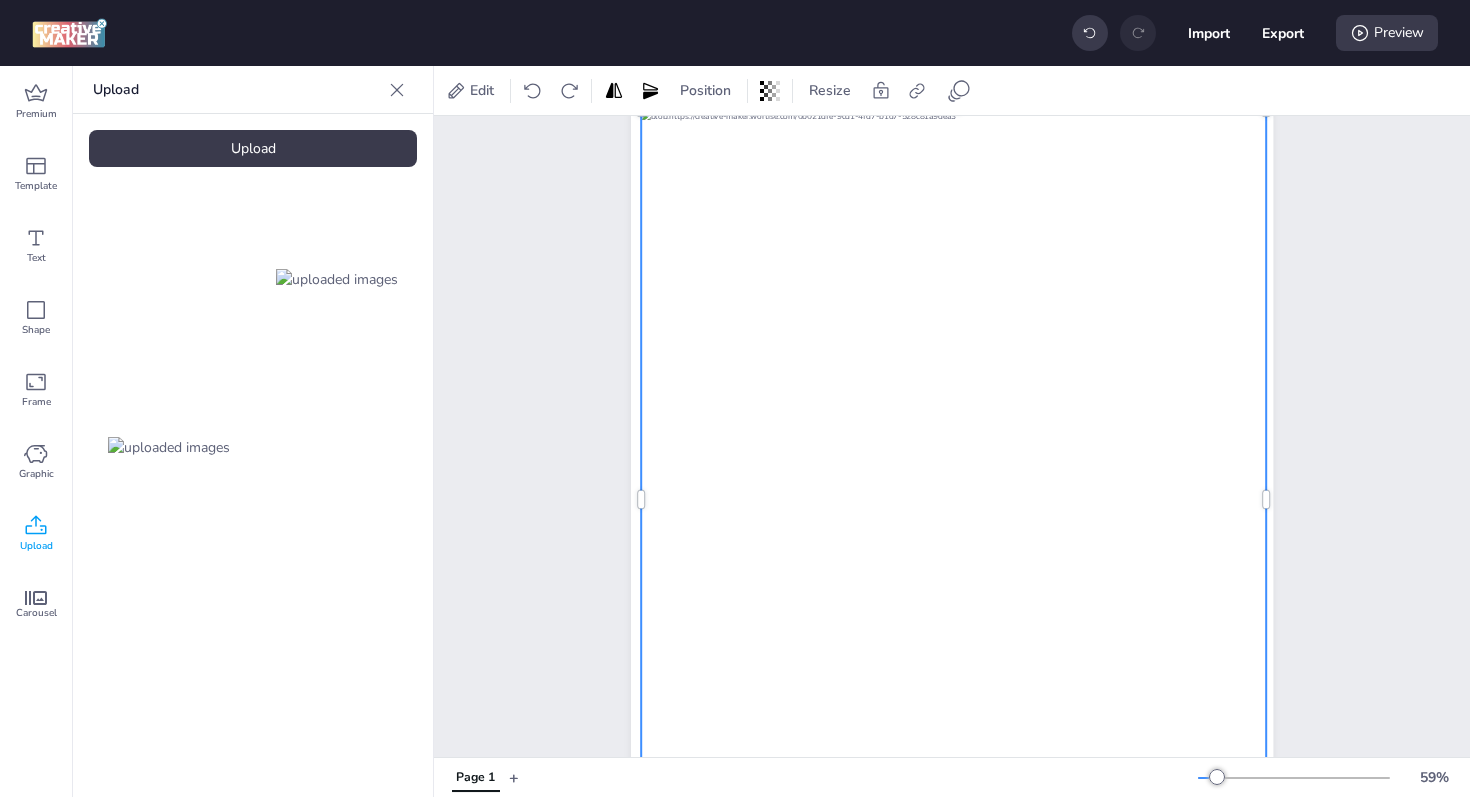 click at bounding box center (953, 499) 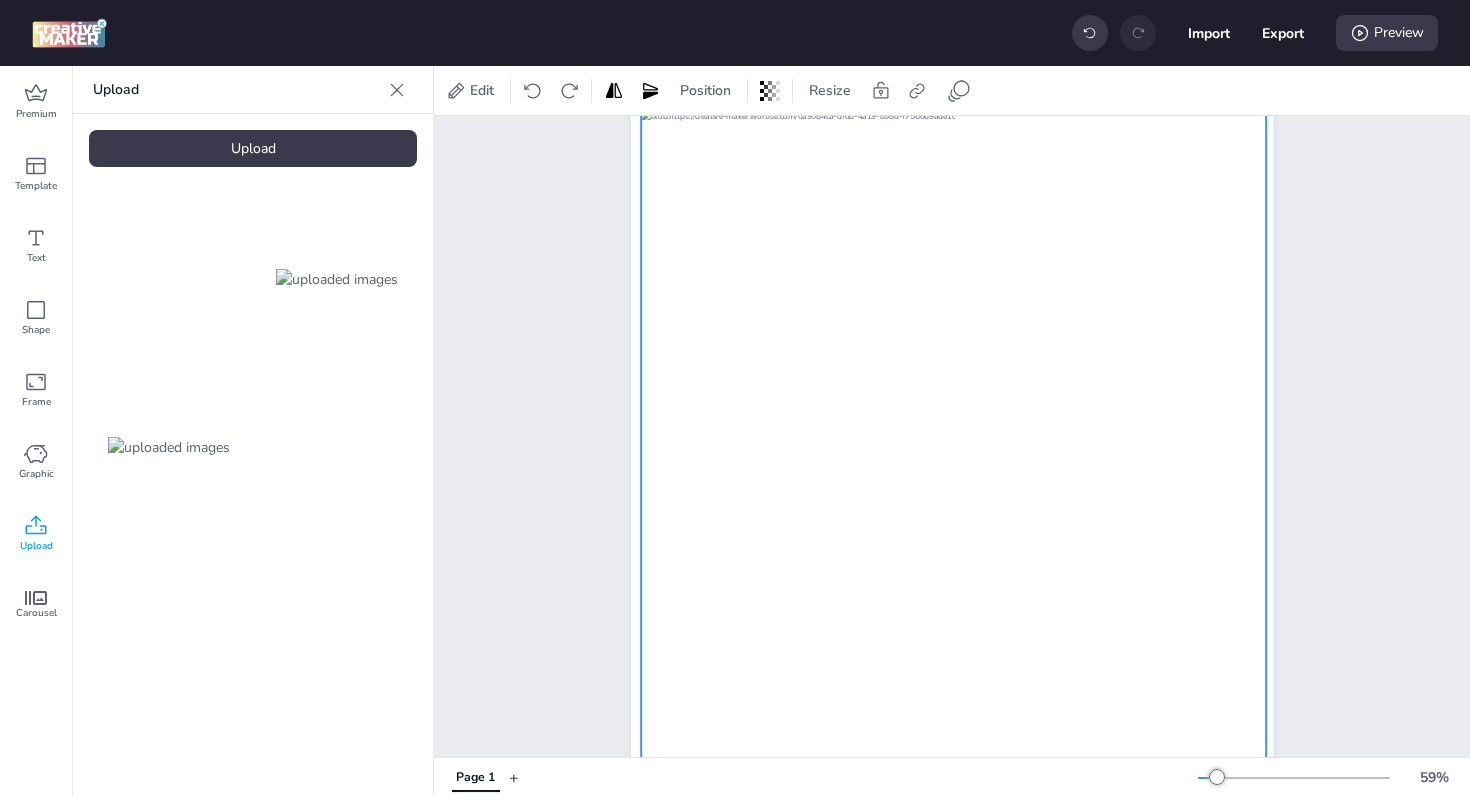 click on "Page 1" at bounding box center [952, 292] 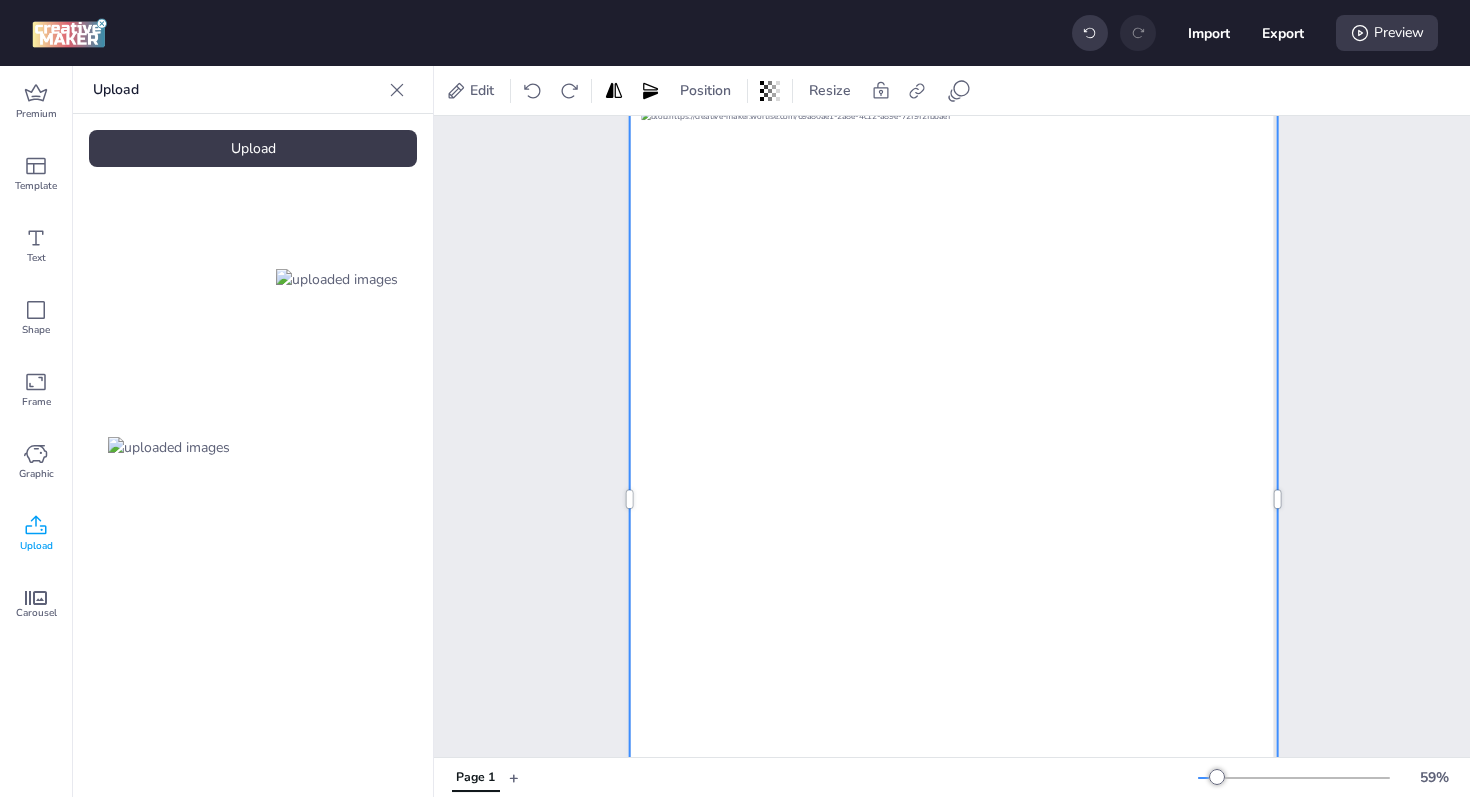 click at bounding box center [953, 499] 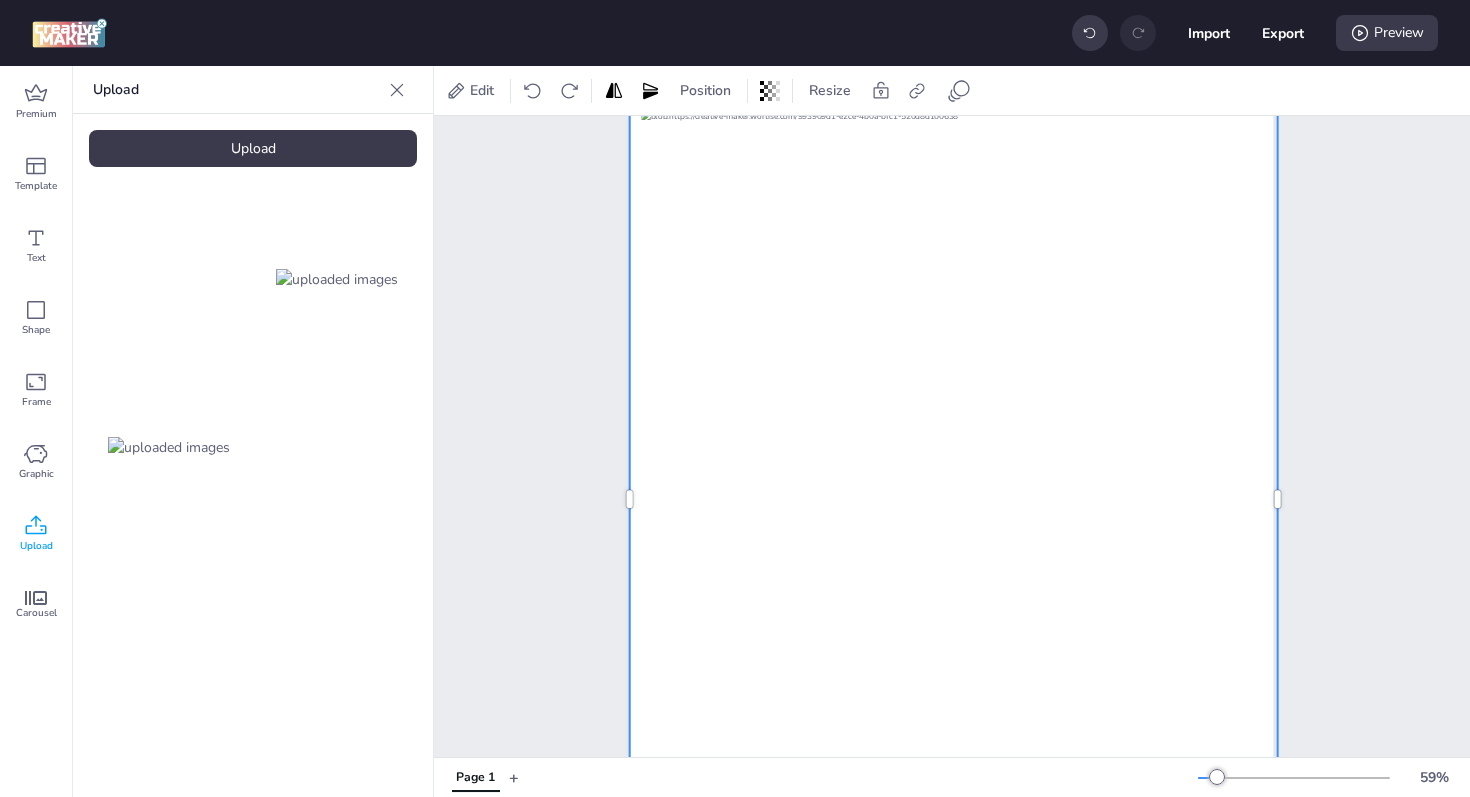 click on "Page 1" at bounding box center [952, 292] 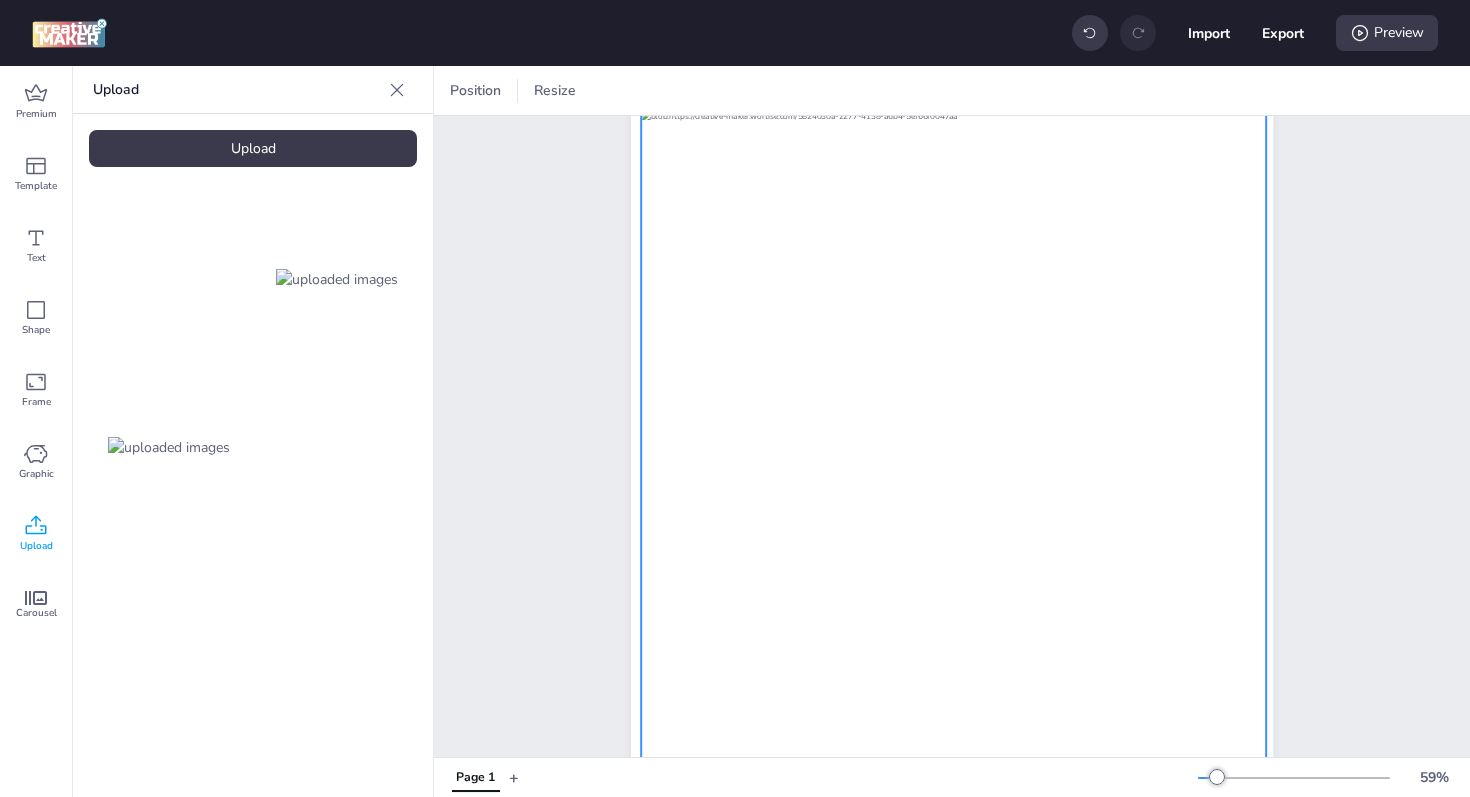 click at bounding box center (953, 499) 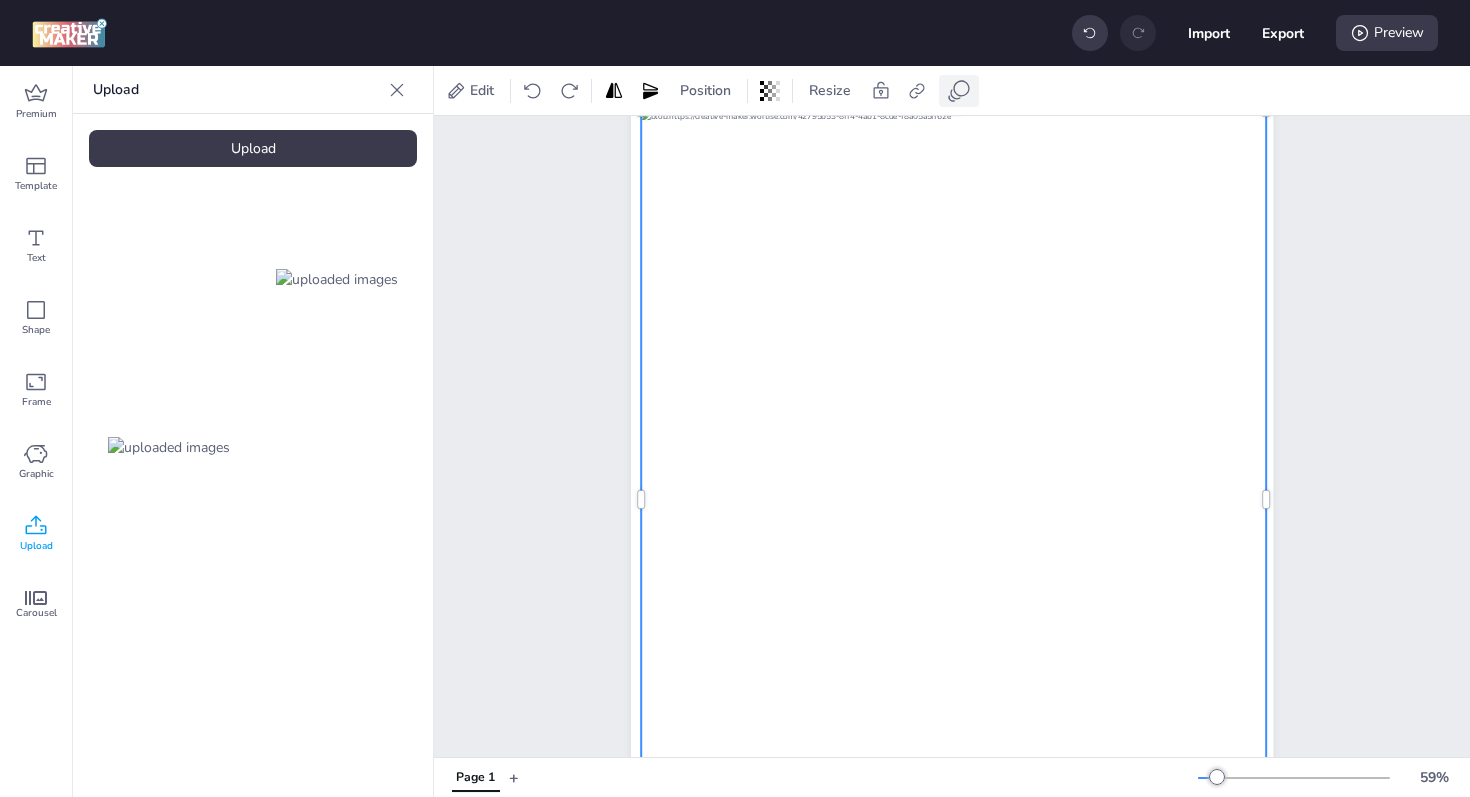 click 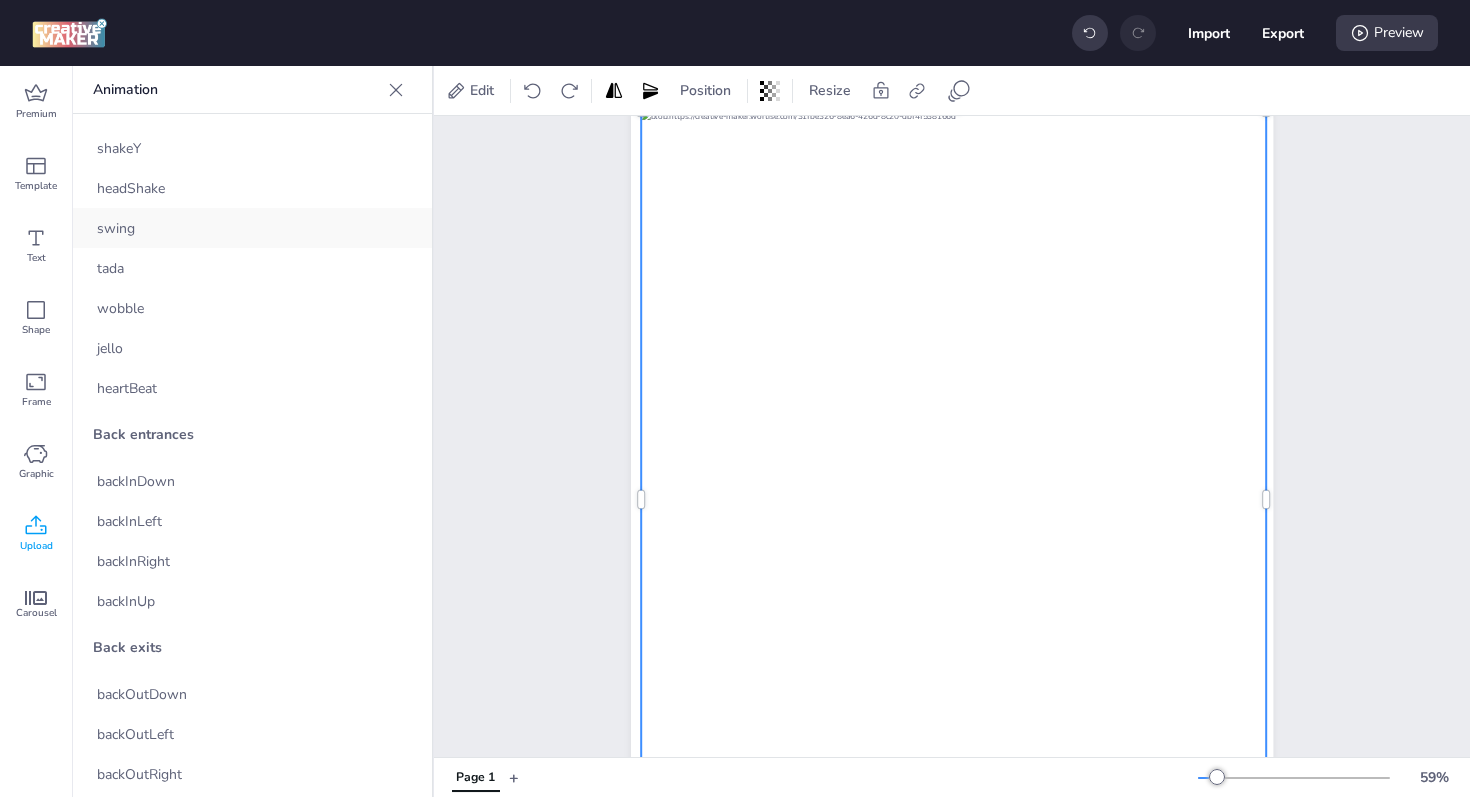scroll, scrollTop: 245, scrollLeft: 0, axis: vertical 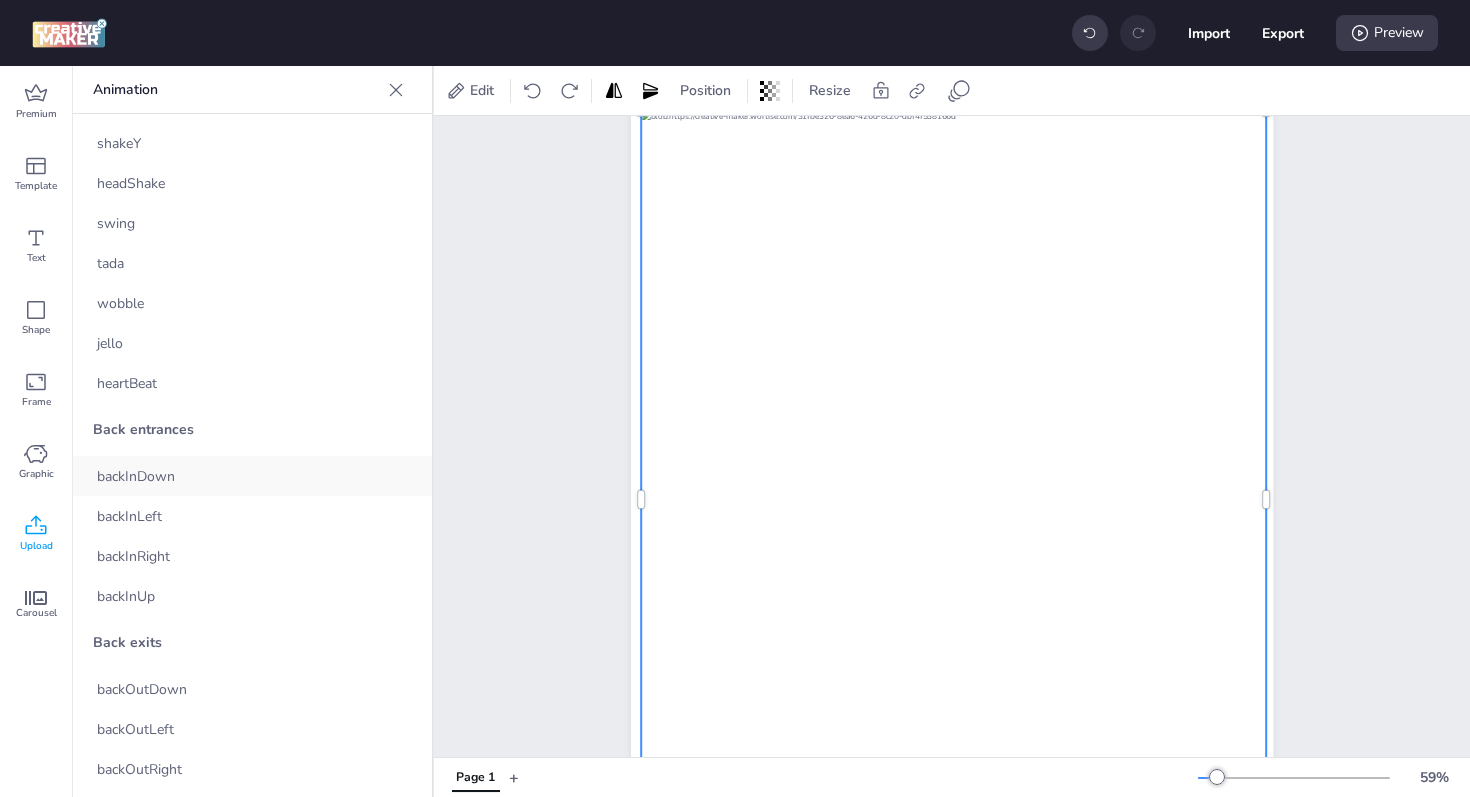 click on "backInDown" at bounding box center [136, 476] 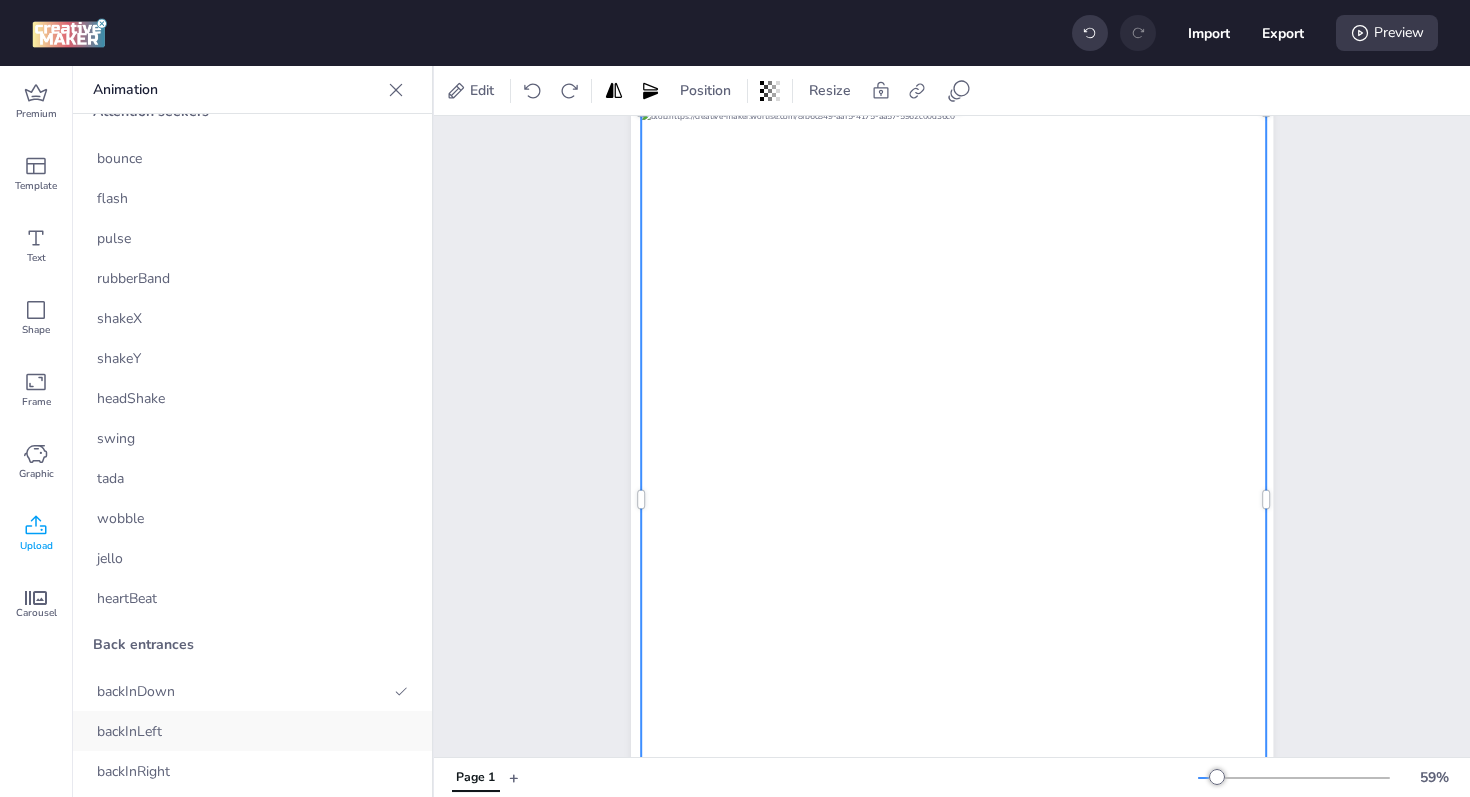 scroll, scrollTop: 0, scrollLeft: 0, axis: both 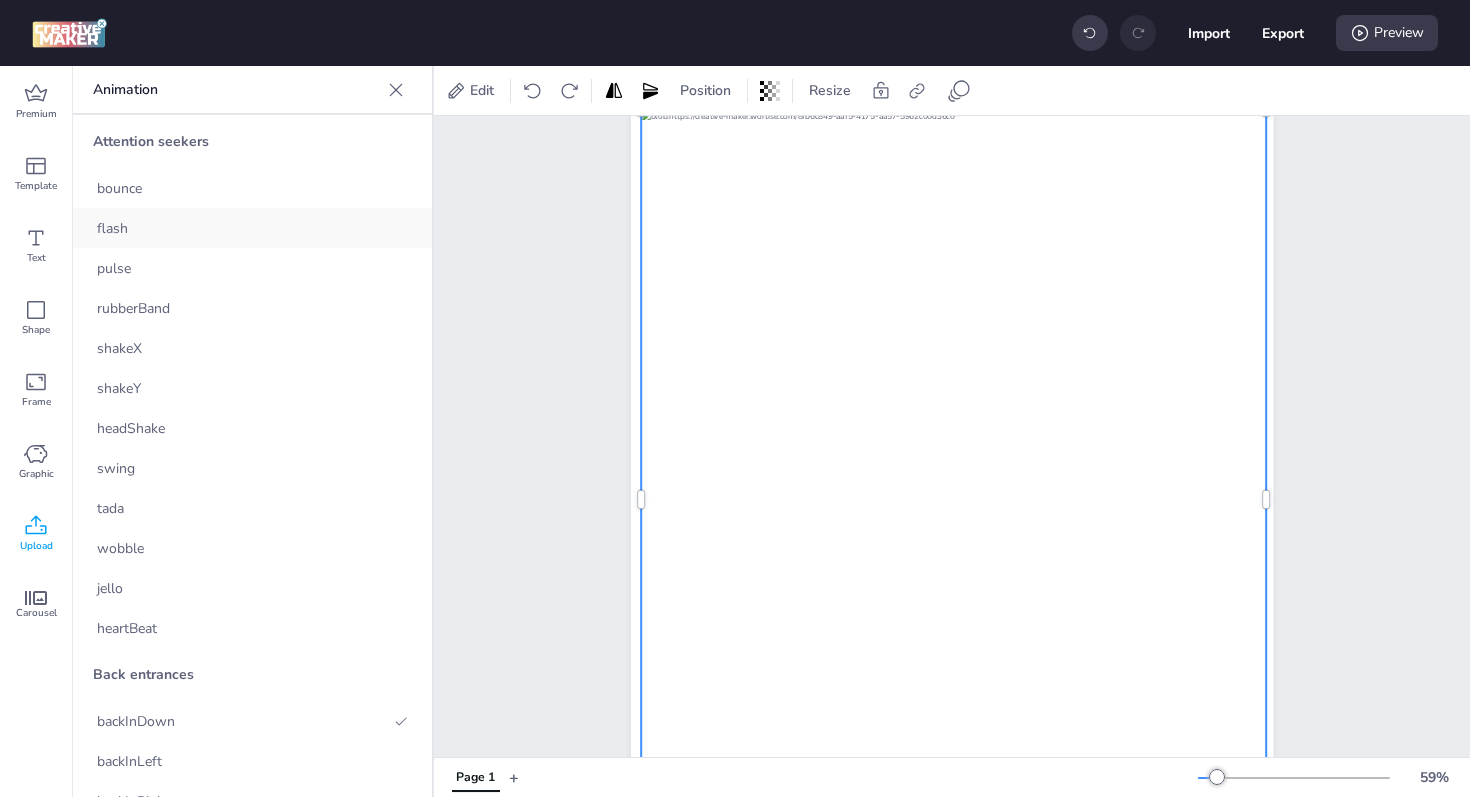click on "flash" at bounding box center [252, 228] 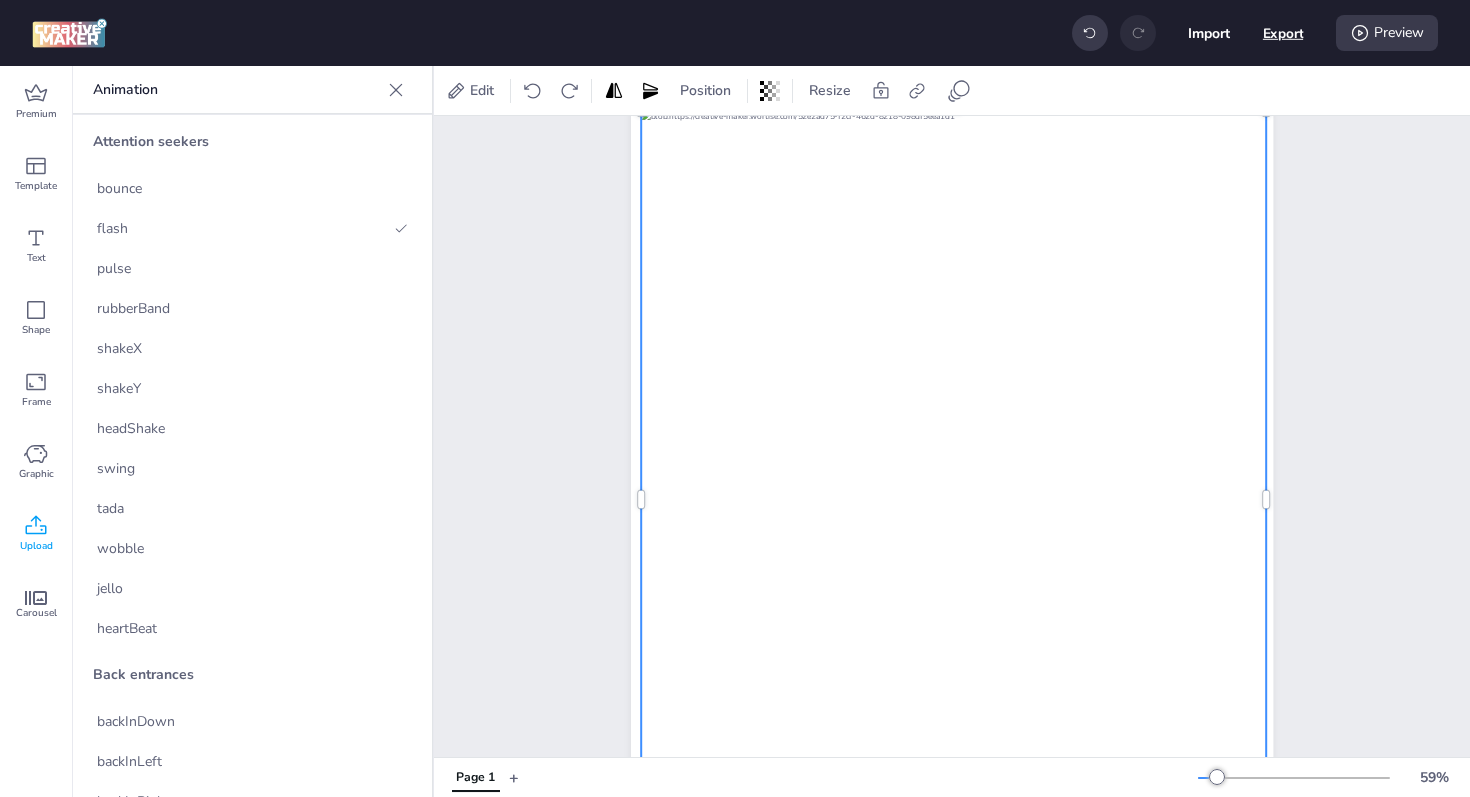 click on "Export" at bounding box center (1283, 33) 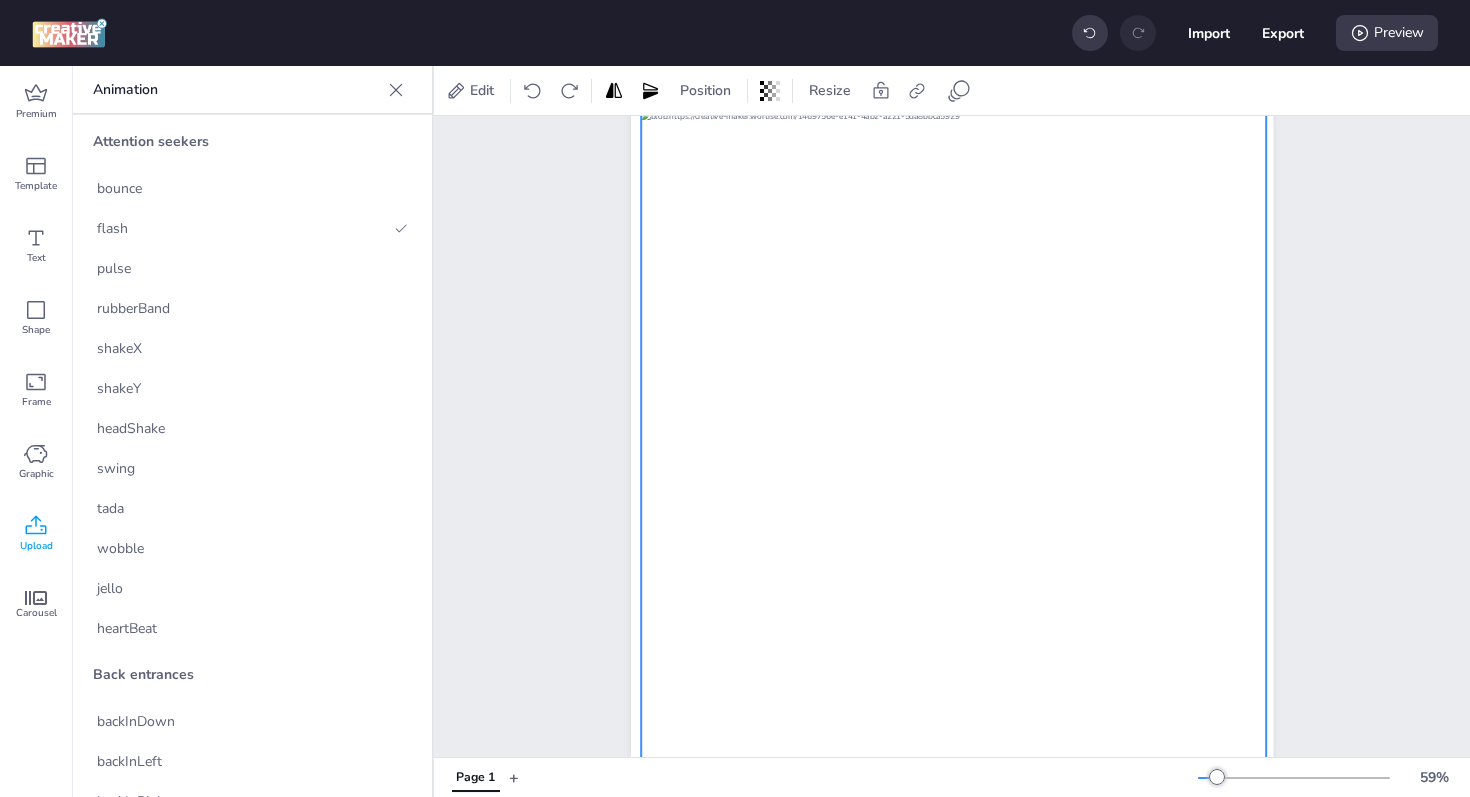 click on "Page 1" at bounding box center (952, 292) 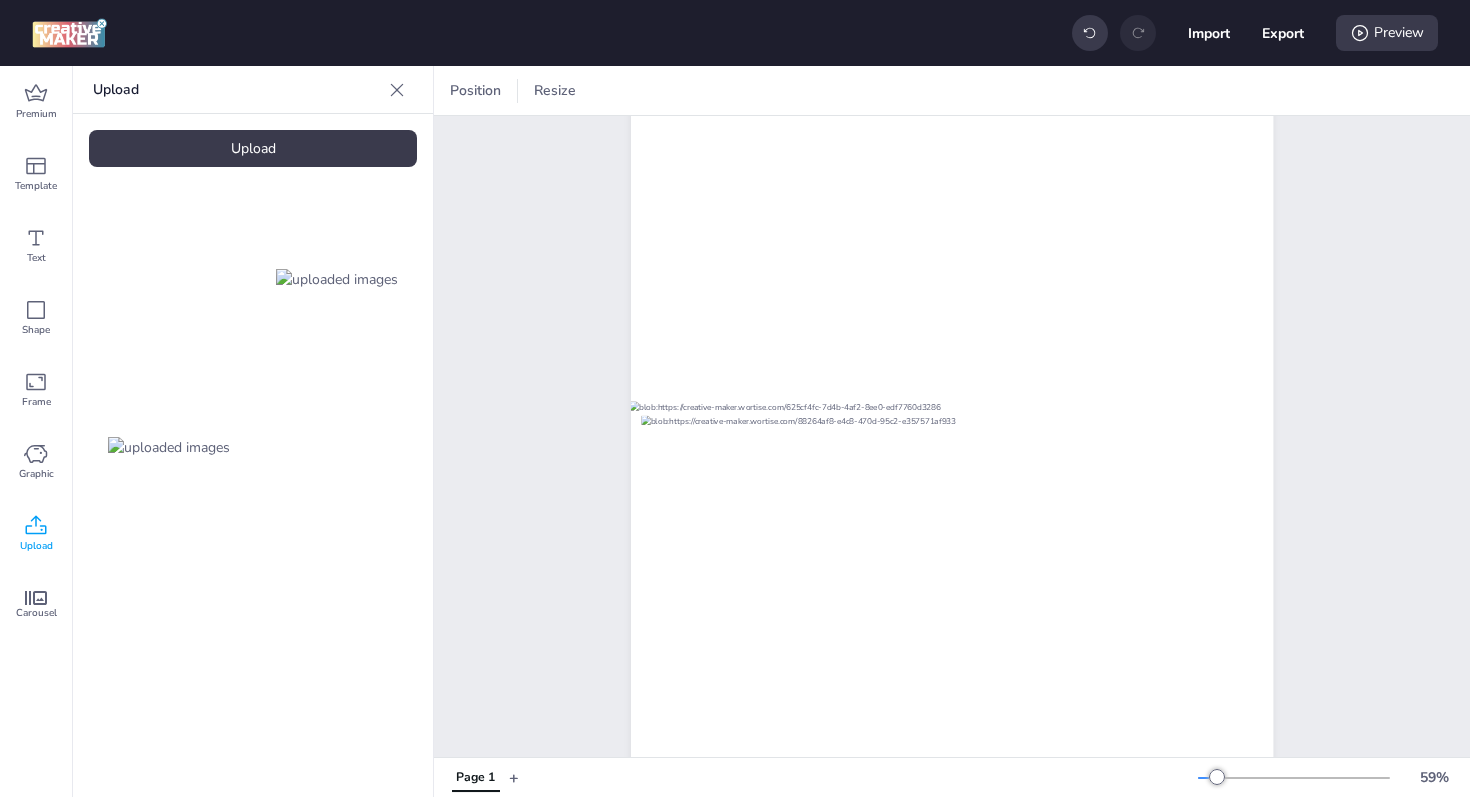 scroll, scrollTop: 0, scrollLeft: 0, axis: both 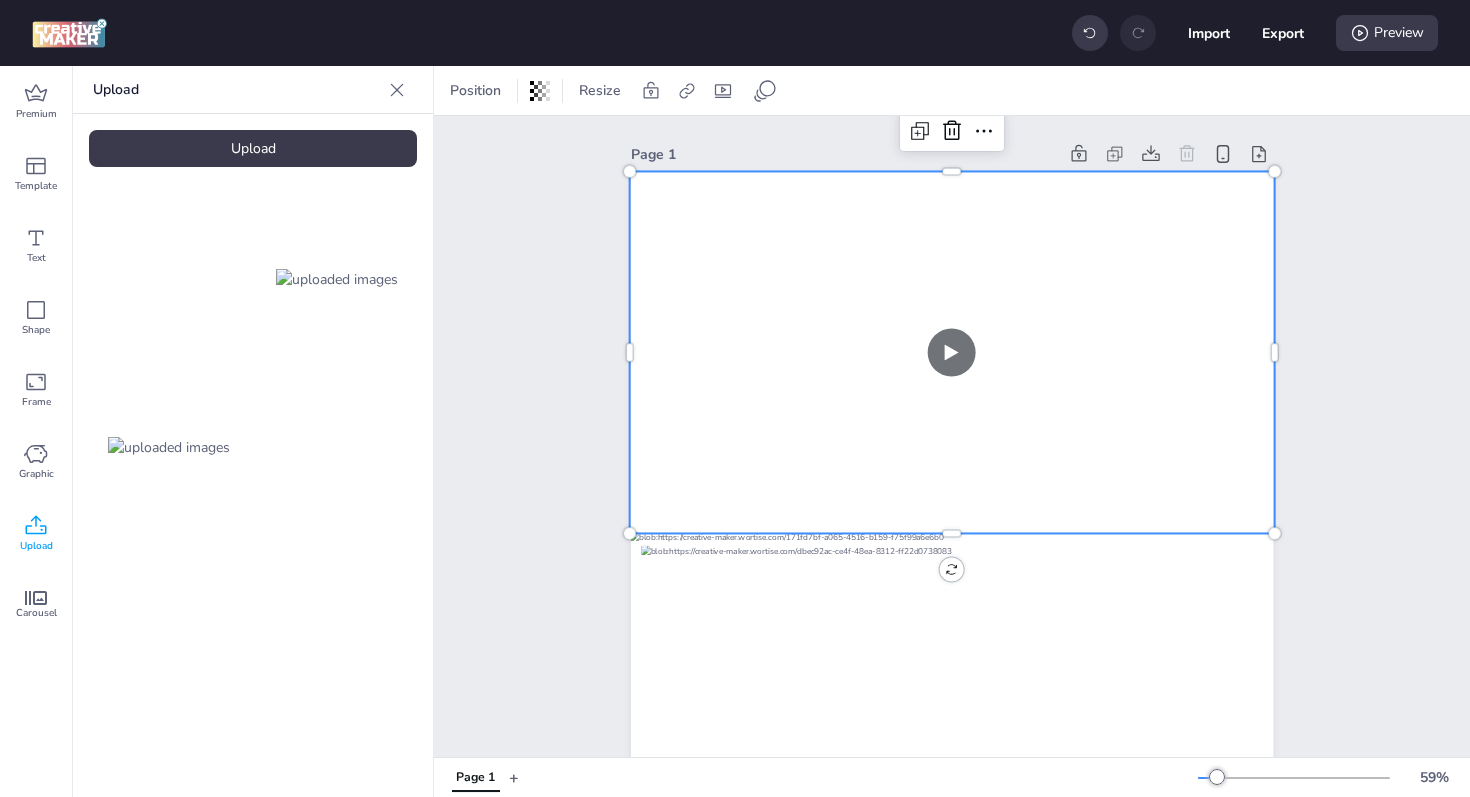 click at bounding box center [951, 353] 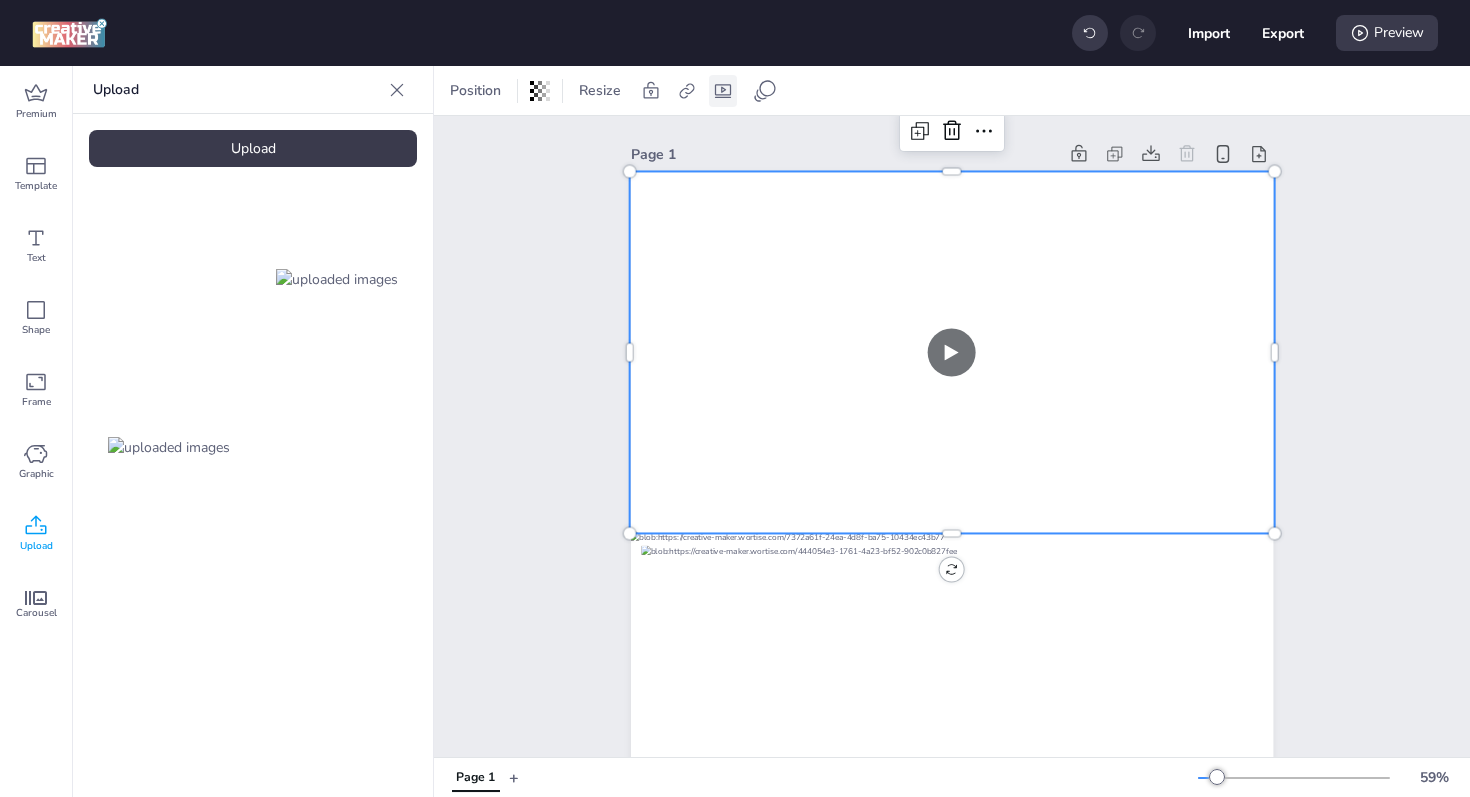 click 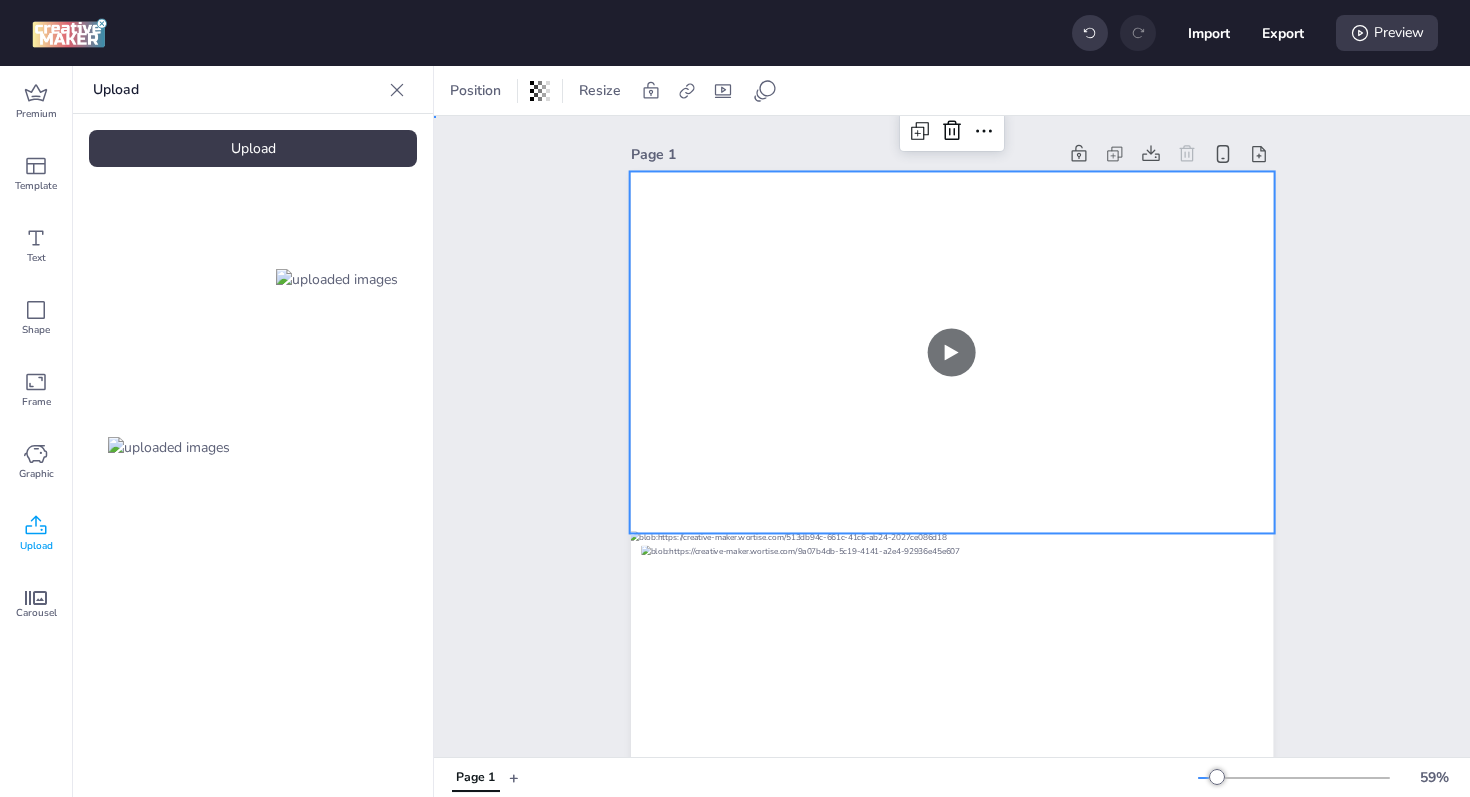 click on "Page 1" at bounding box center (952, 727) 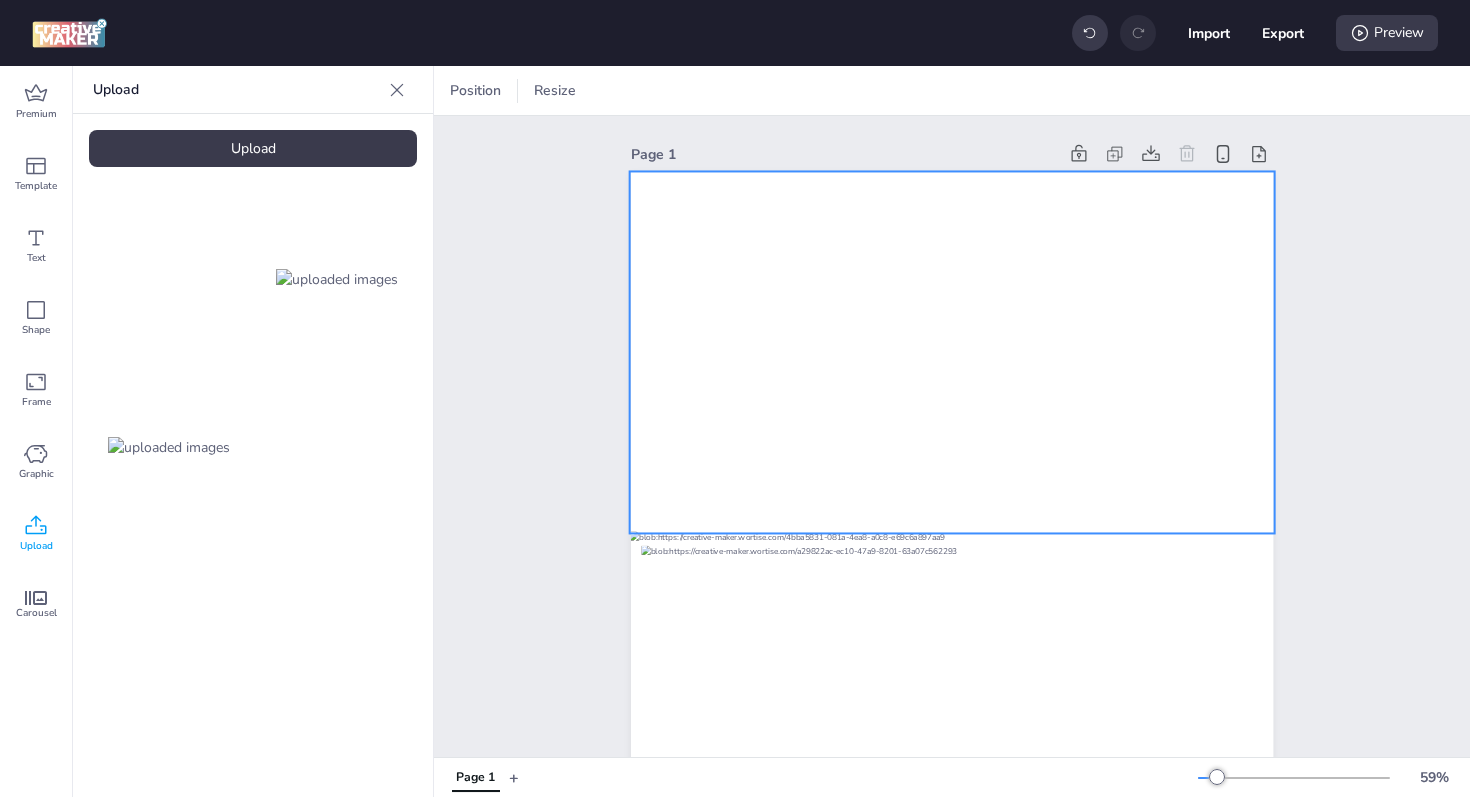 click at bounding box center [951, 353] 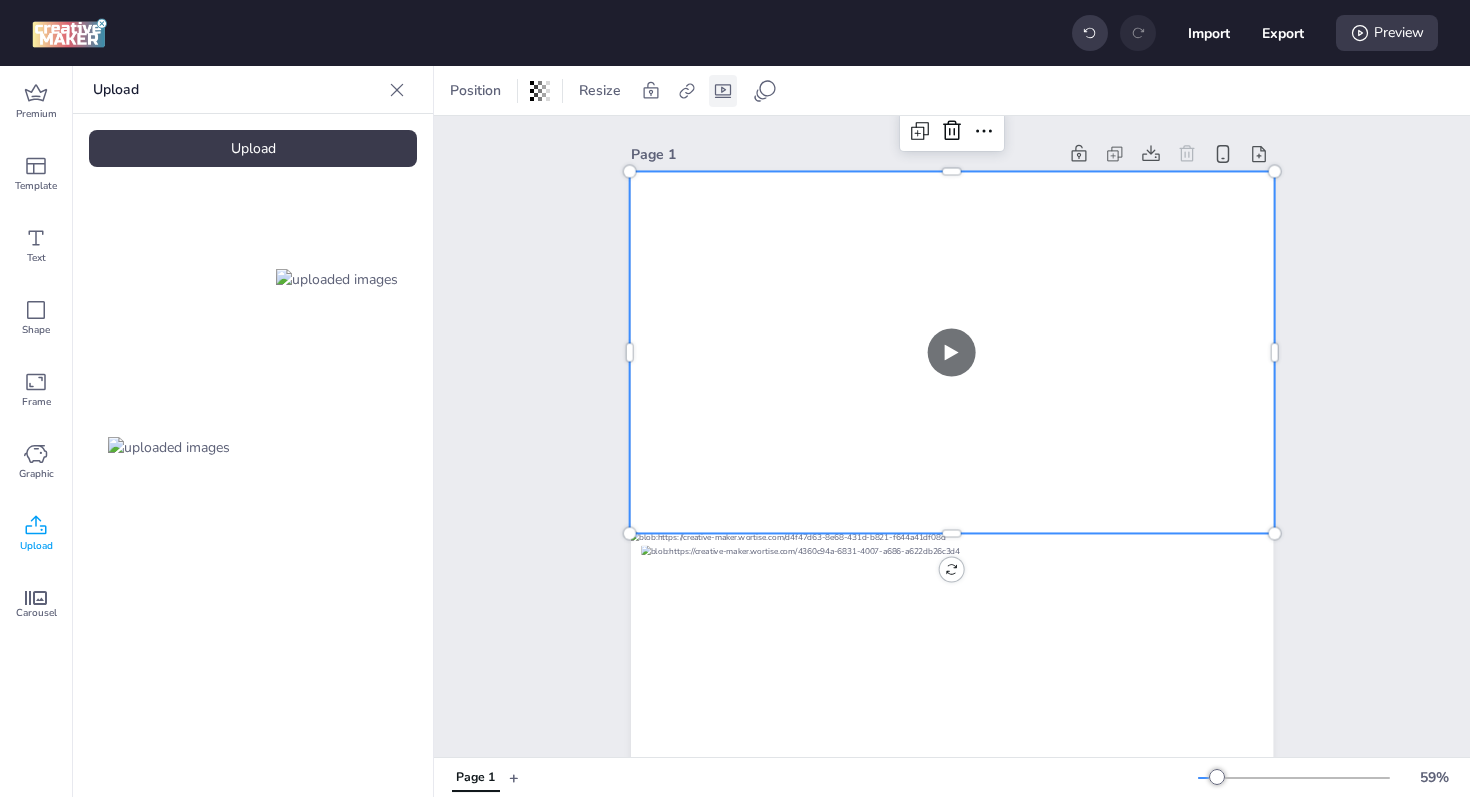 click 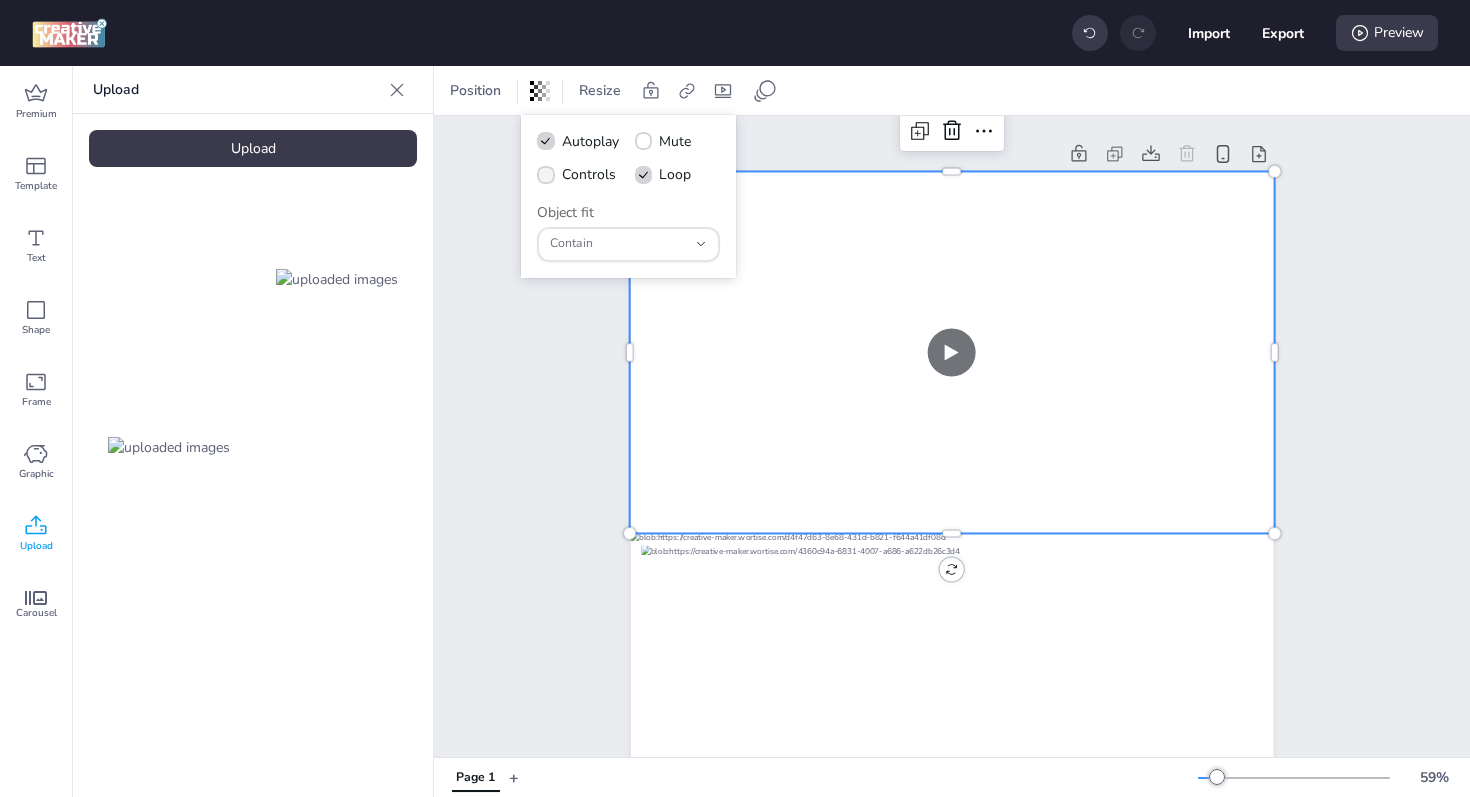 click on "Controls" at bounding box center [589, 174] 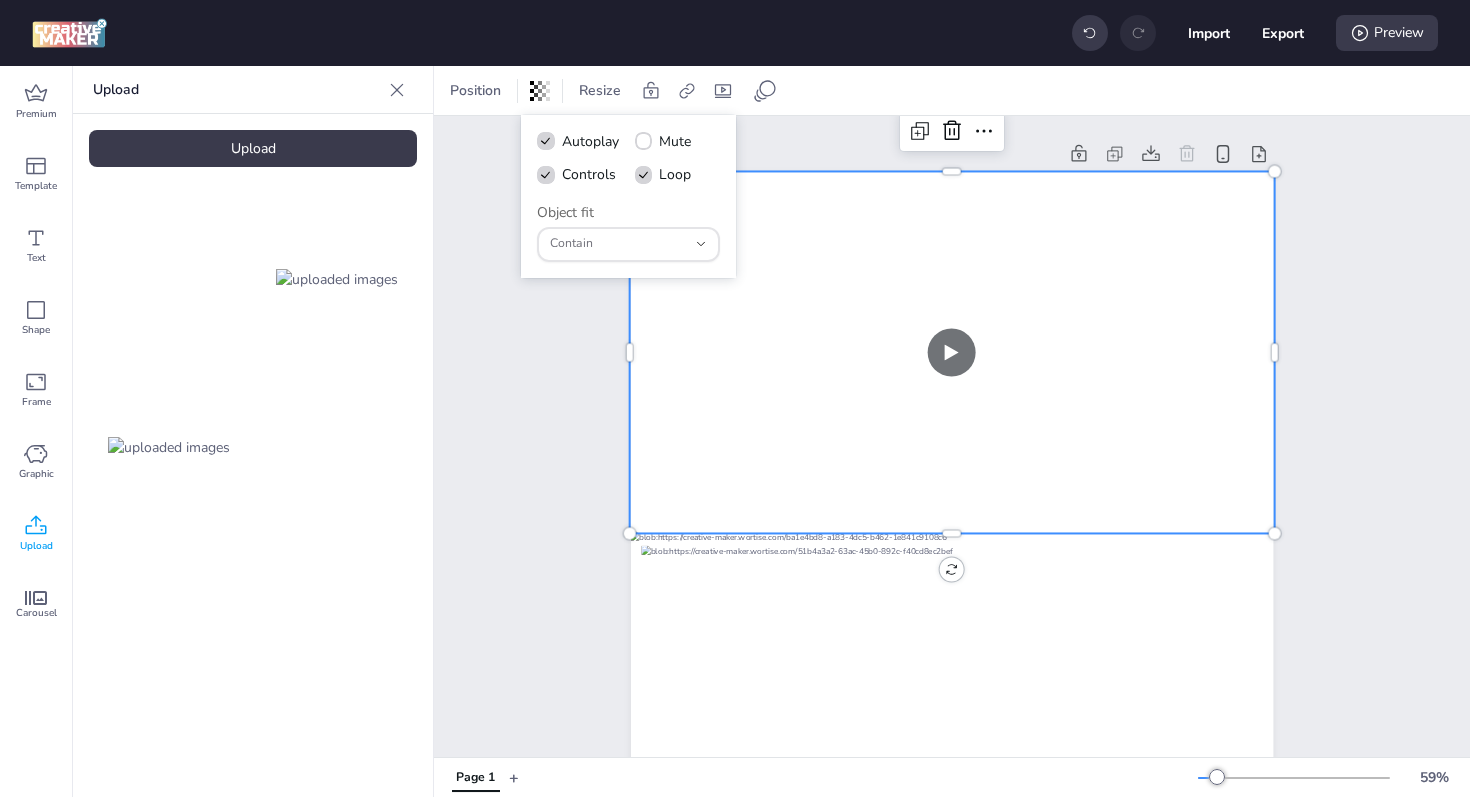 click on "Page 1" at bounding box center [952, 727] 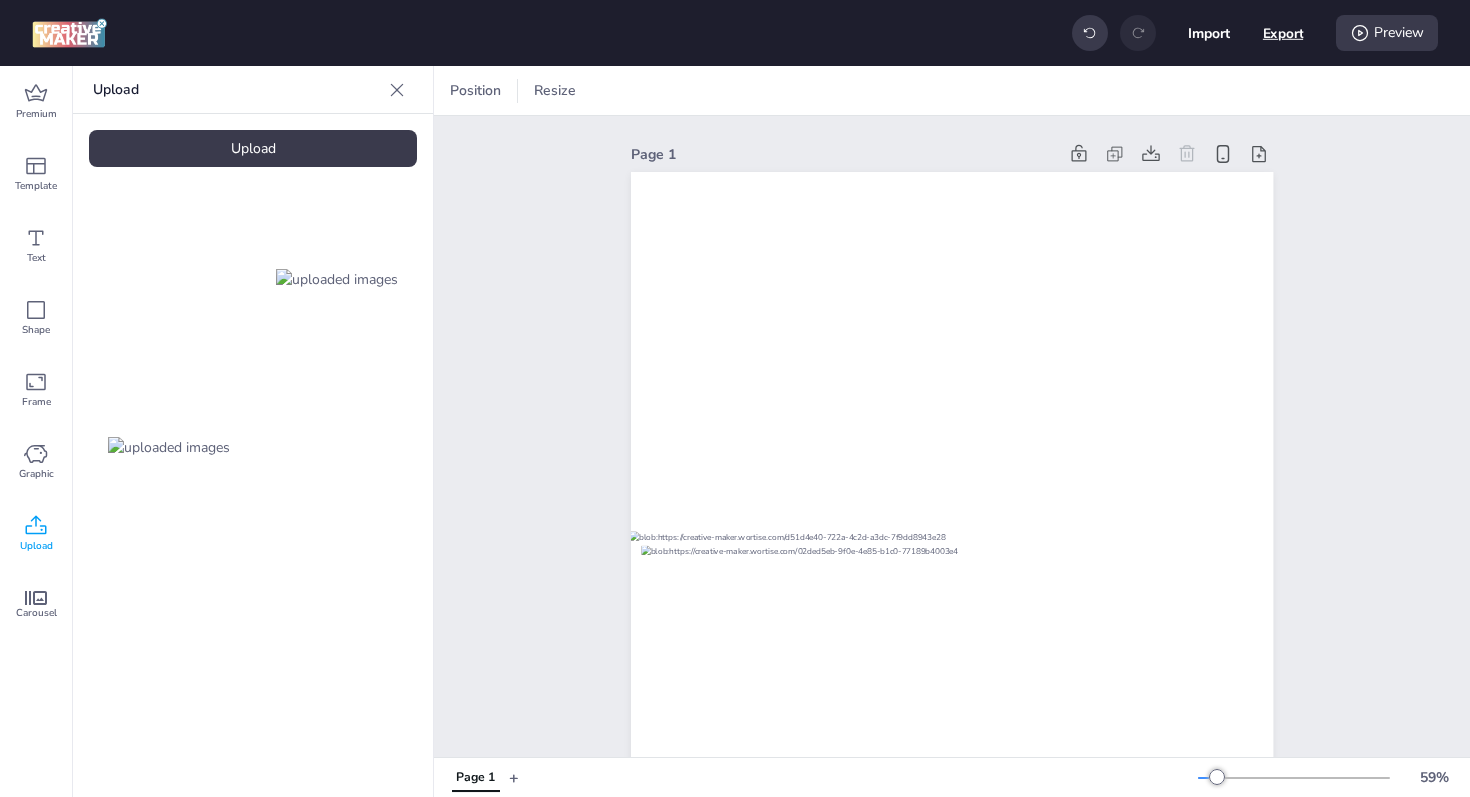 click on "Export" at bounding box center (1283, 33) 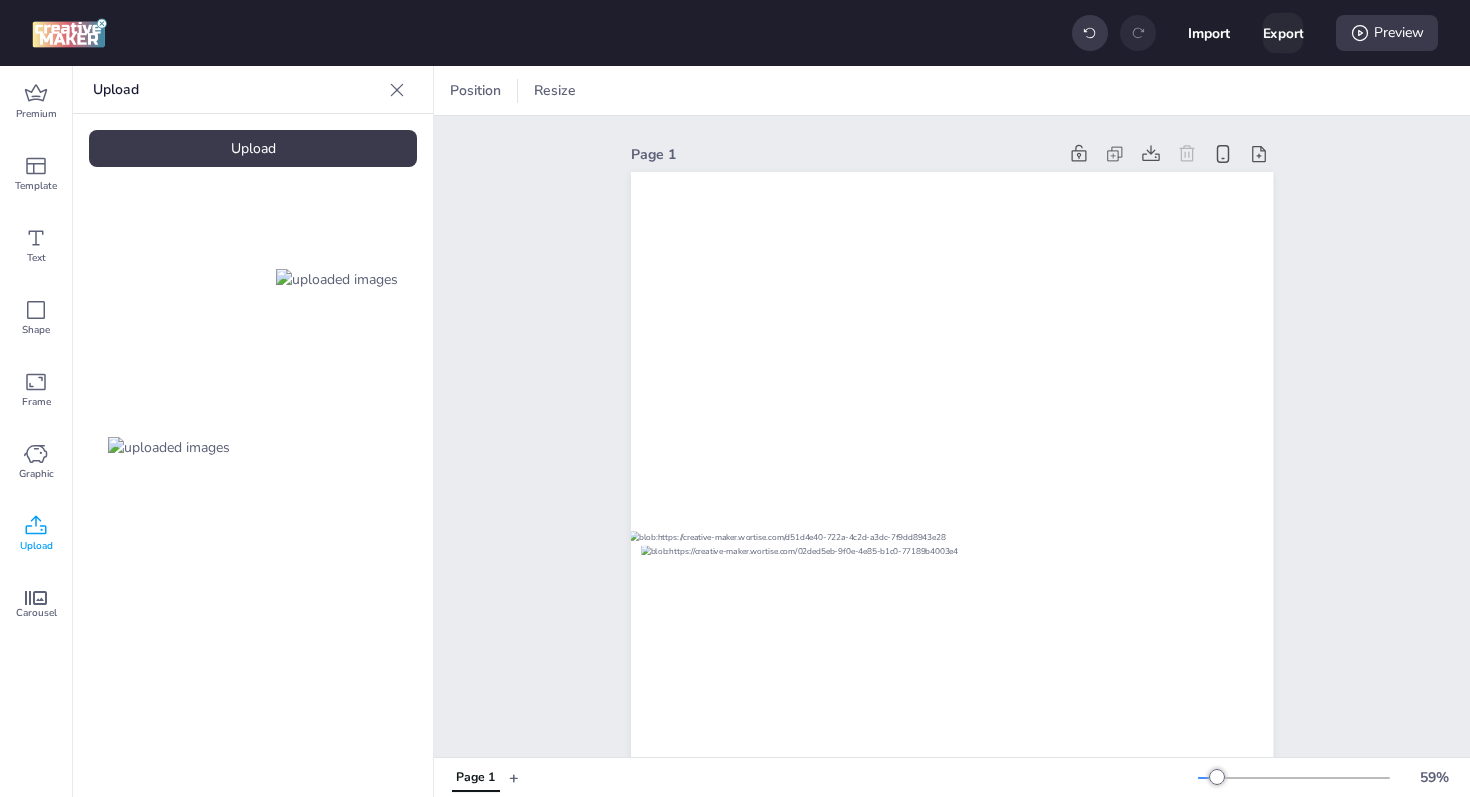 select on "html" 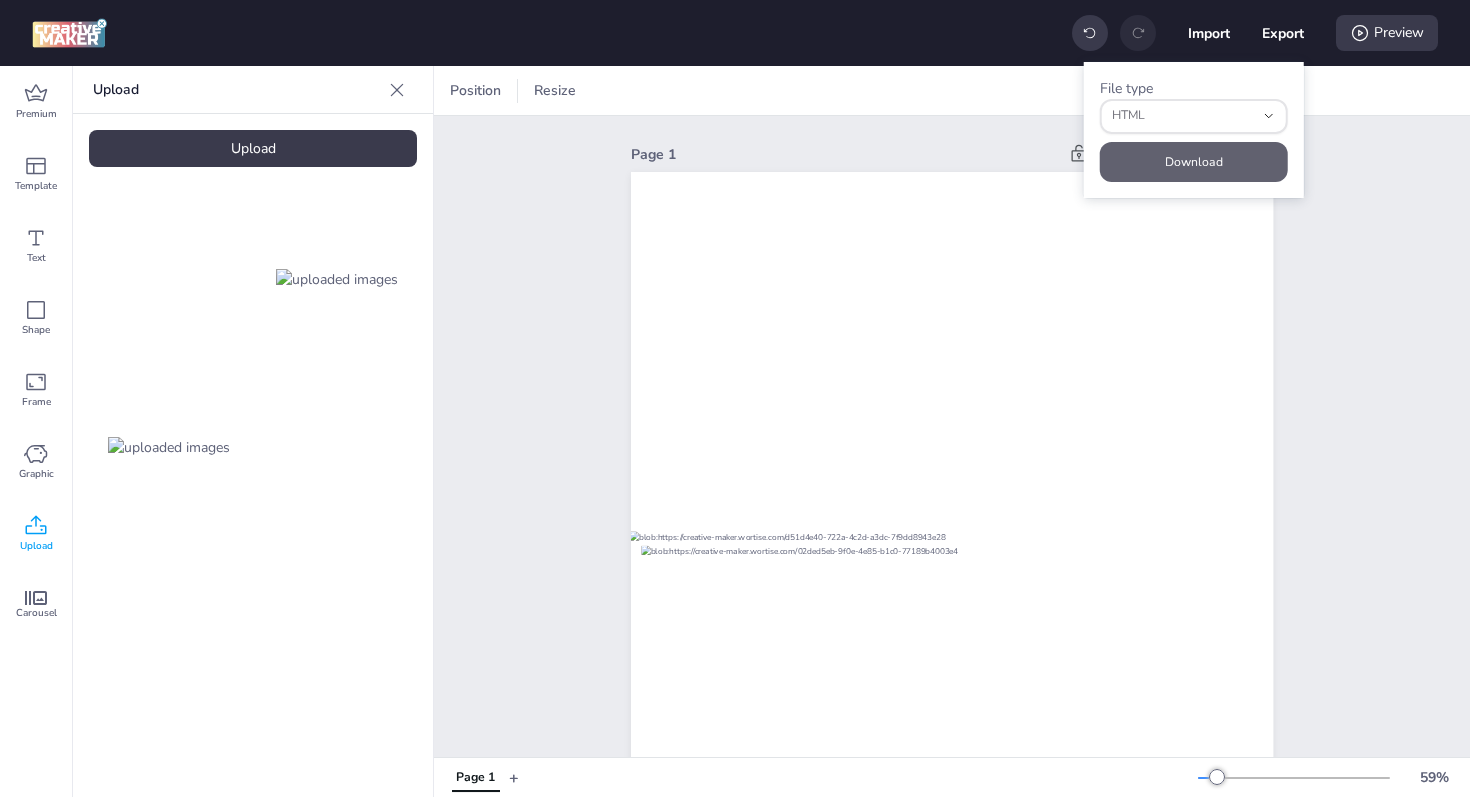 click on "Download" at bounding box center [1194, 162] 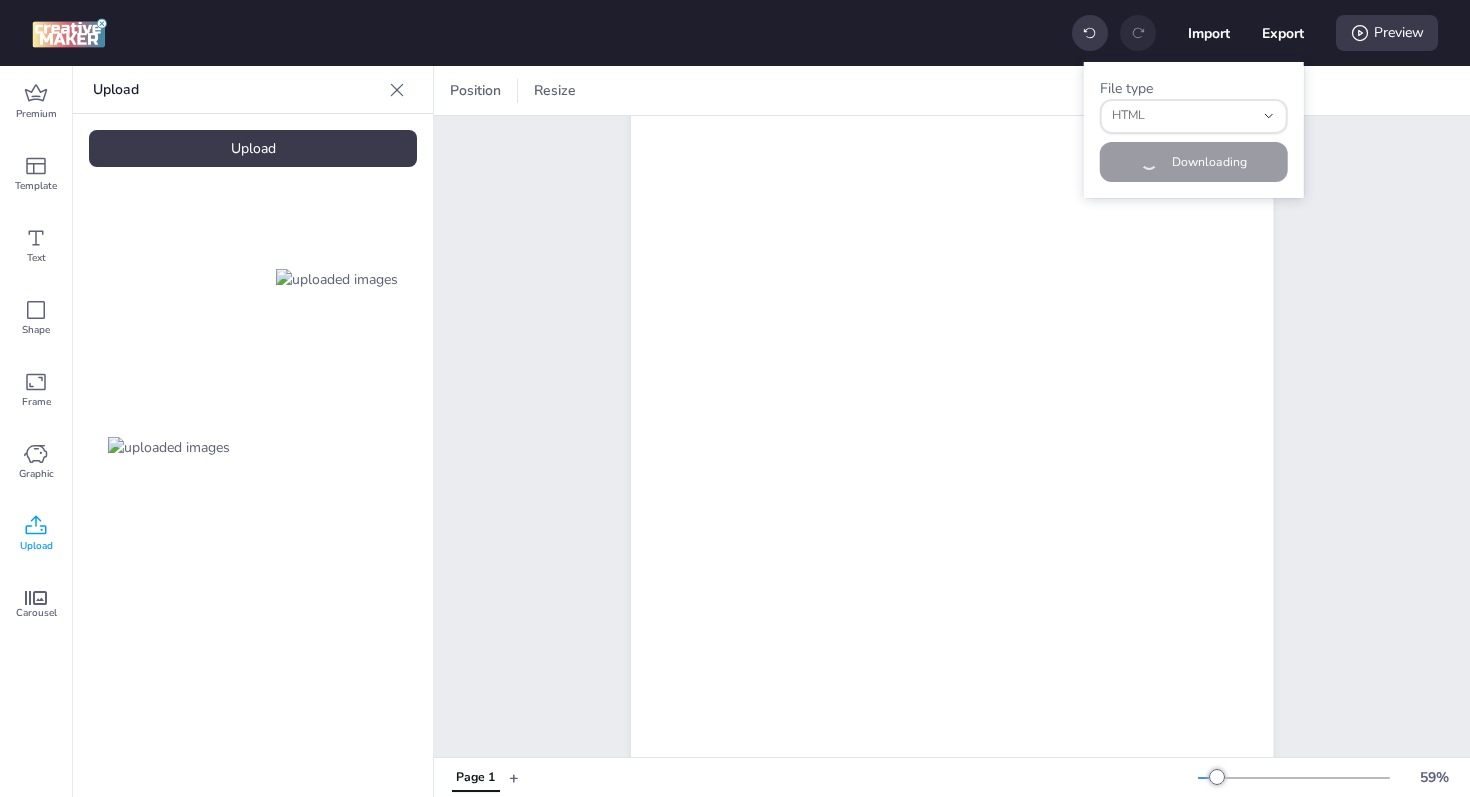 scroll, scrollTop: 581, scrollLeft: 0, axis: vertical 